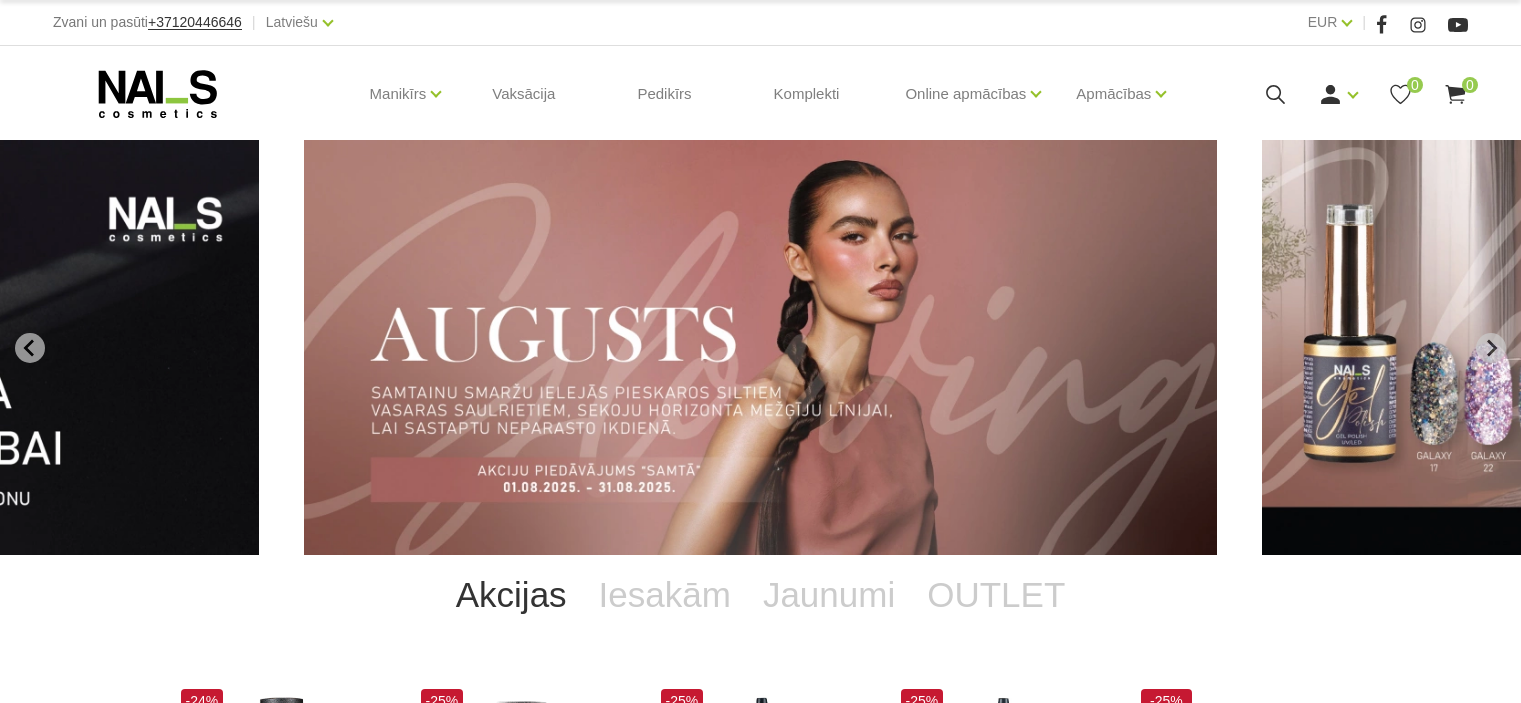 scroll, scrollTop: 0, scrollLeft: 0, axis: both 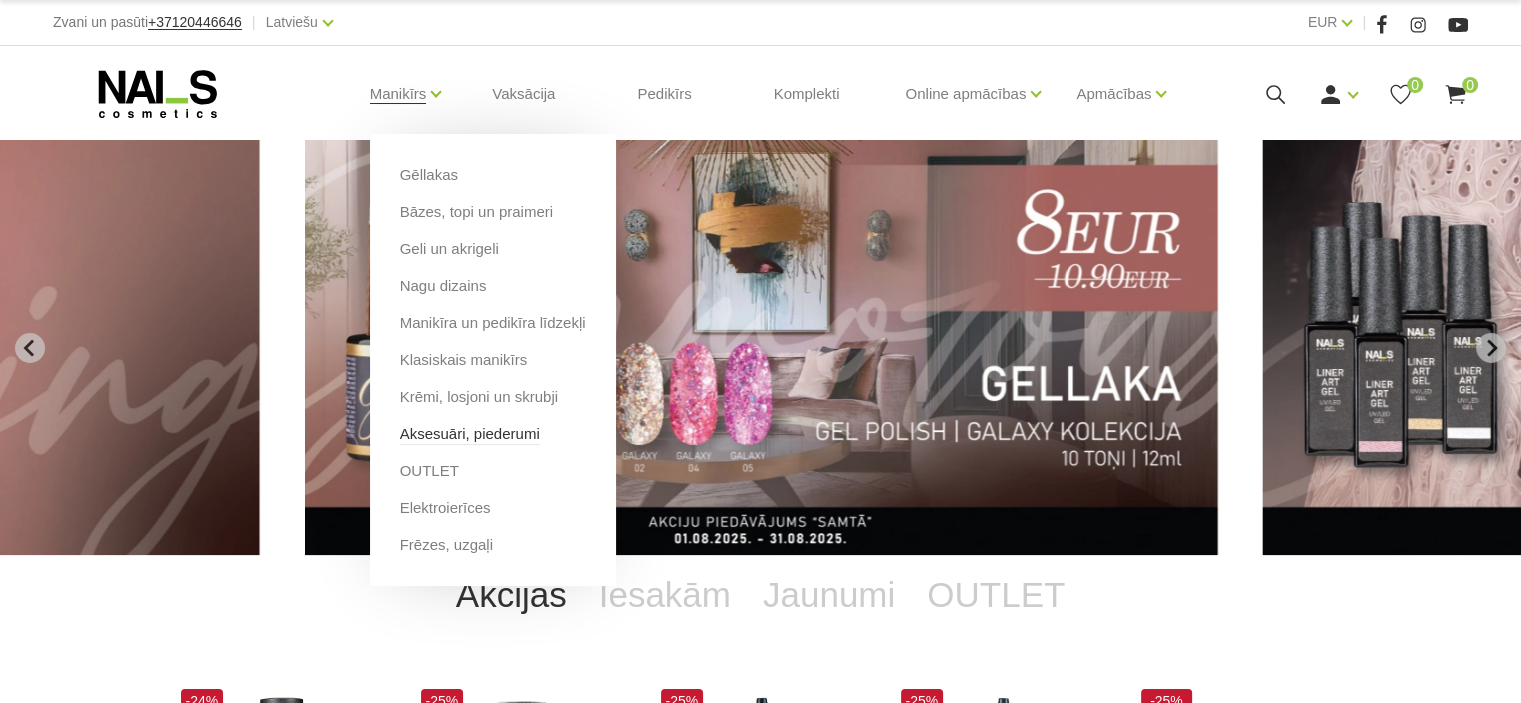 click on "Aksesuāri, piederumi" at bounding box center (470, 434) 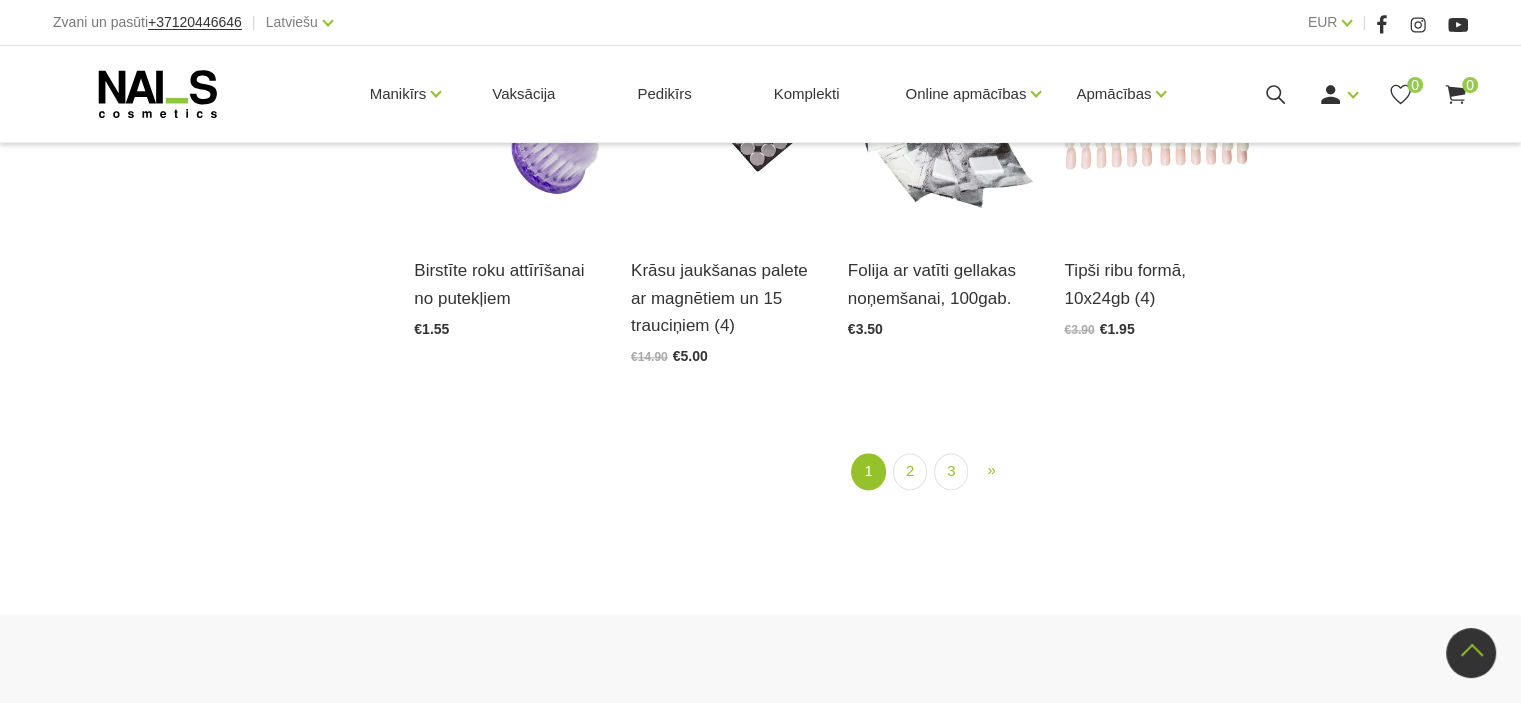 scroll, scrollTop: 2516, scrollLeft: 0, axis: vertical 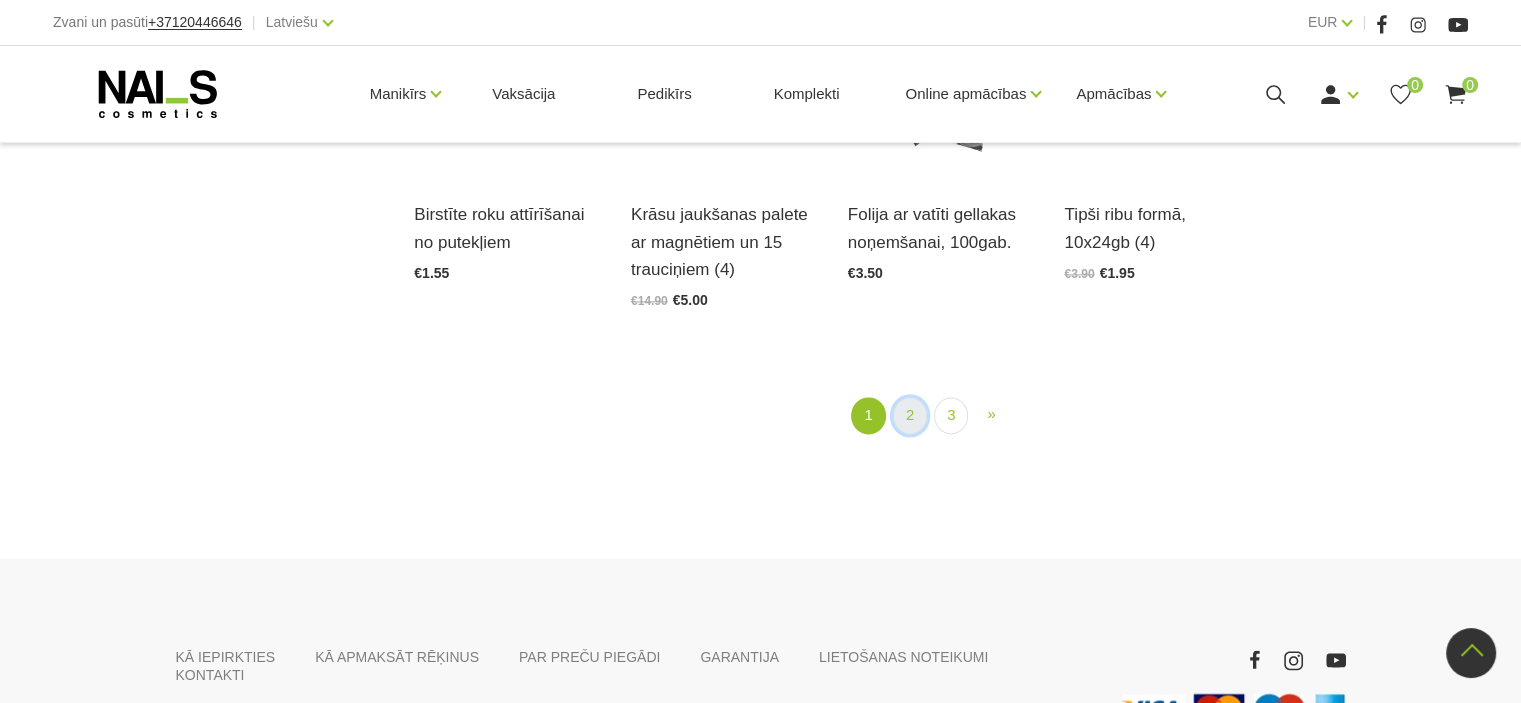 click on "2" at bounding box center [910, 415] 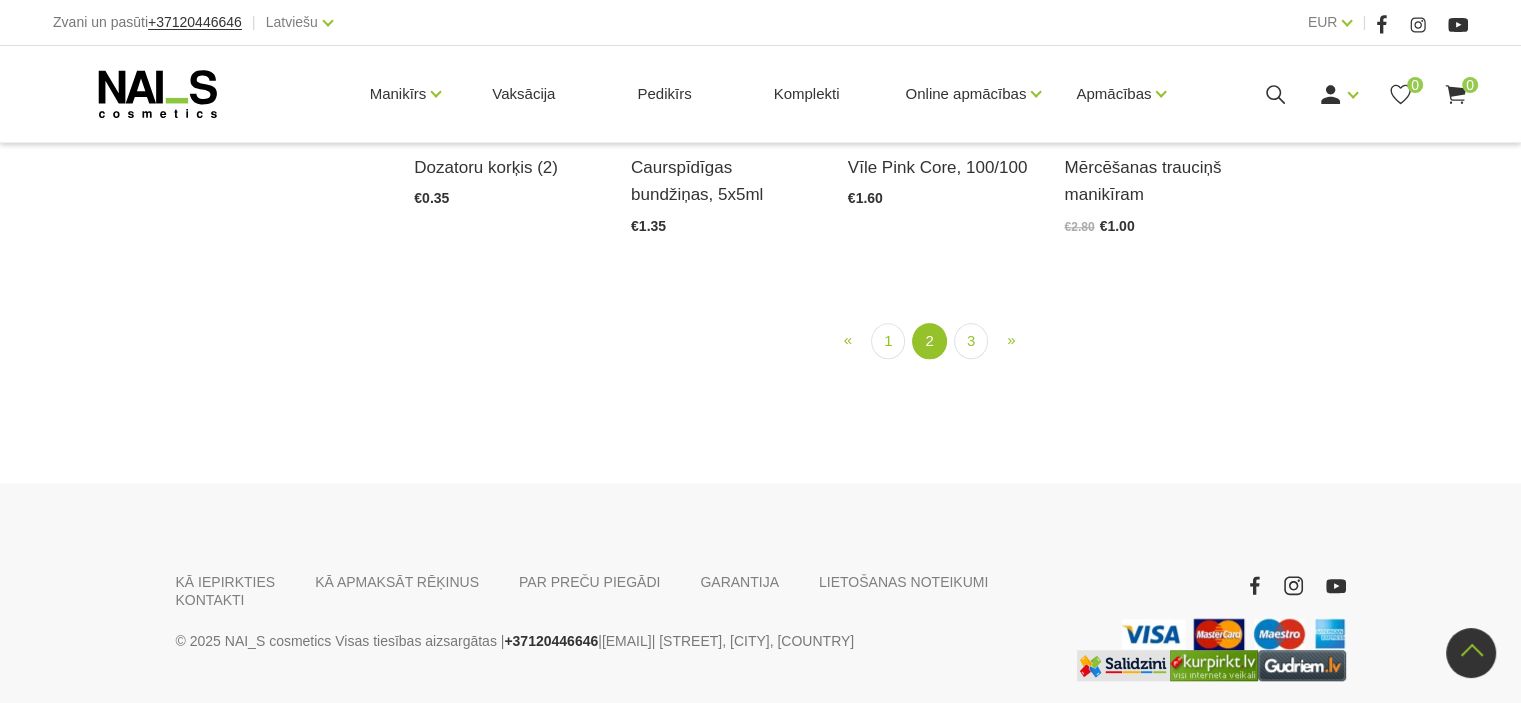 scroll, scrollTop: 1758, scrollLeft: 0, axis: vertical 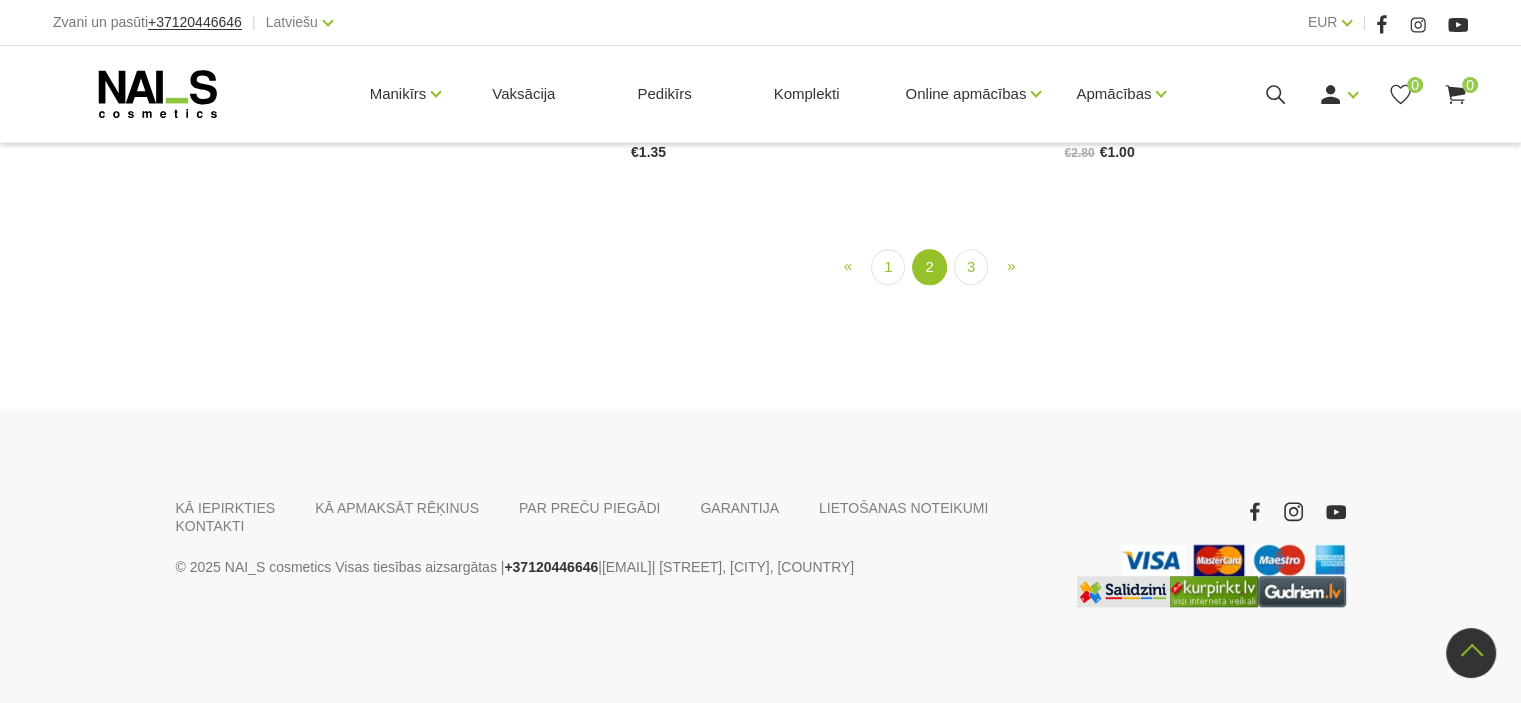 click on "Atvērt un izvēlēties" at bounding box center [1355, -353] 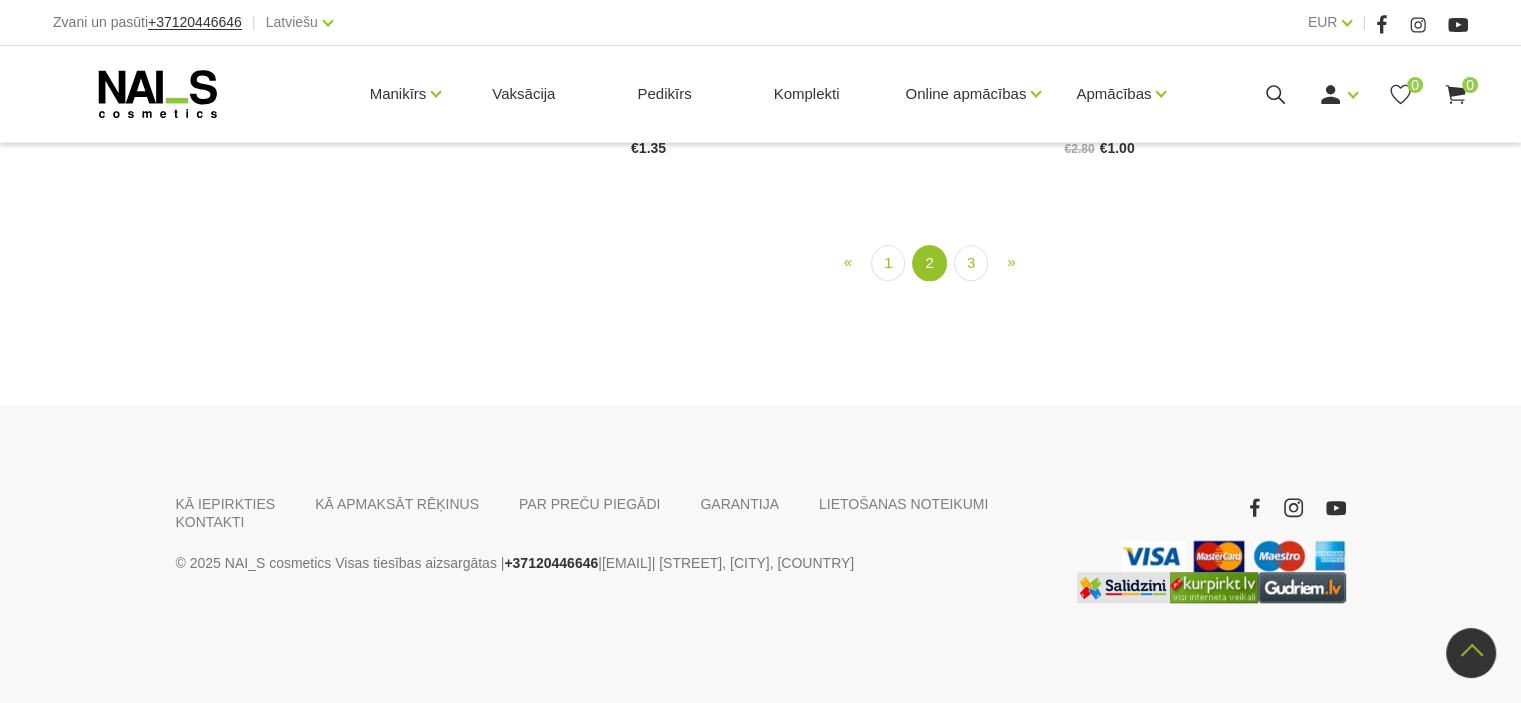 scroll, scrollTop: 2252, scrollLeft: 0, axis: vertical 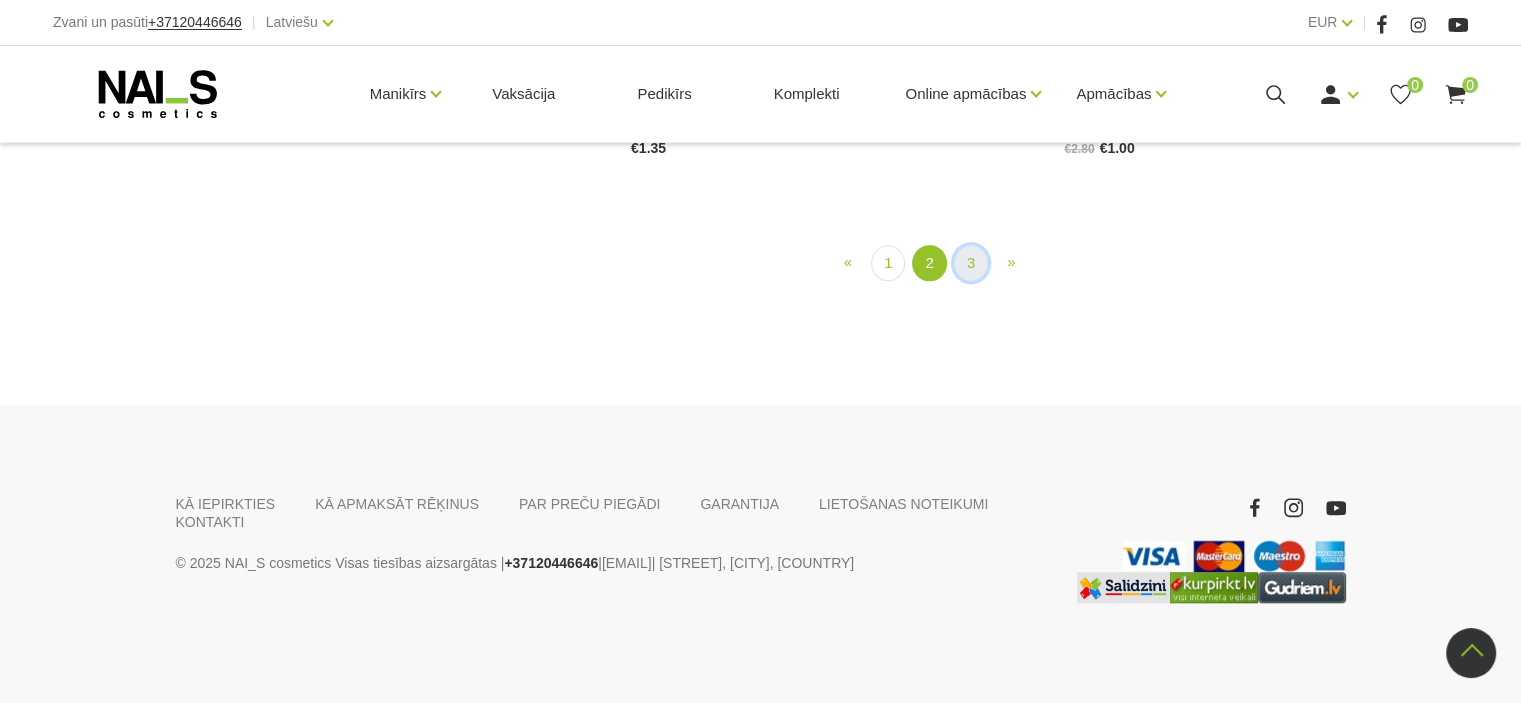 click on "3" at bounding box center [971, 263] 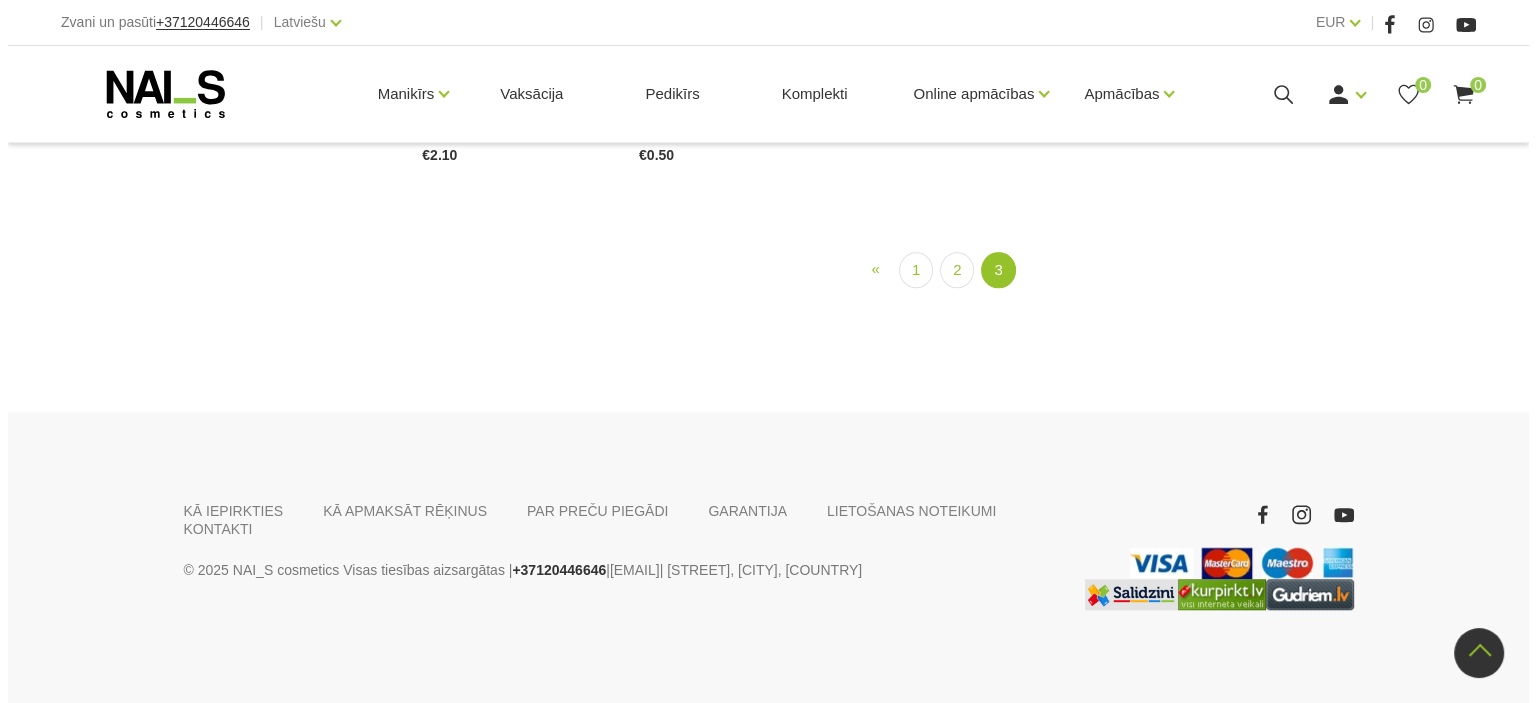 scroll, scrollTop: 1655, scrollLeft: 0, axis: vertical 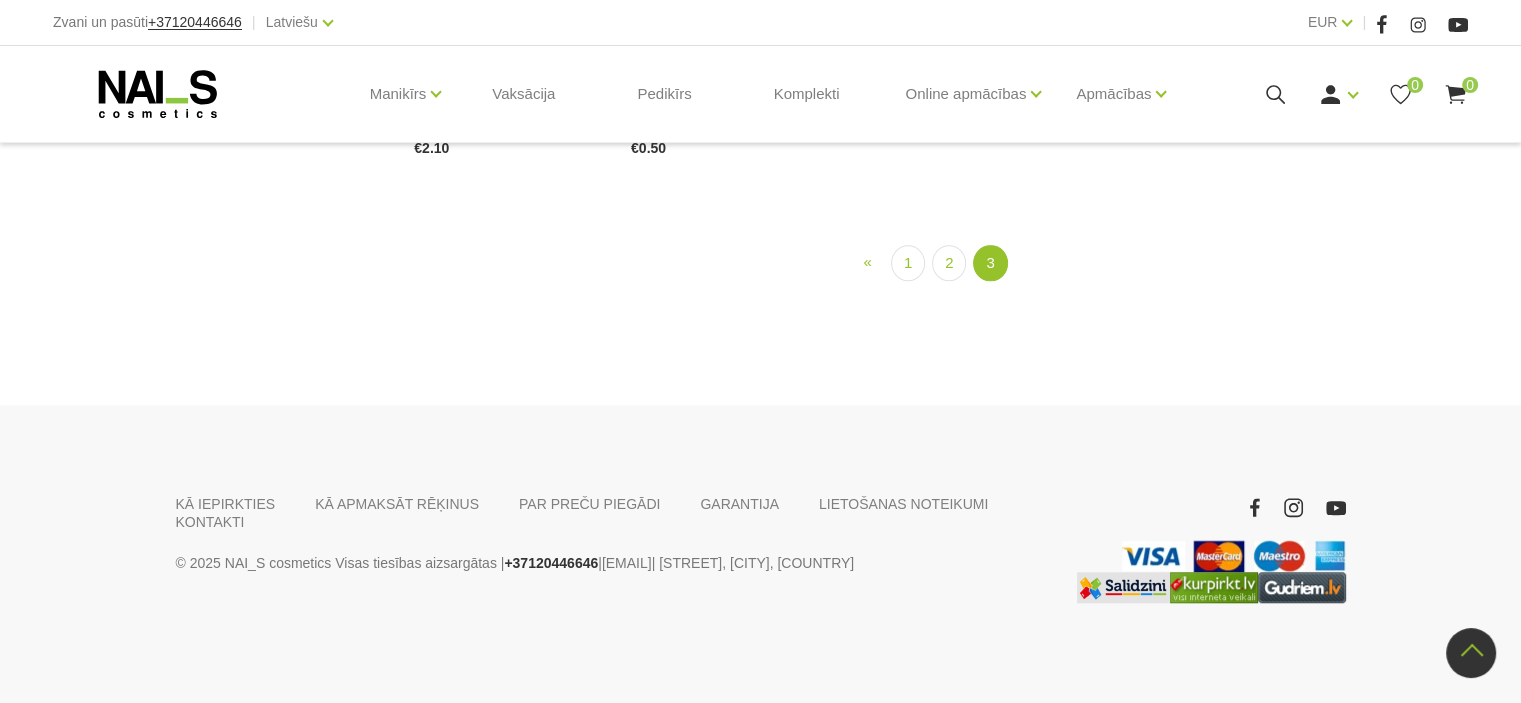 click 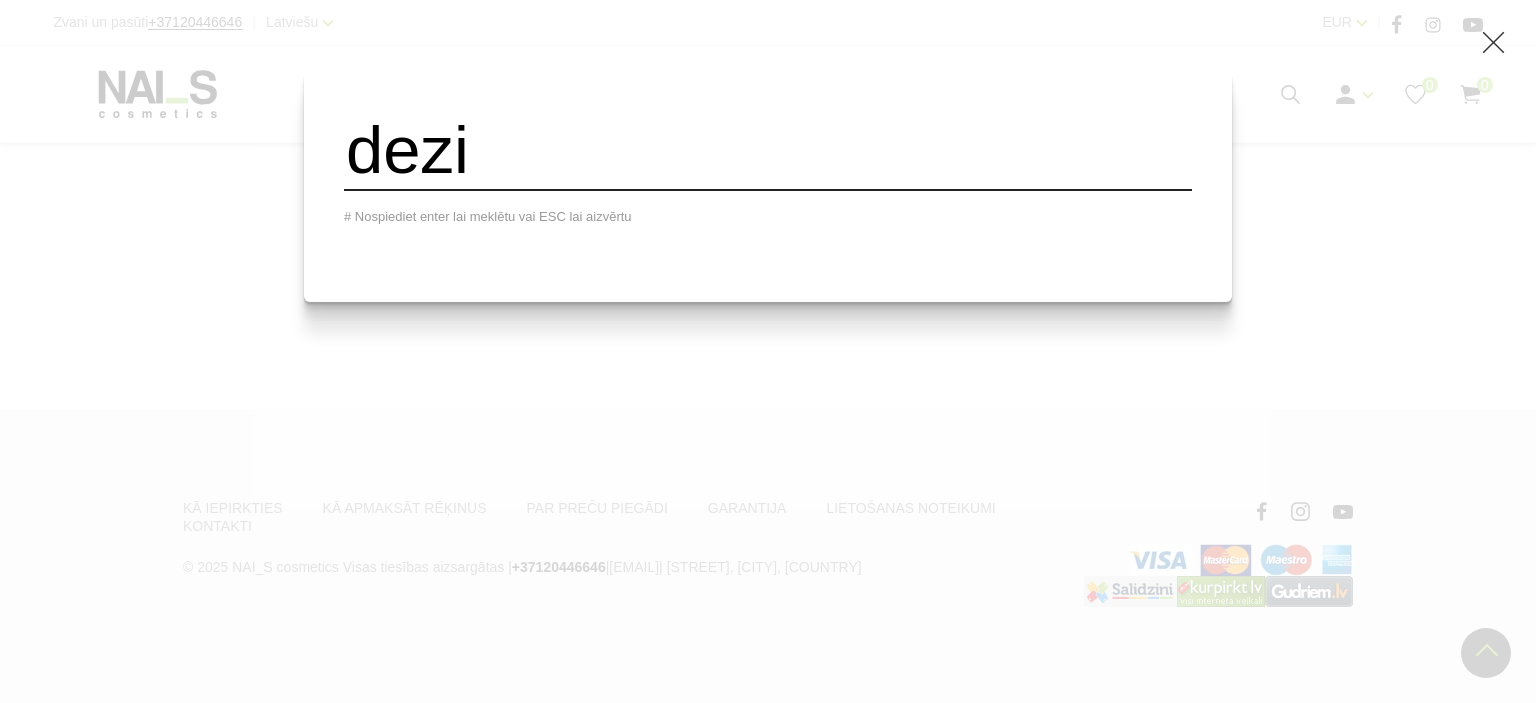type on "dezi" 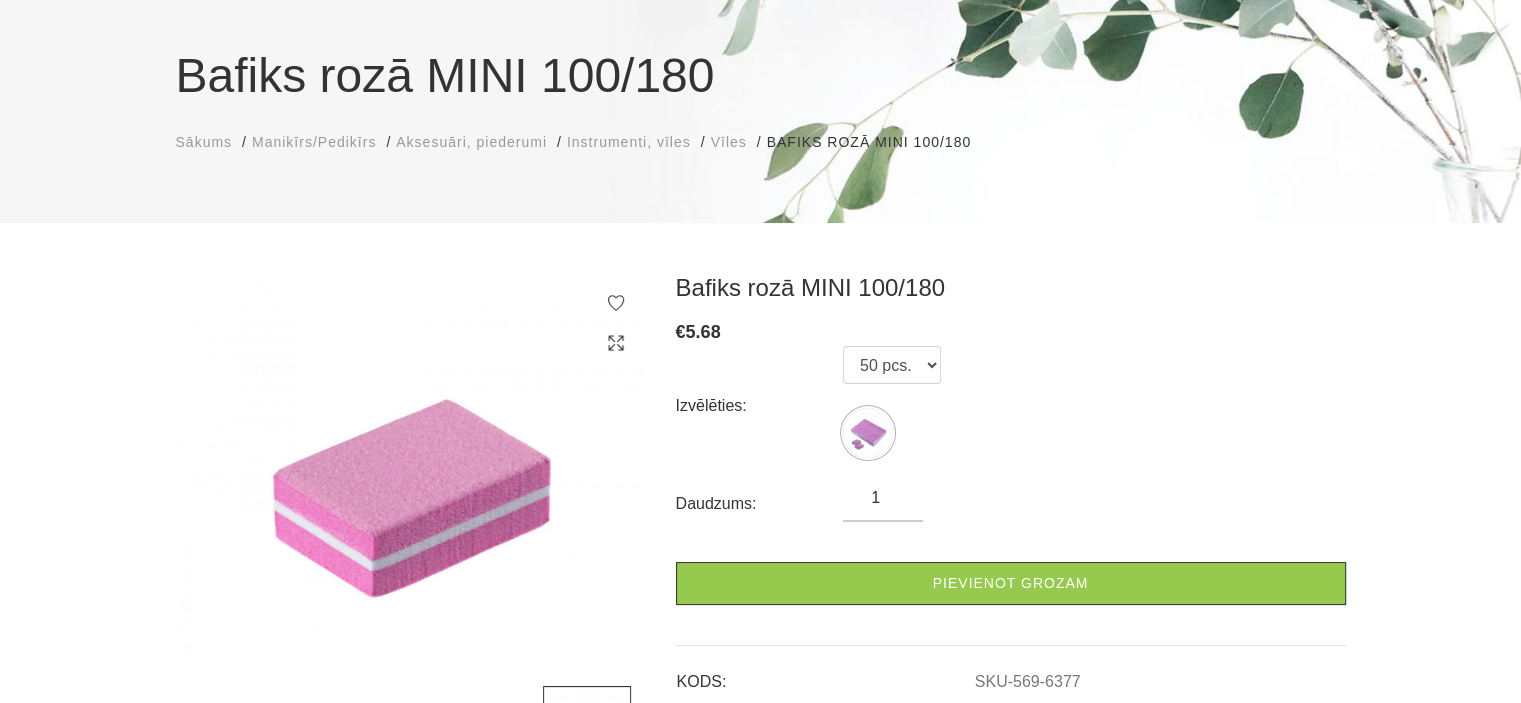scroll, scrollTop: 216, scrollLeft: 0, axis: vertical 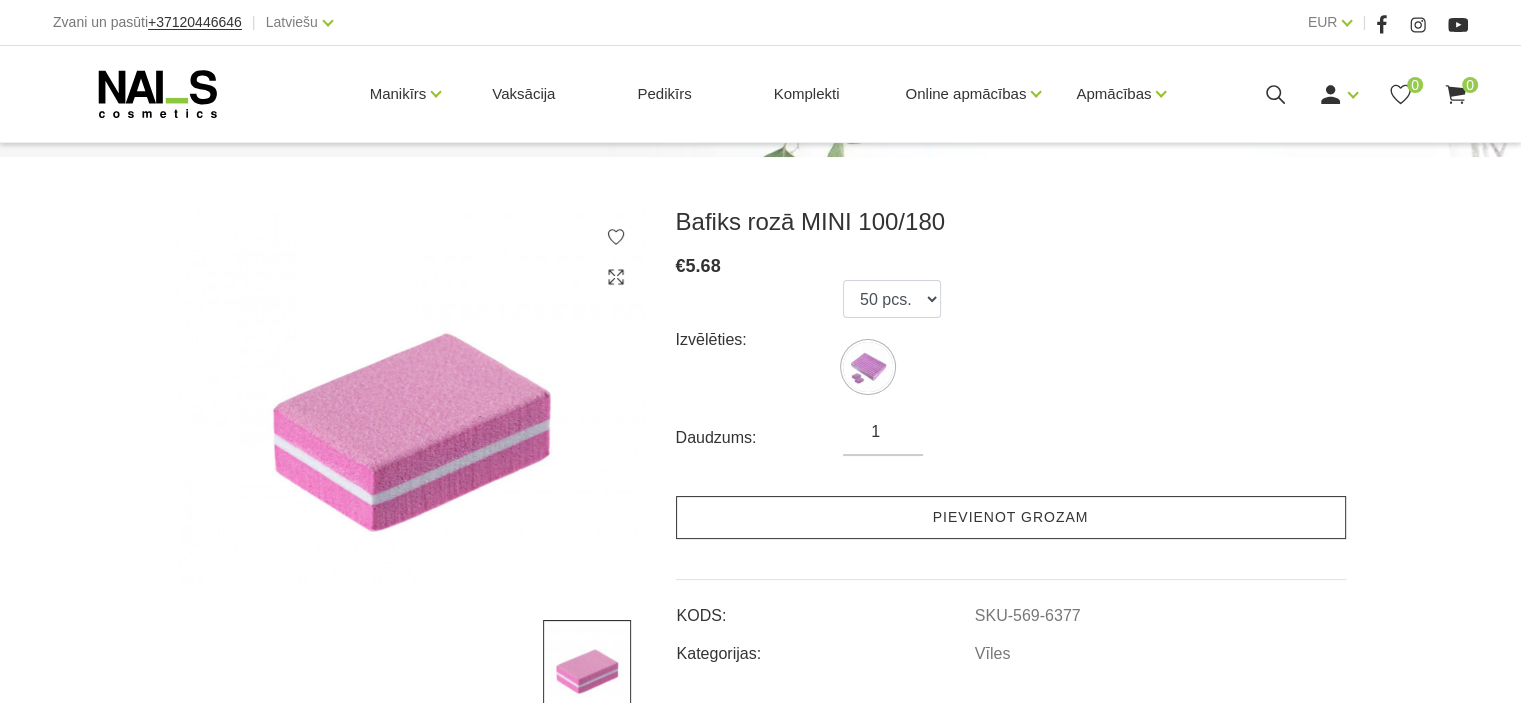 click on "Pievienot grozam" at bounding box center (1011, 517) 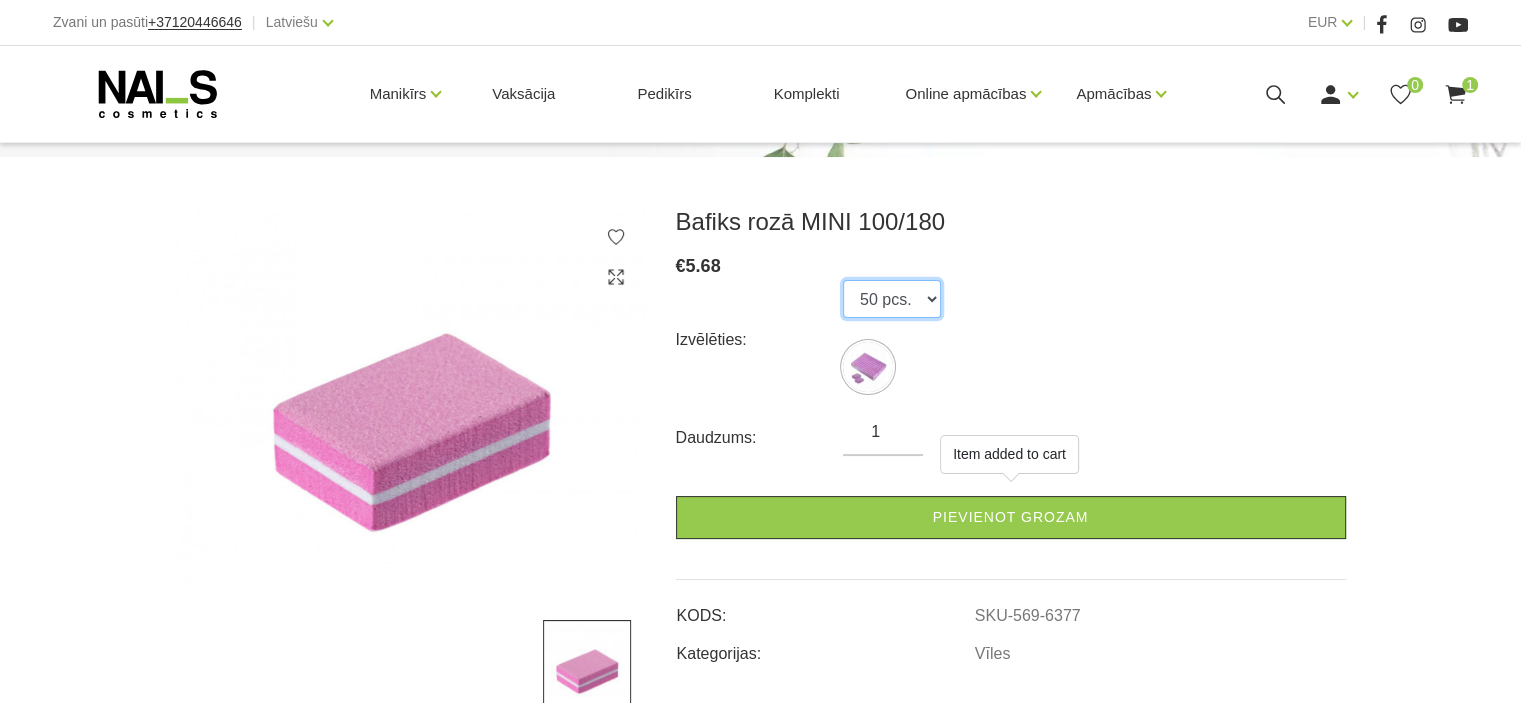 click on "50 pcs." at bounding box center [892, 299] 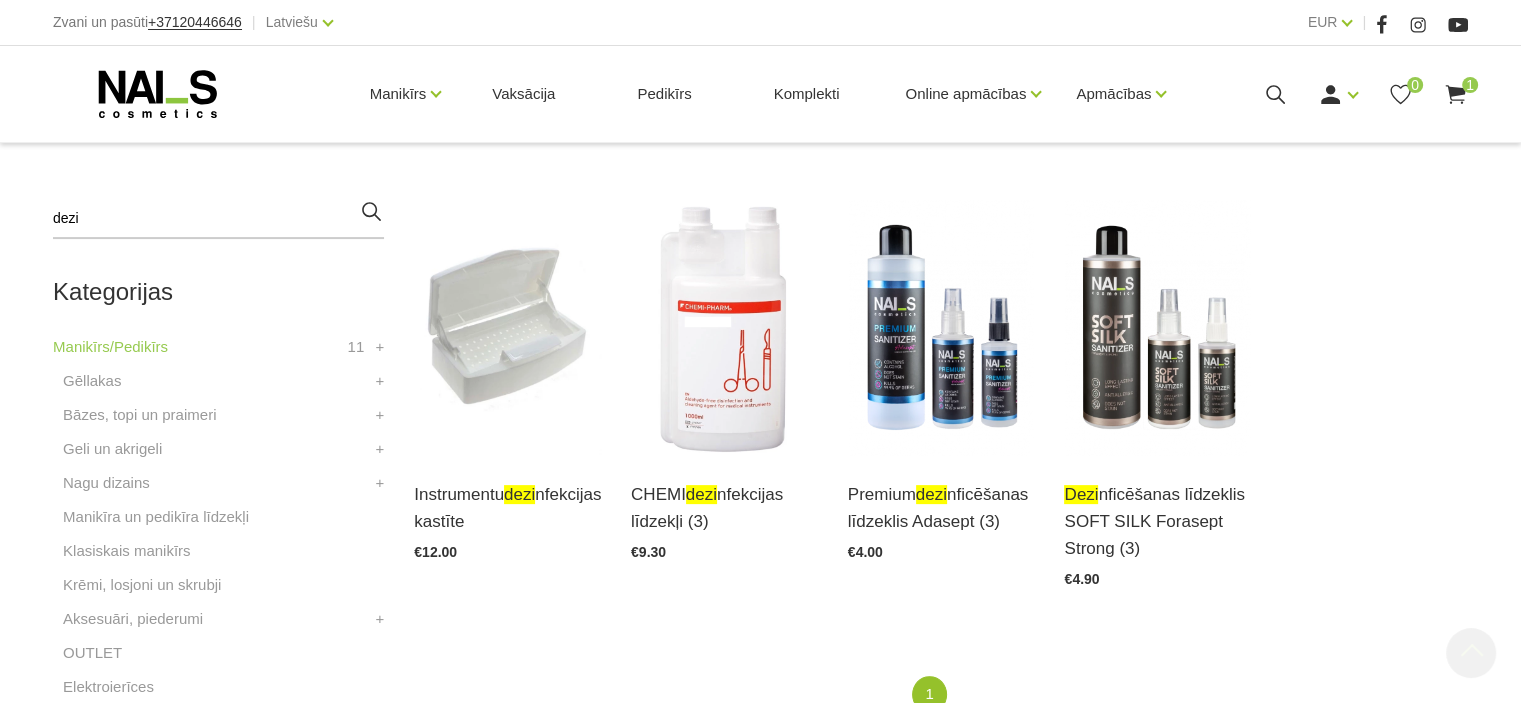scroll, scrollTop: 480, scrollLeft: 0, axis: vertical 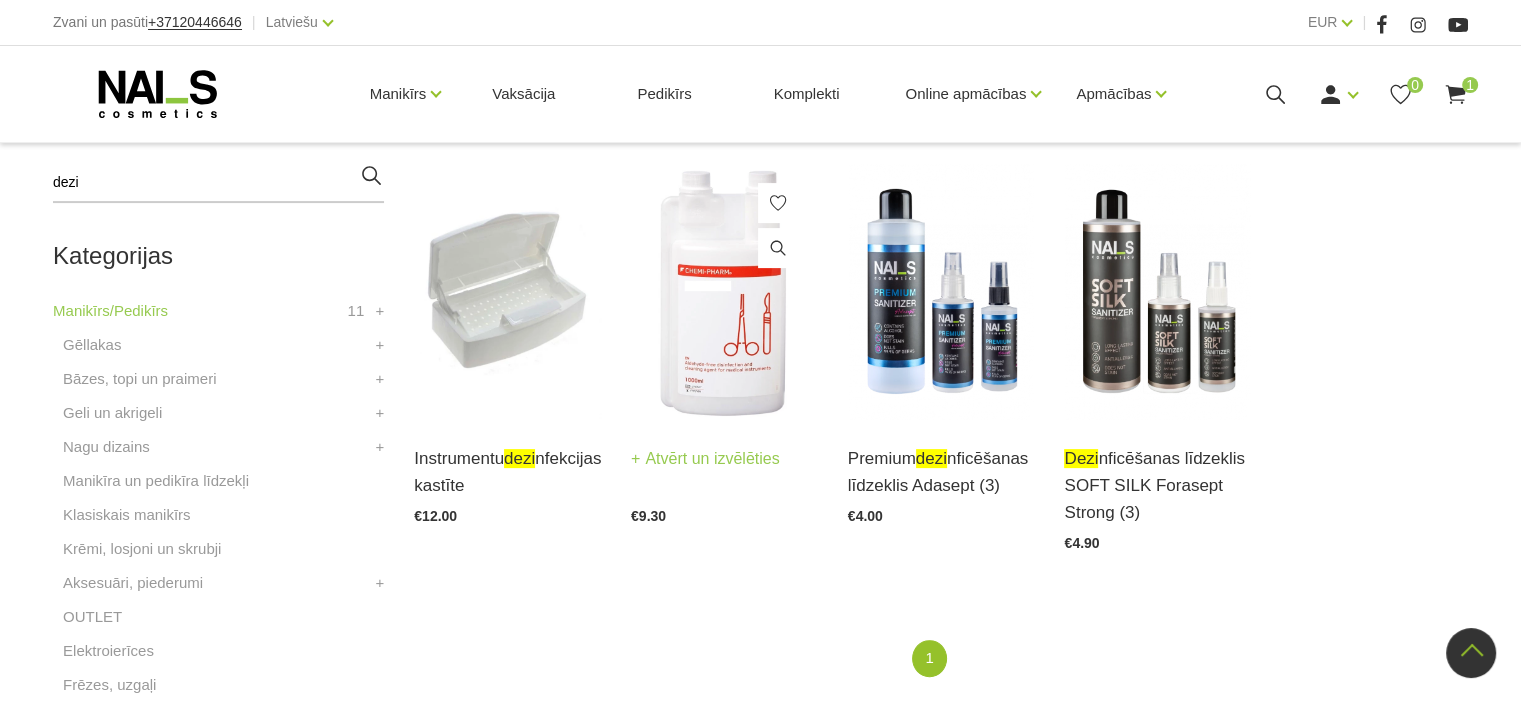 click at bounding box center (724, 291) 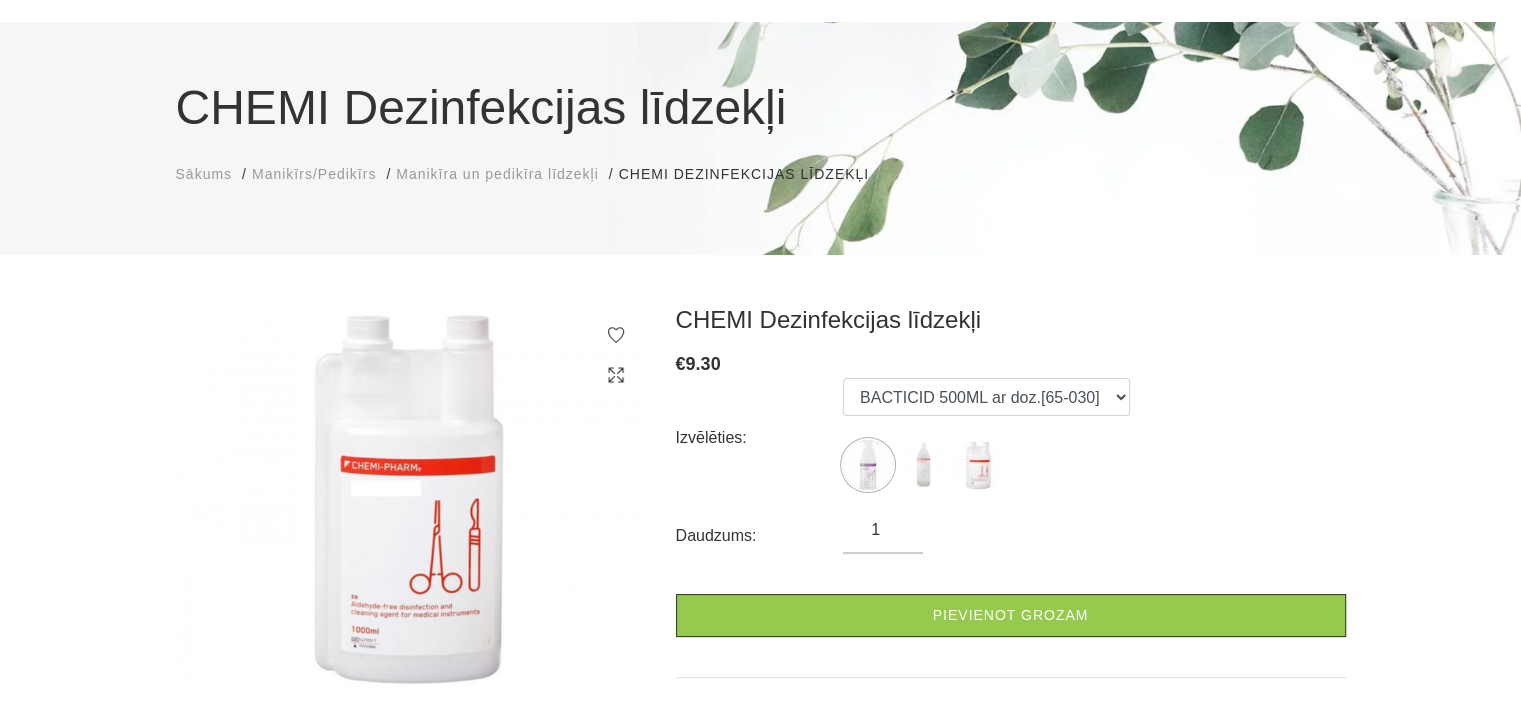 scroll, scrollTop: 120, scrollLeft: 0, axis: vertical 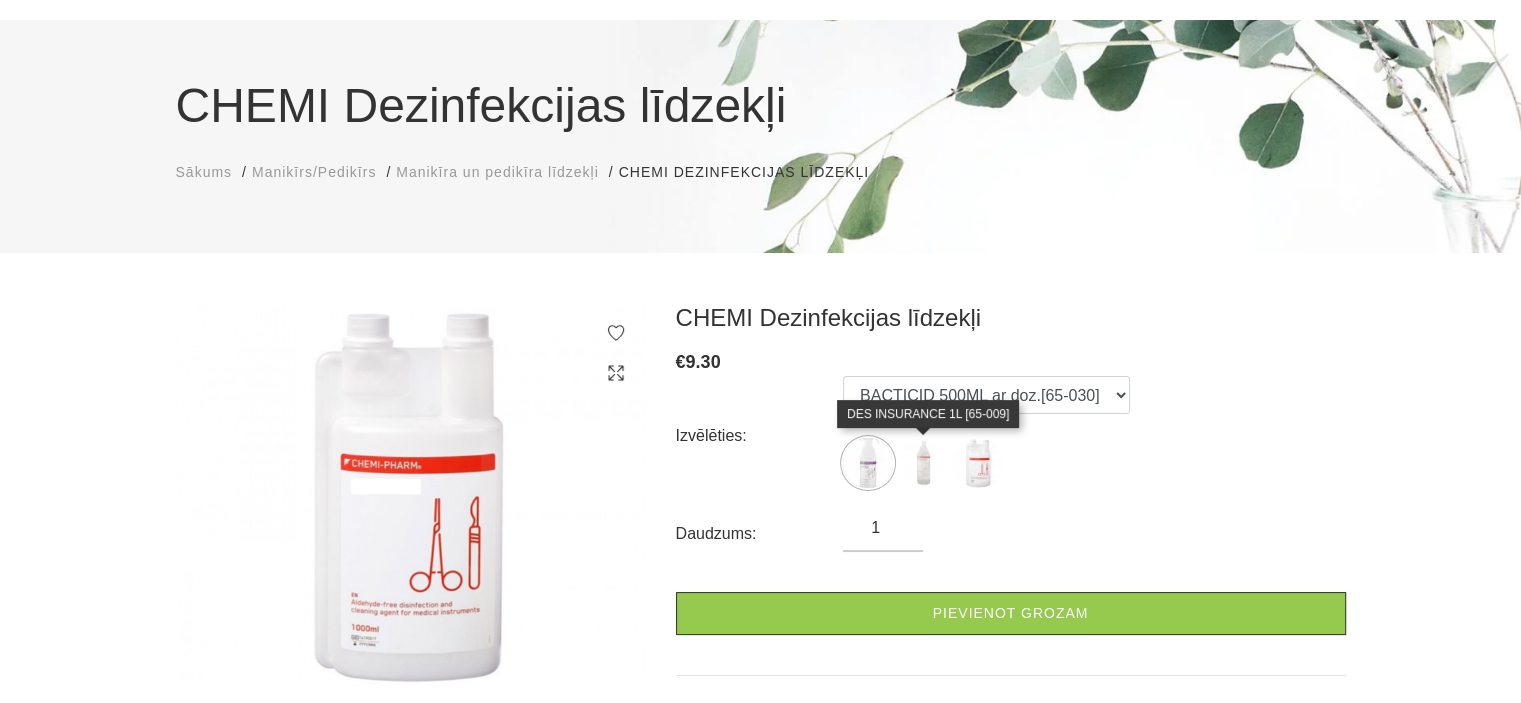 click at bounding box center (923, 463) 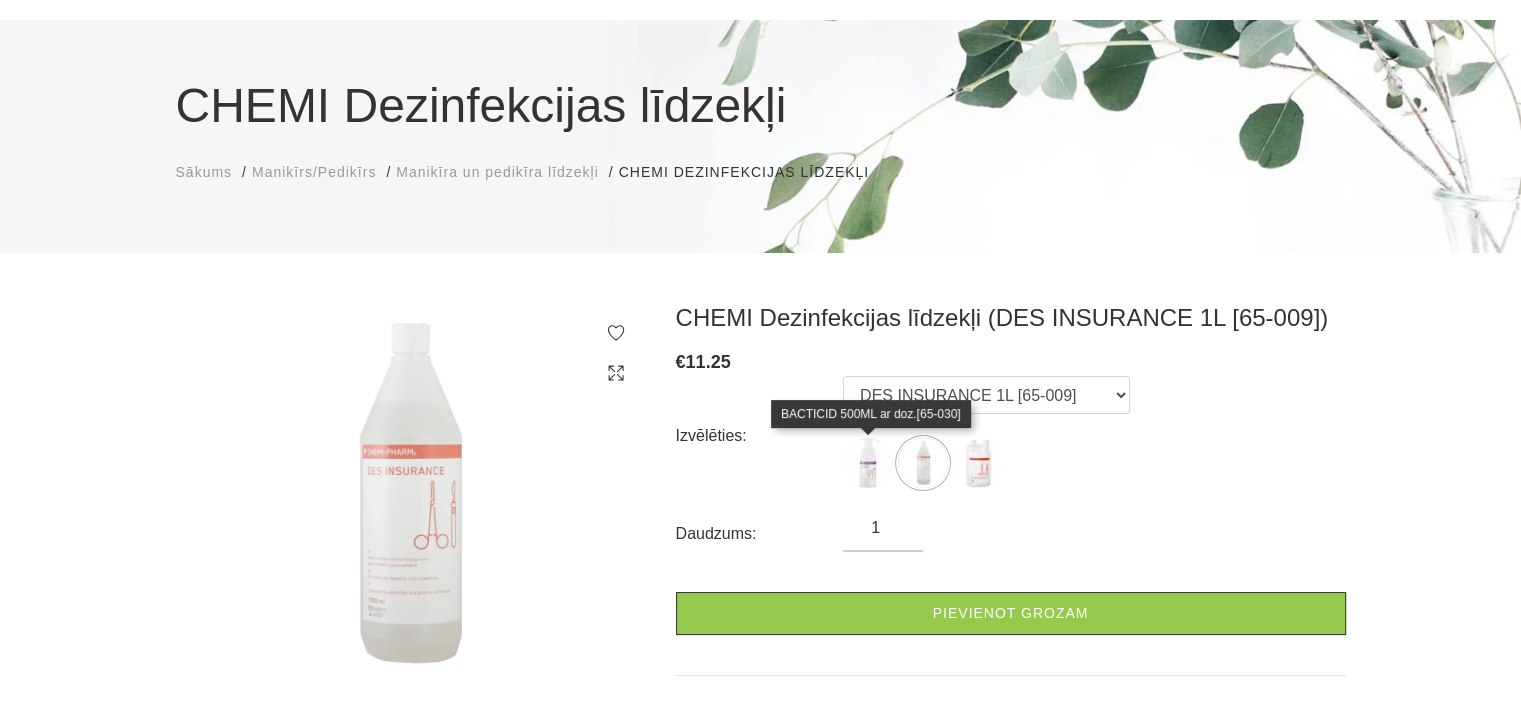 click at bounding box center [868, 463] 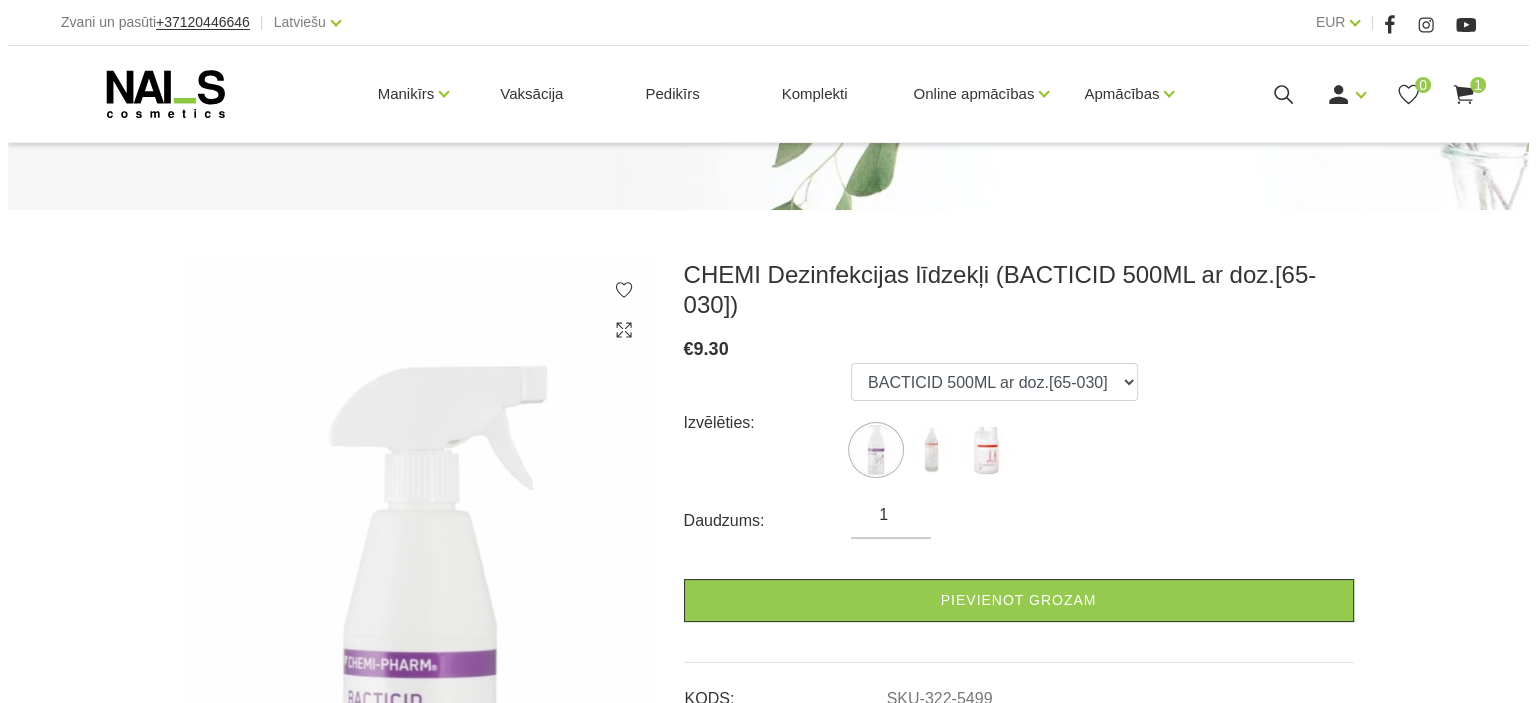 scroll, scrollTop: 240, scrollLeft: 0, axis: vertical 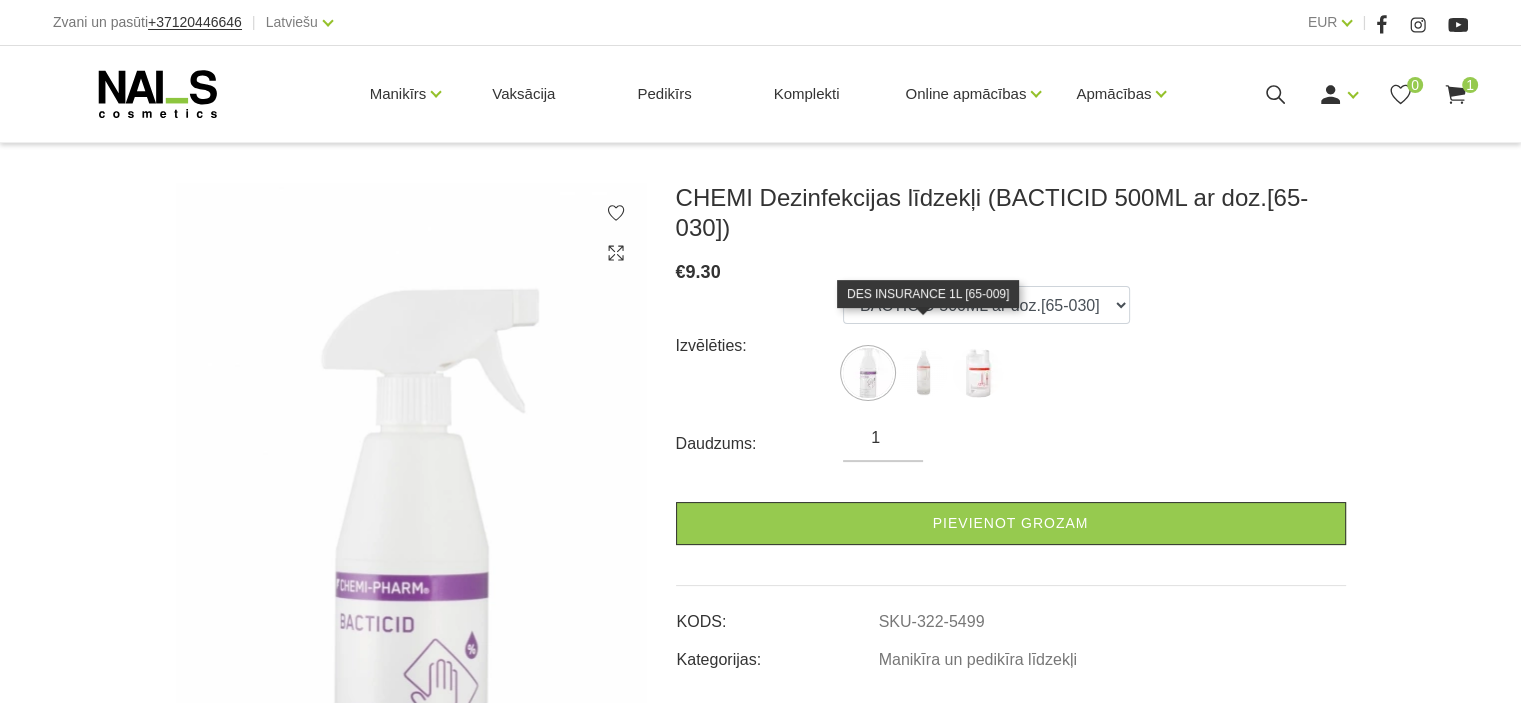 click at bounding box center [923, 373] 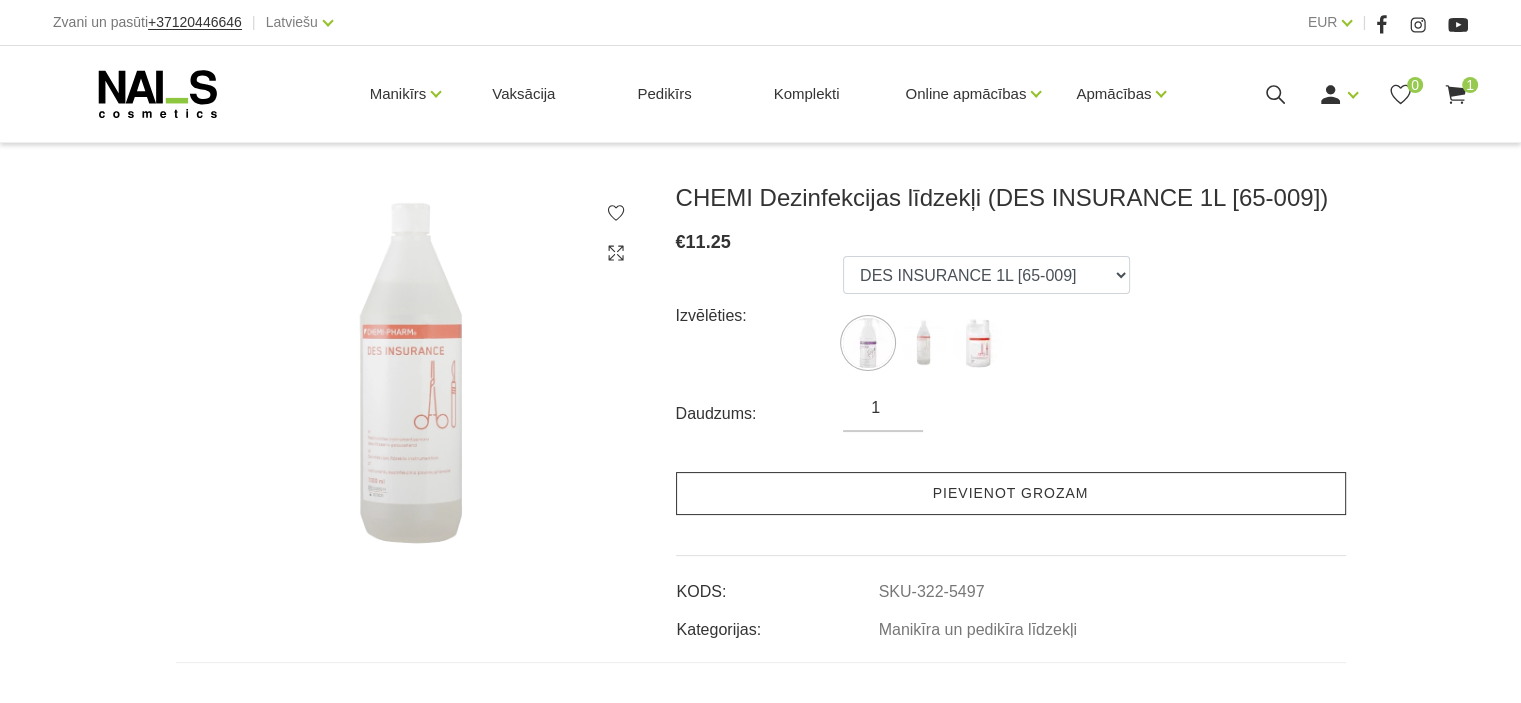 click on "Pievienot grozam" at bounding box center [1011, 493] 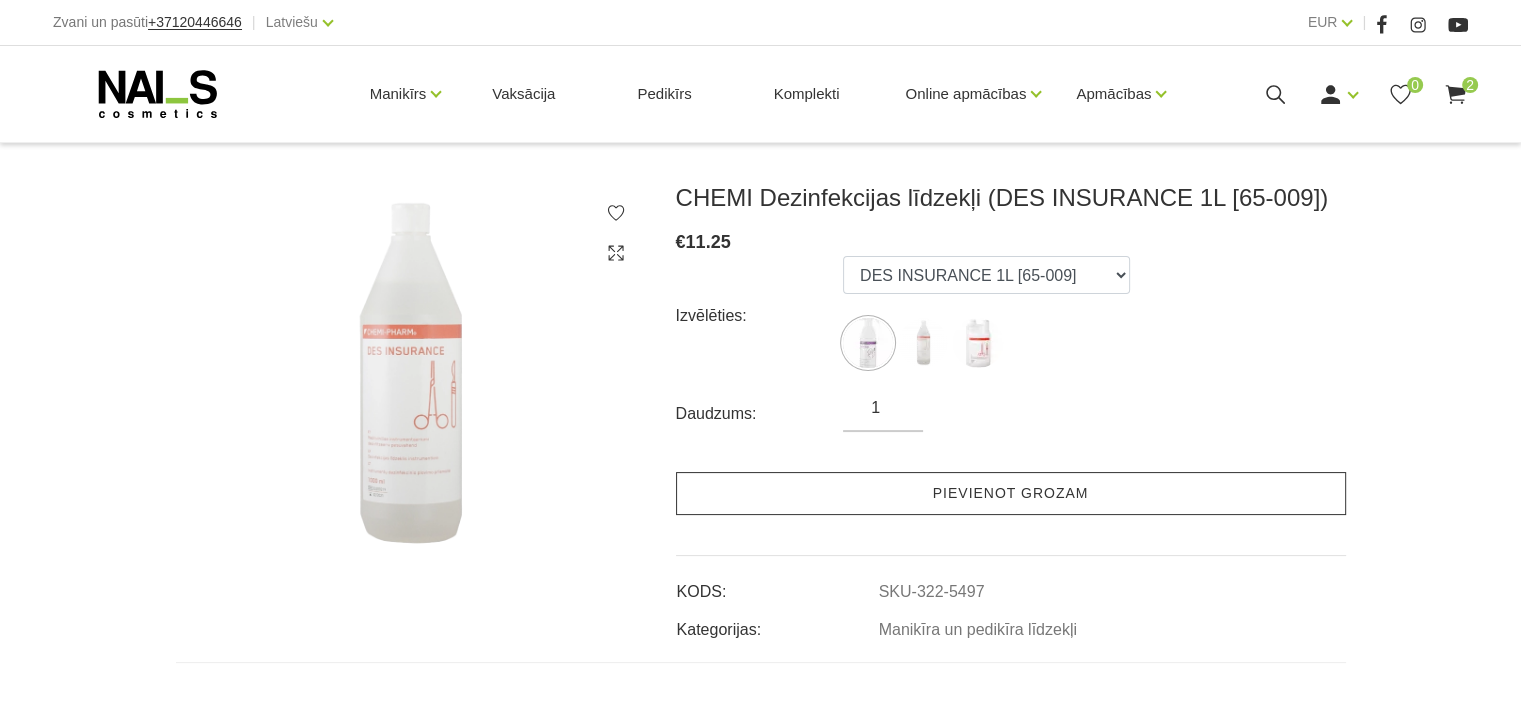 click on "Pievienot grozam" at bounding box center [1011, 493] 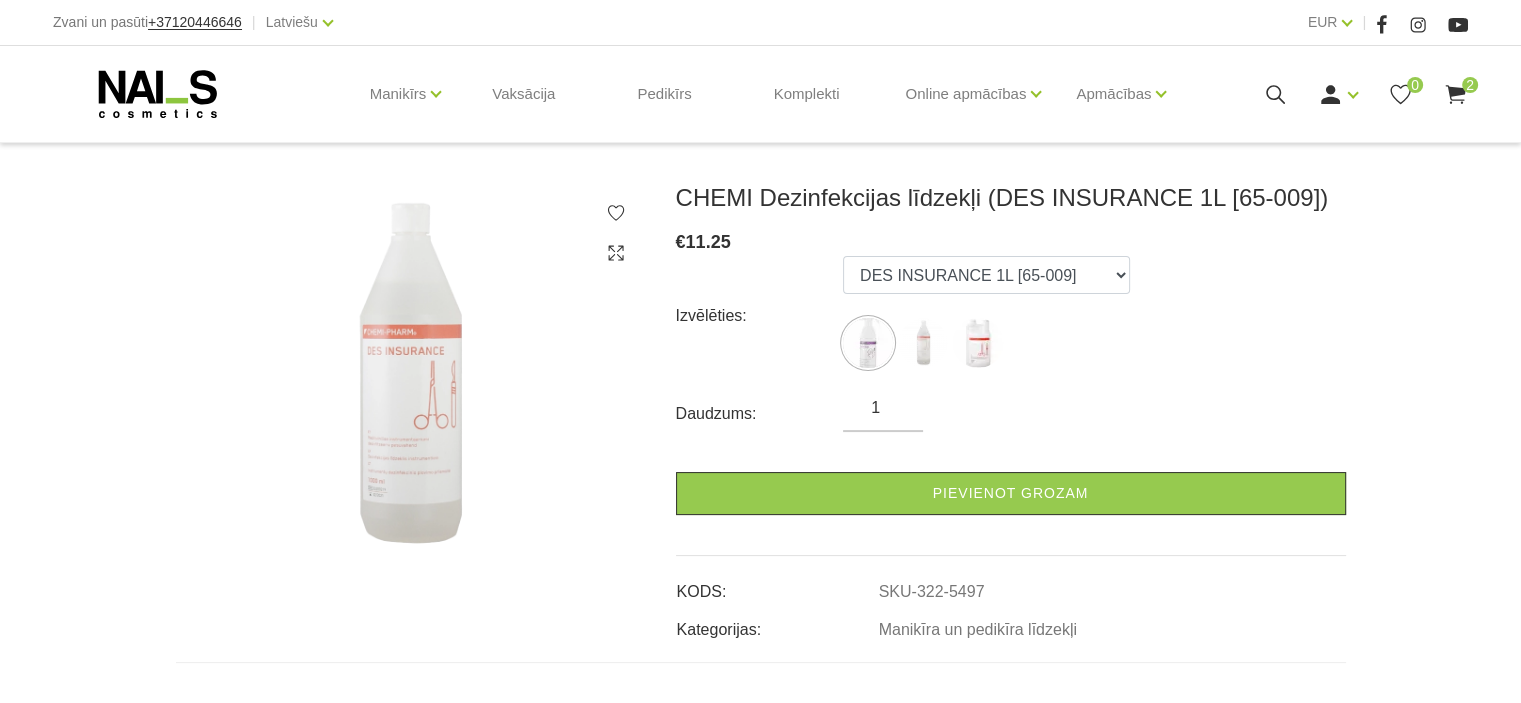 click 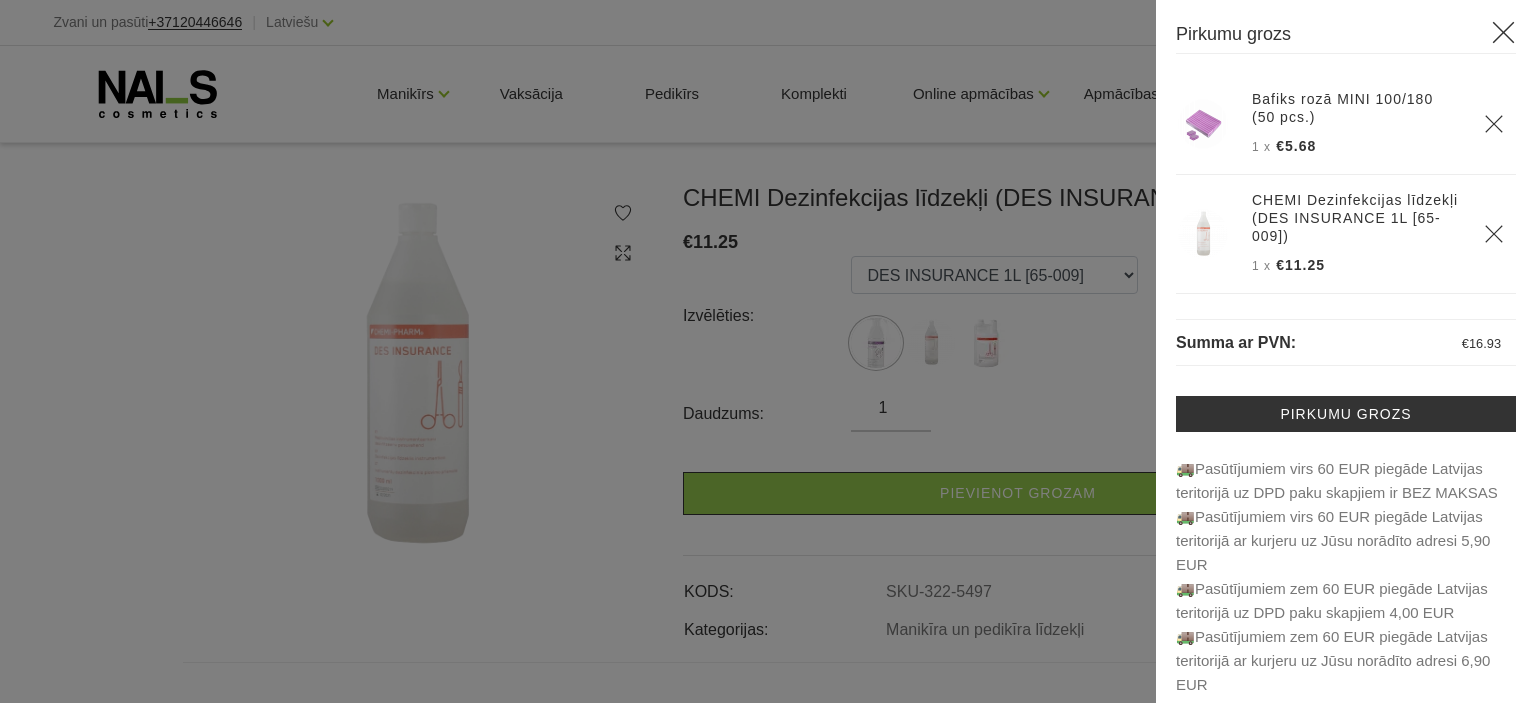 click at bounding box center [768, 351] 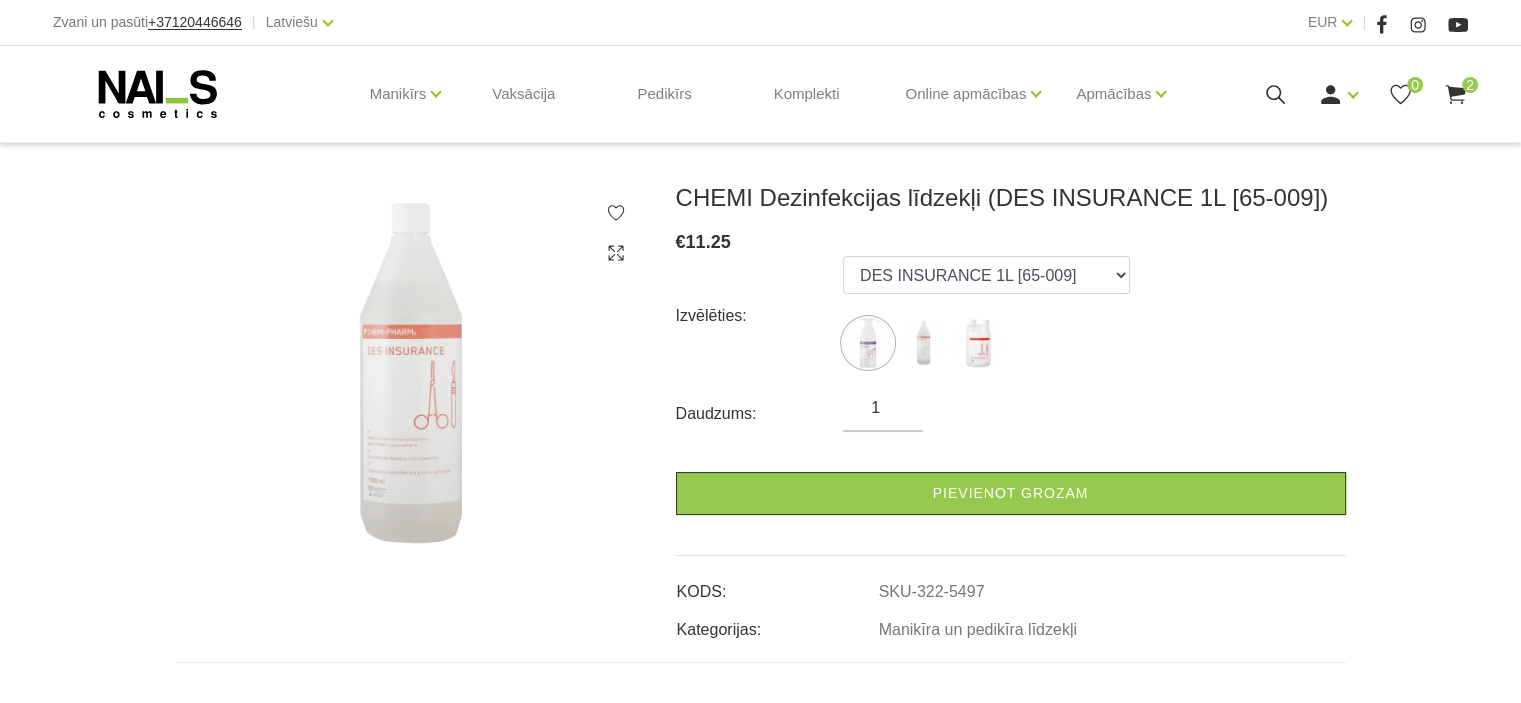 click 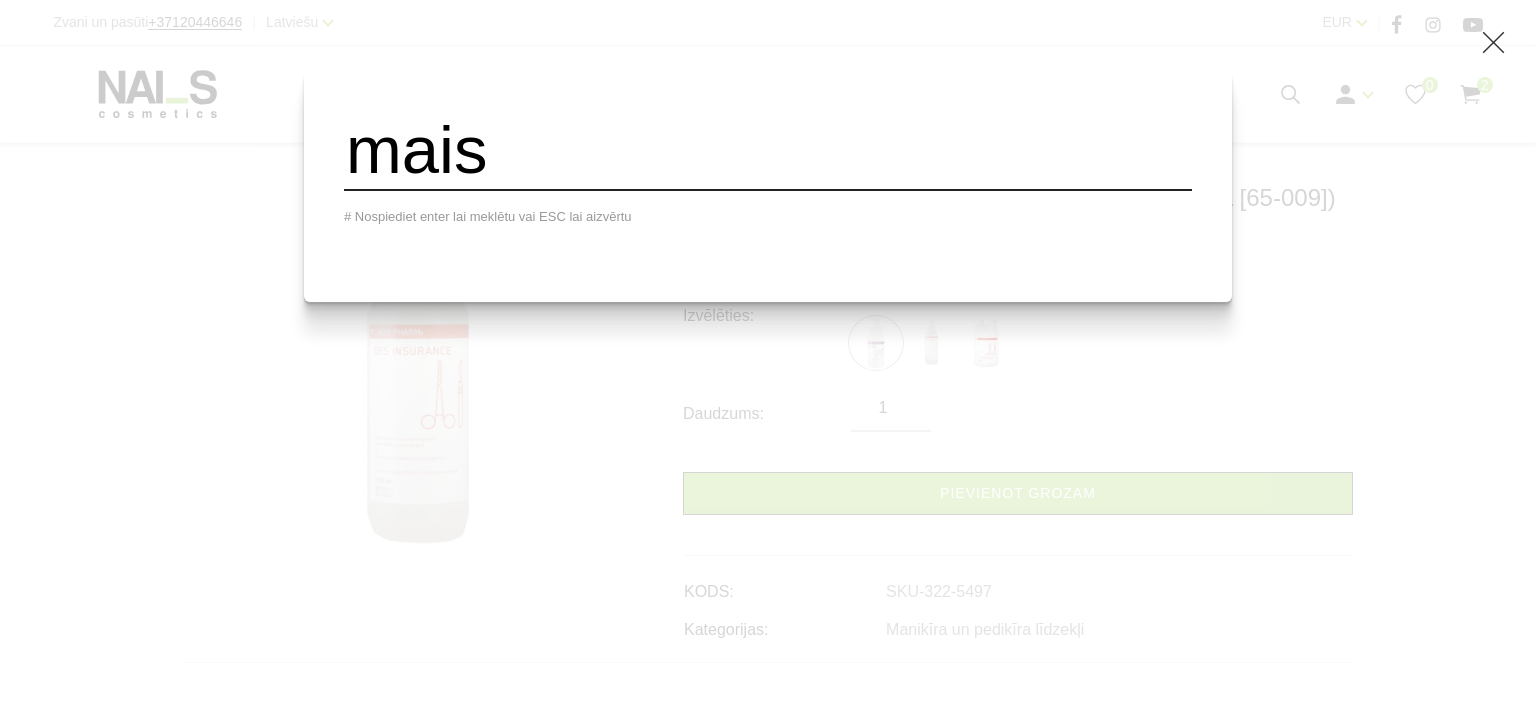 type on "mais" 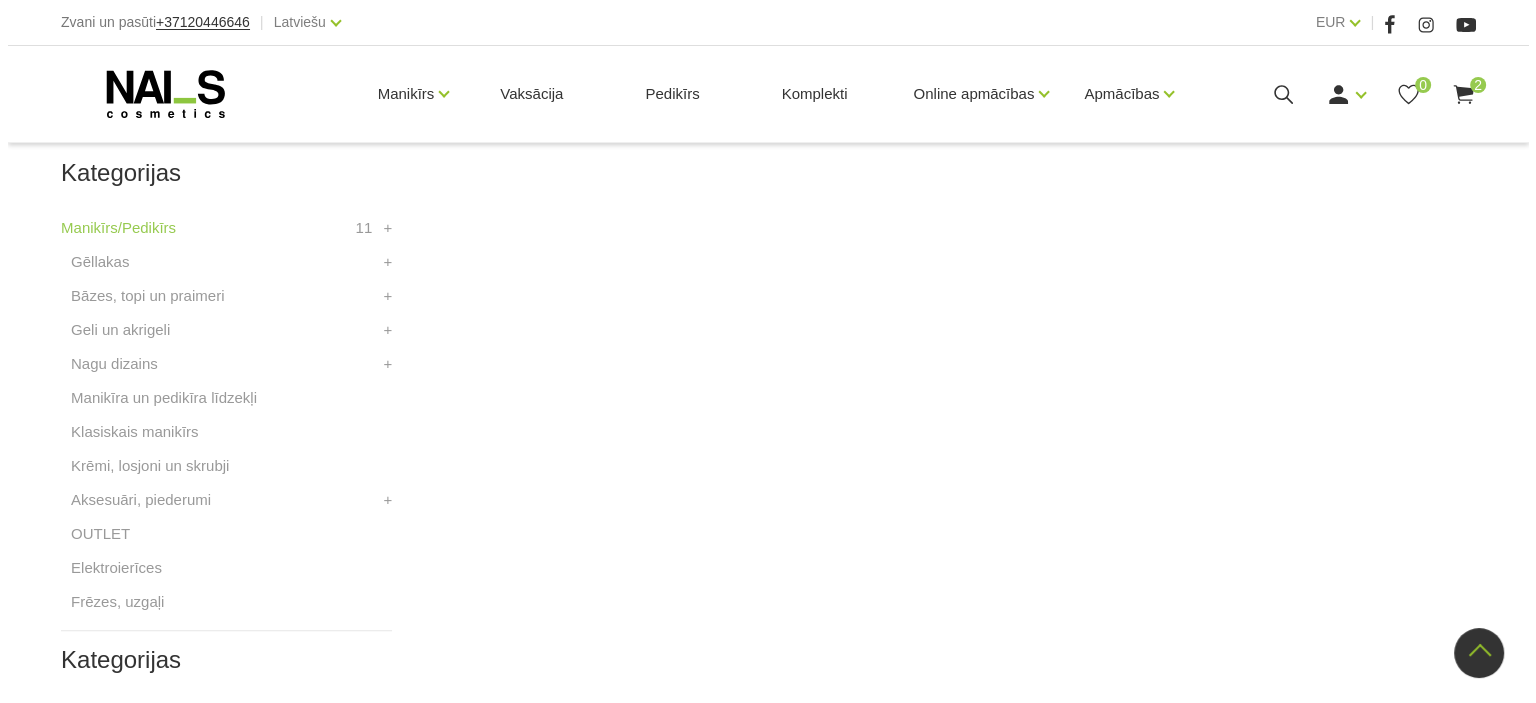 scroll, scrollTop: 467, scrollLeft: 0, axis: vertical 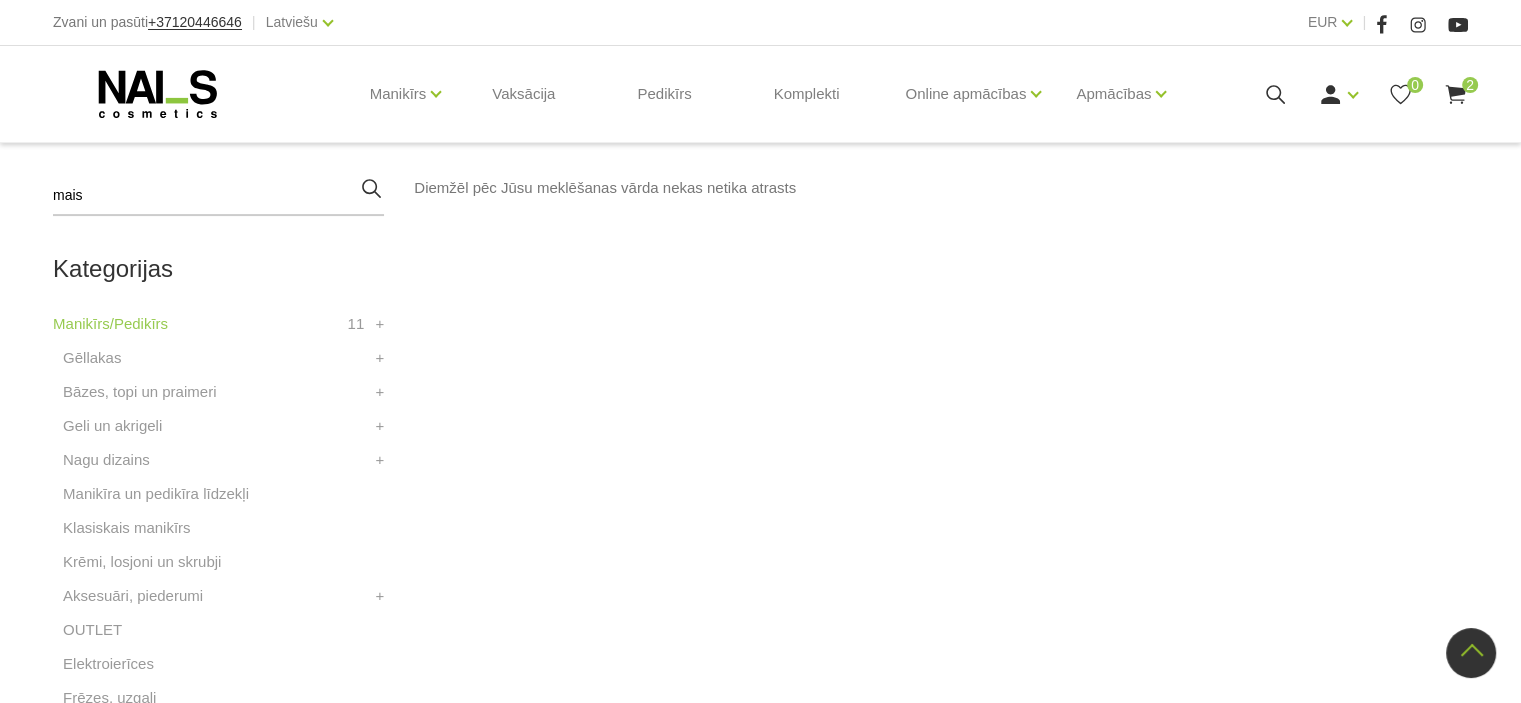 click 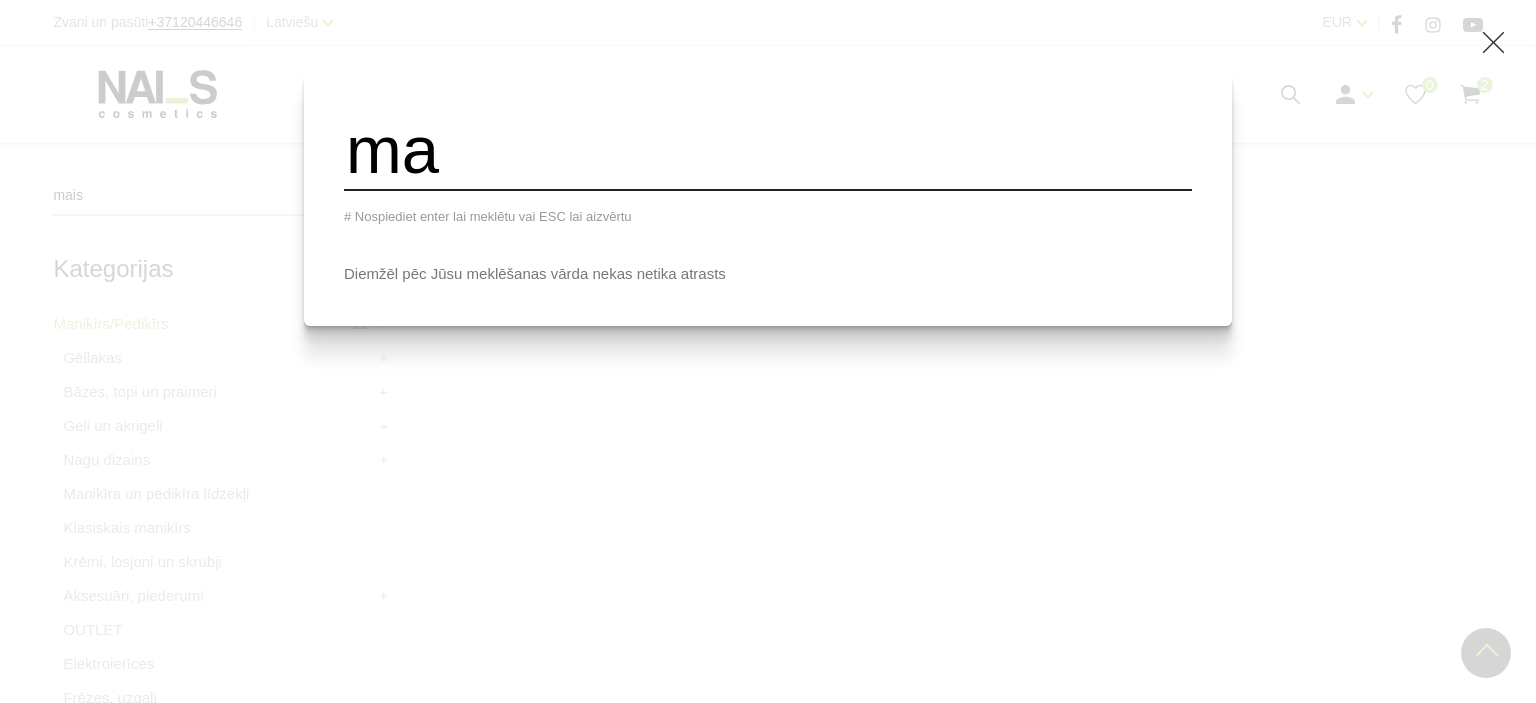 type on "m" 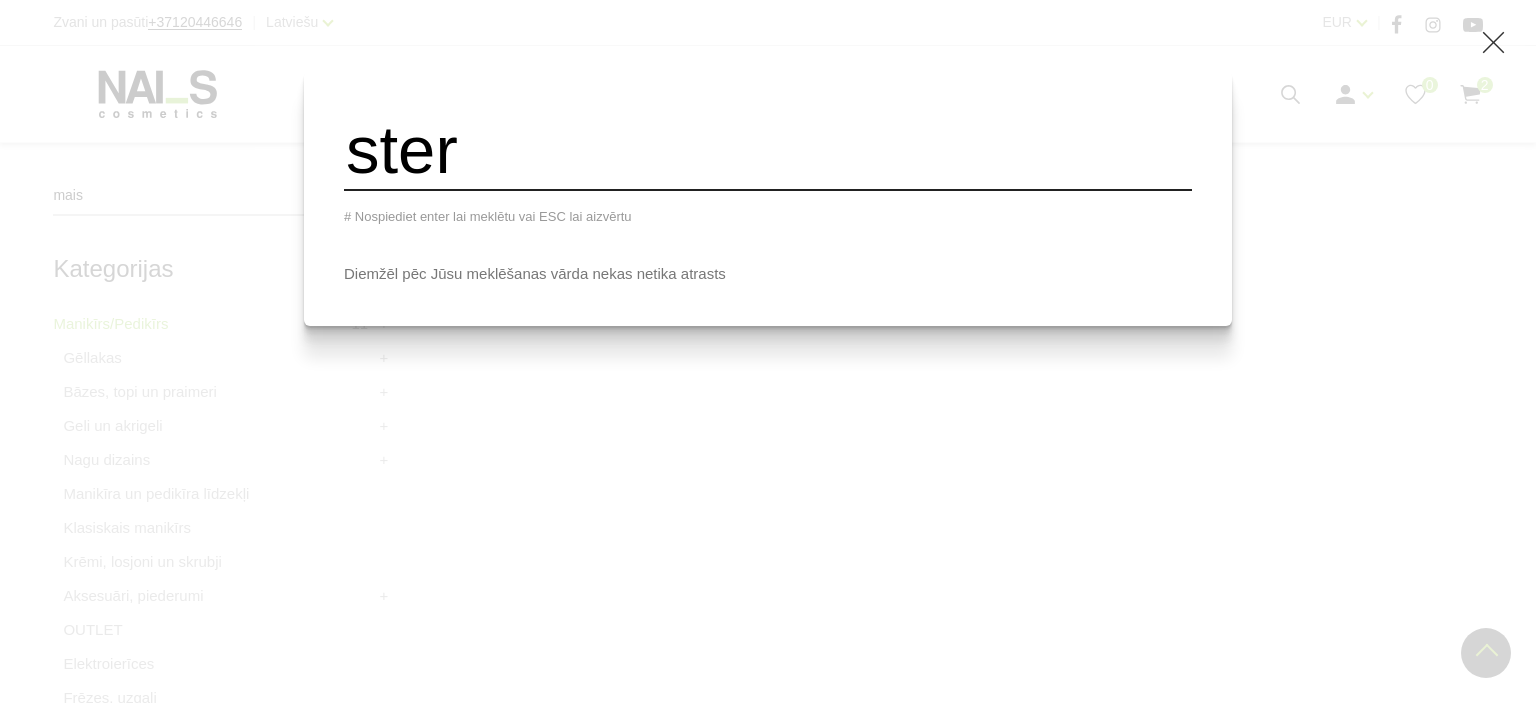type on "ster" 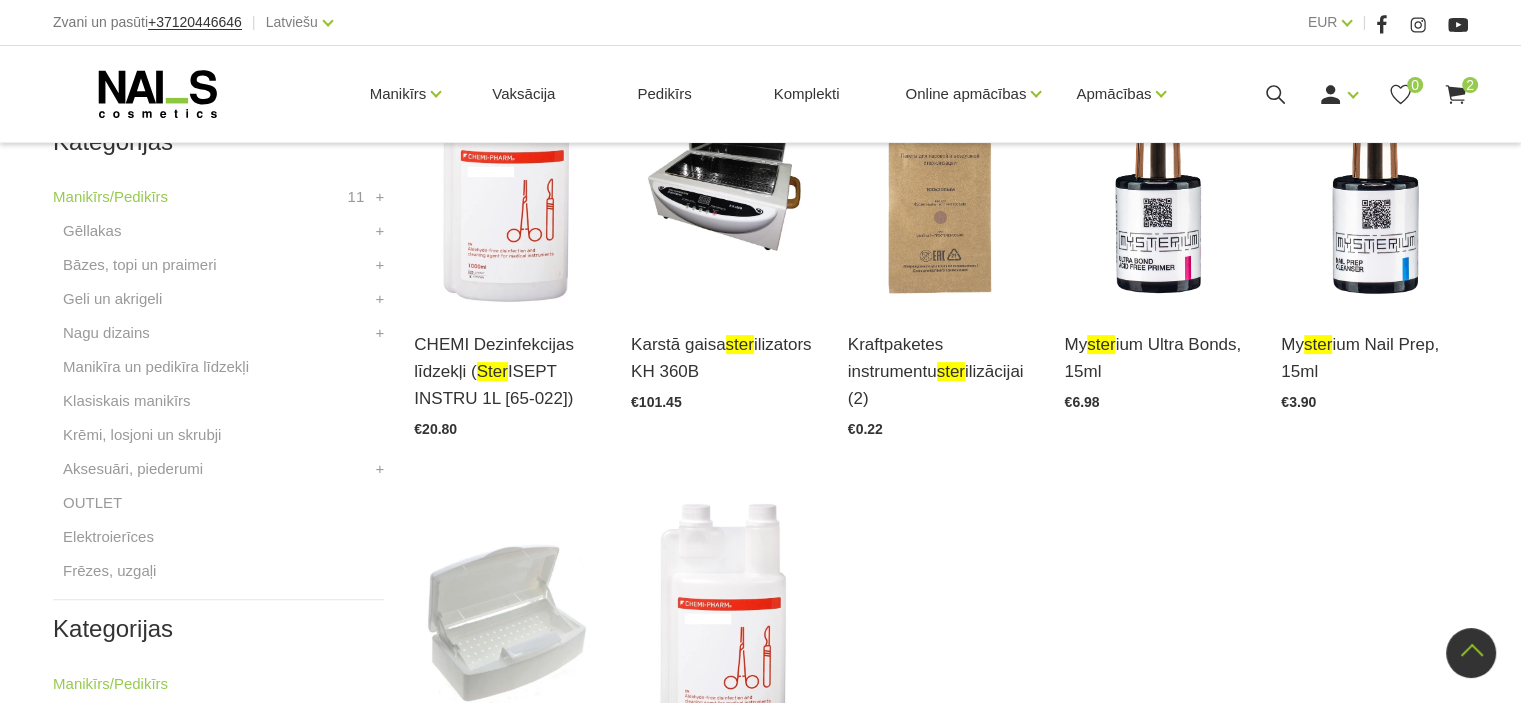 scroll, scrollTop: 572, scrollLeft: 0, axis: vertical 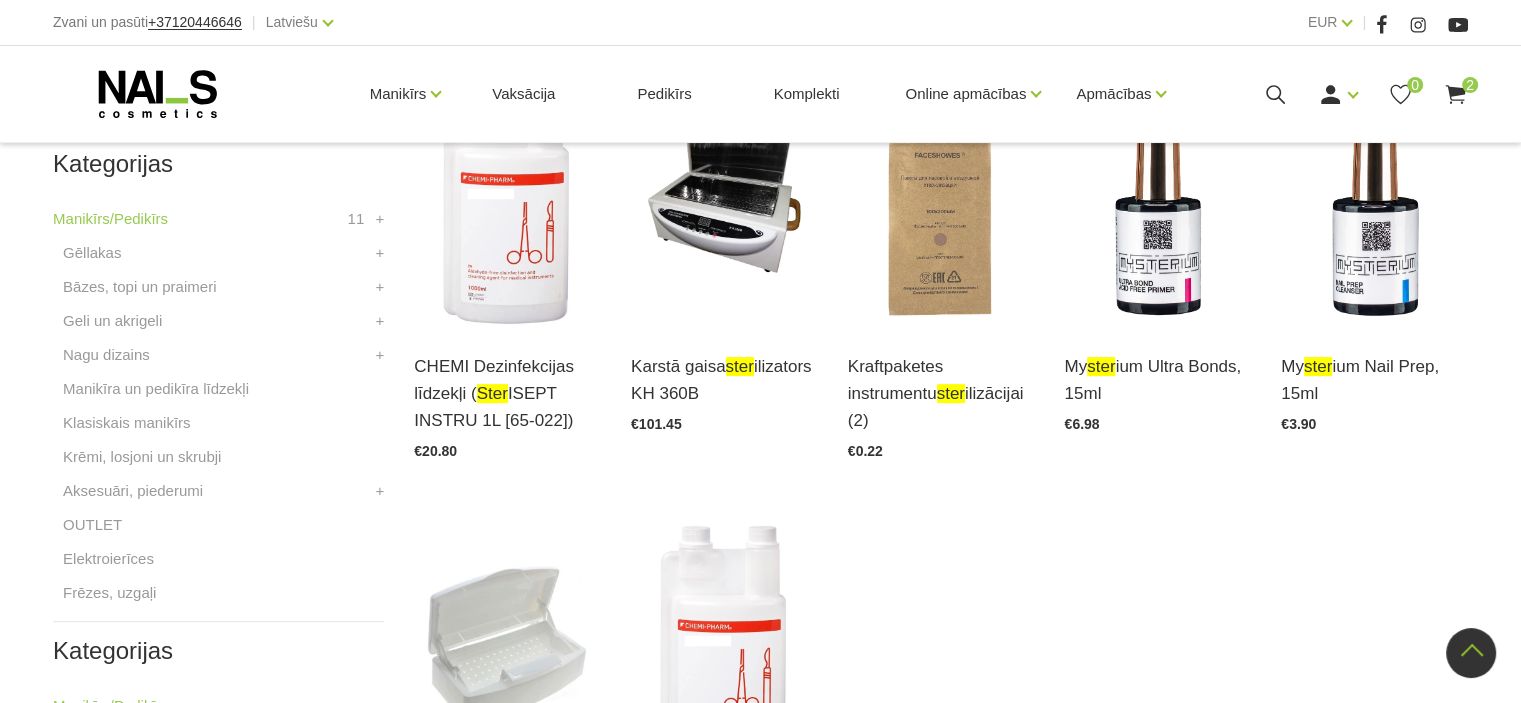 click at bounding box center (941, 199) 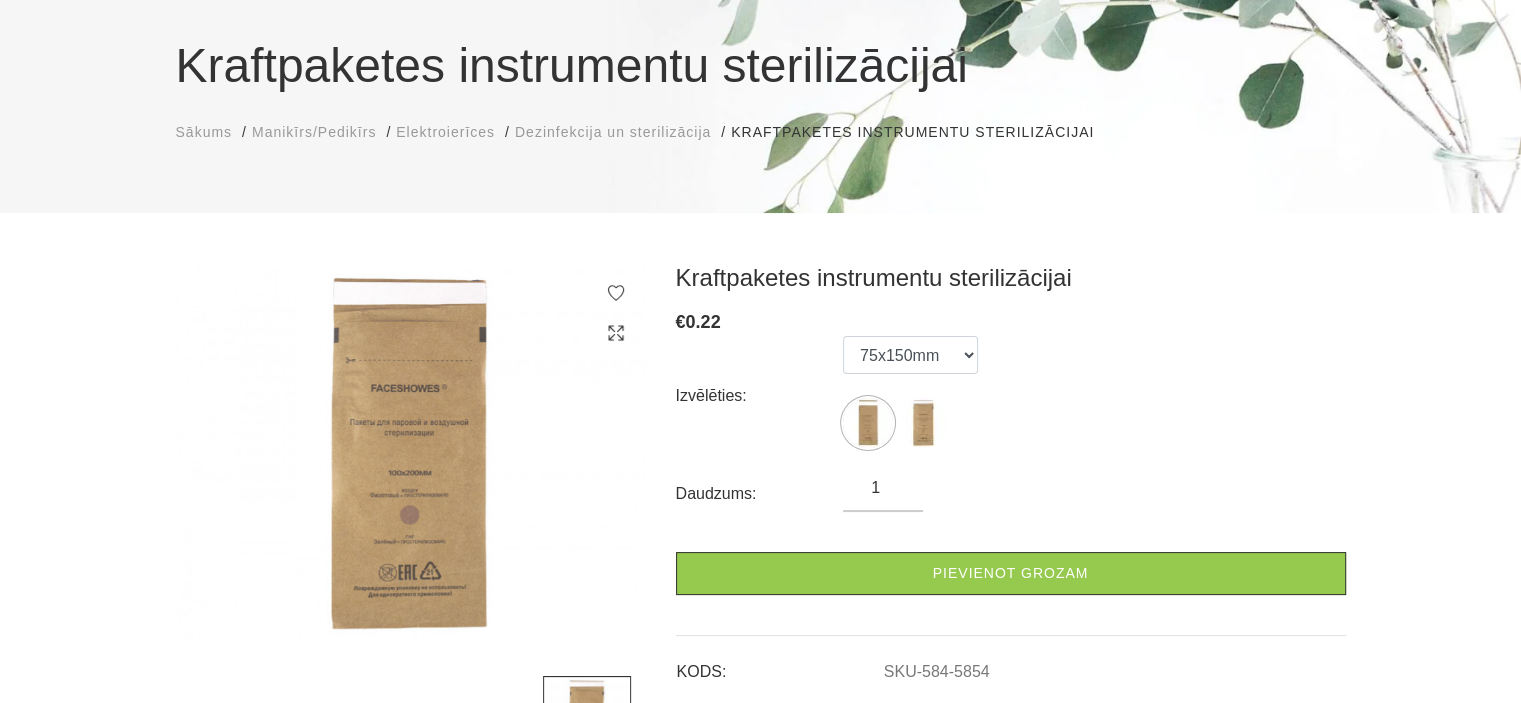 scroll, scrollTop: 190, scrollLeft: 0, axis: vertical 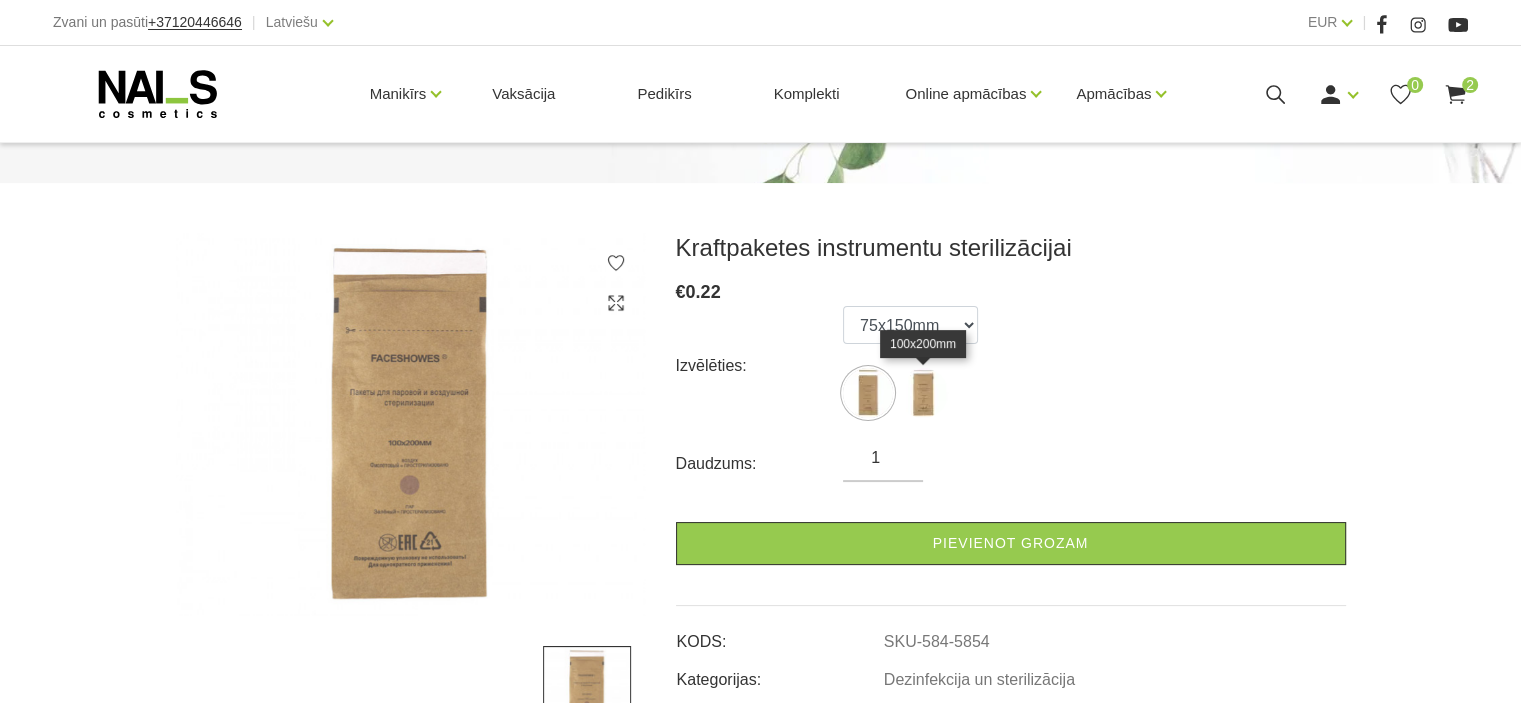 click at bounding box center (923, 393) 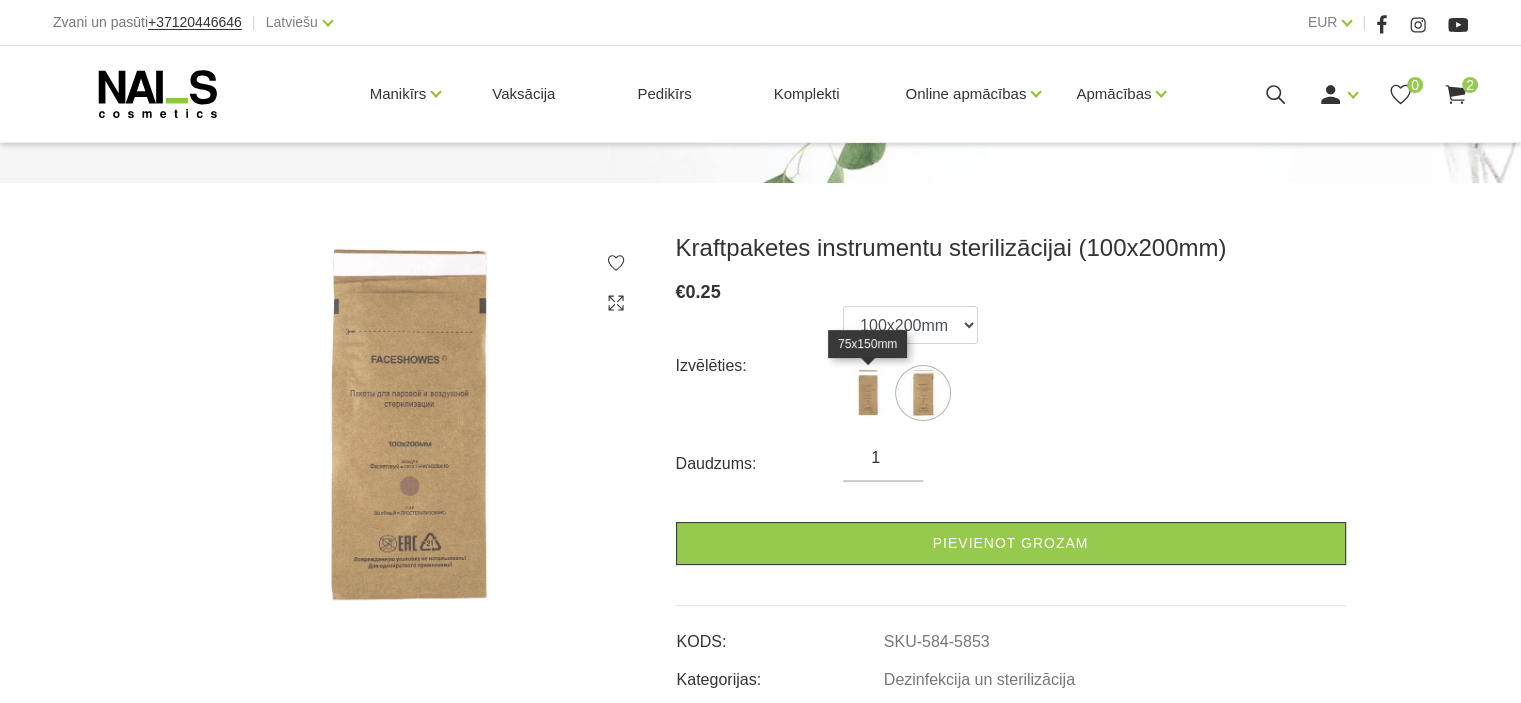click at bounding box center (868, 393) 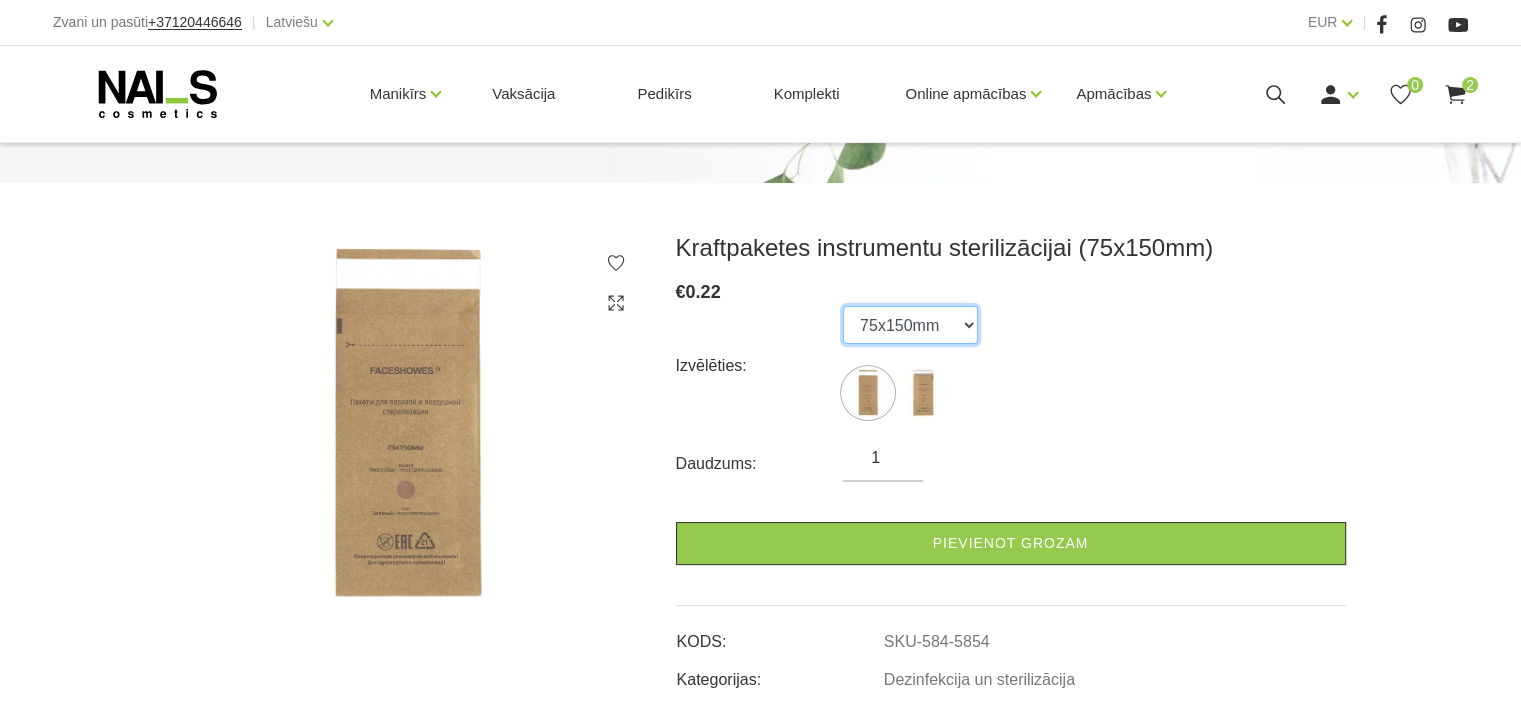 click on "75x150mm 100x200mm" at bounding box center [910, 325] 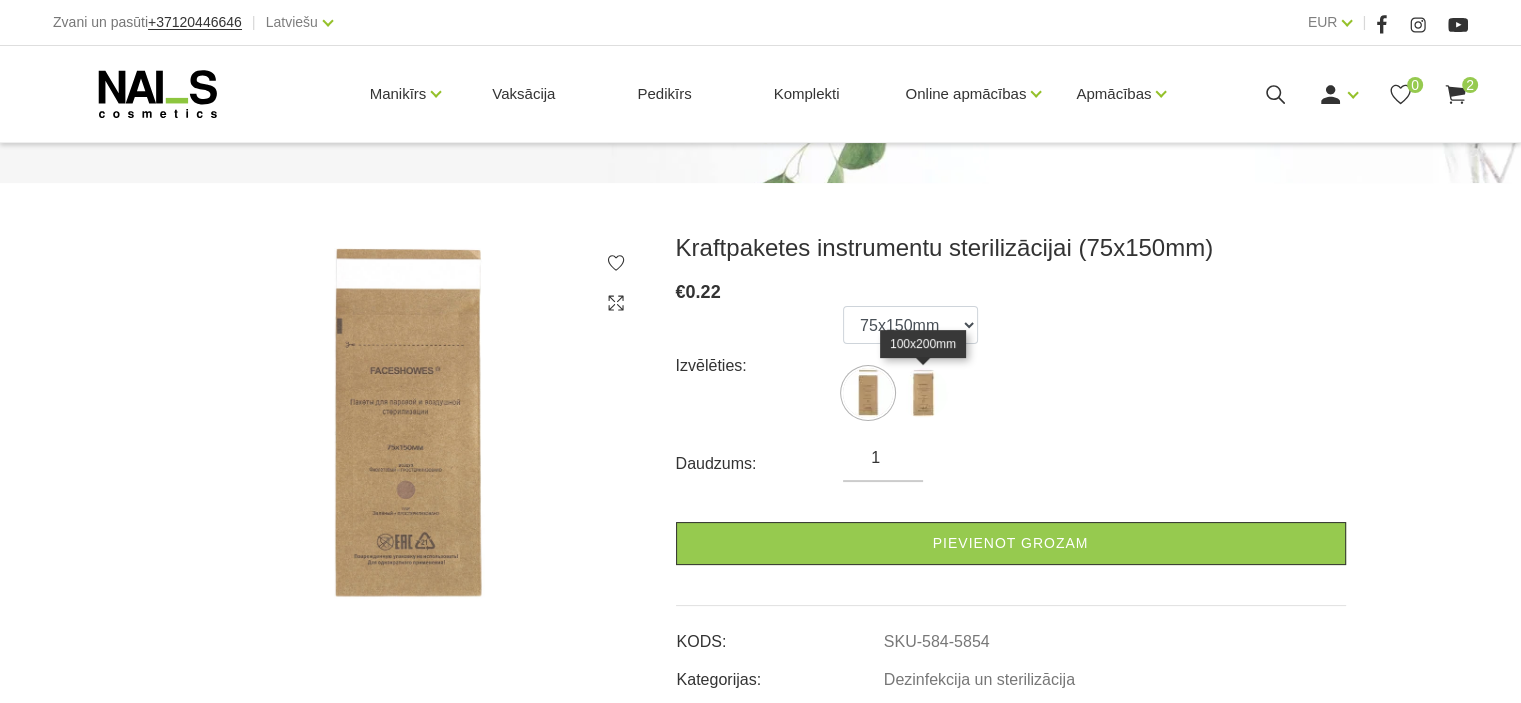 click at bounding box center (923, 393) 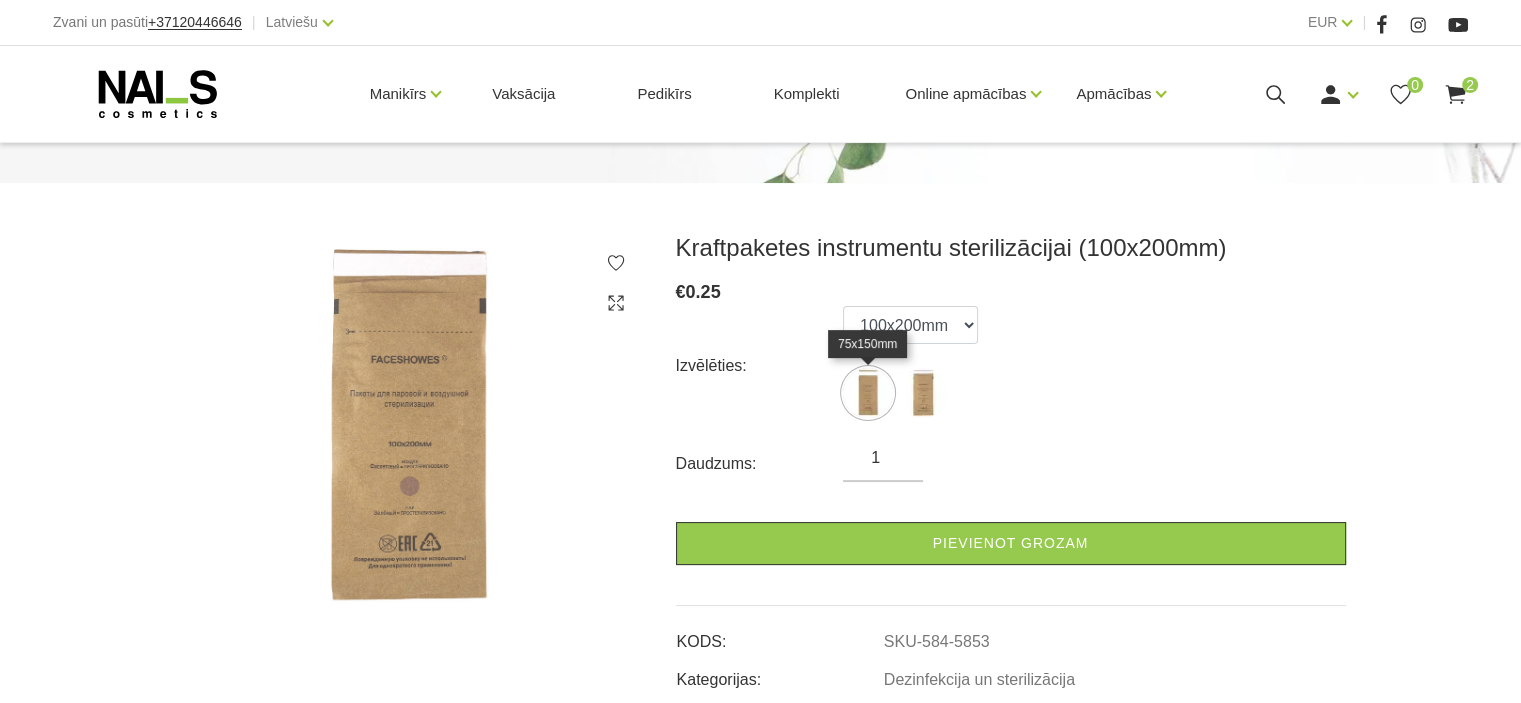 click at bounding box center (868, 393) 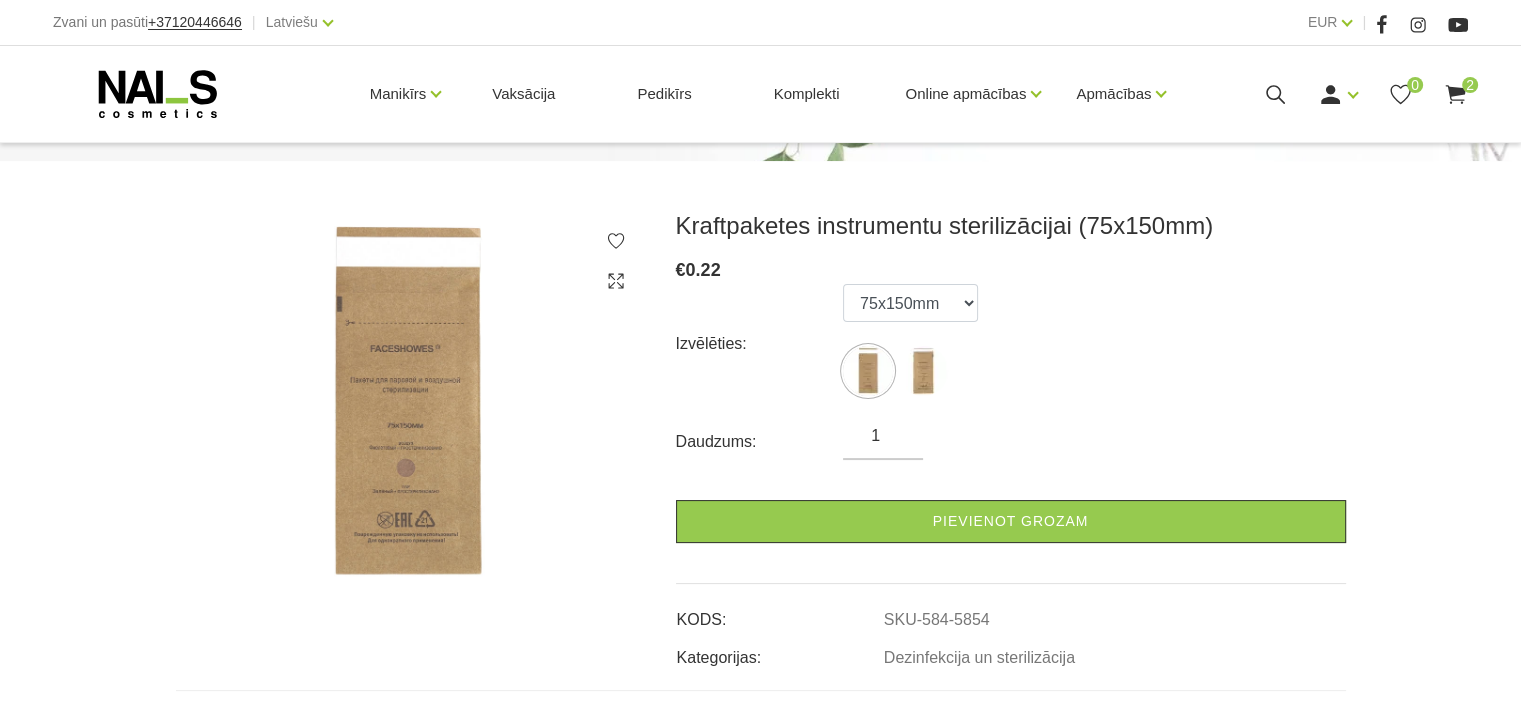 scroll, scrollTop: 166, scrollLeft: 0, axis: vertical 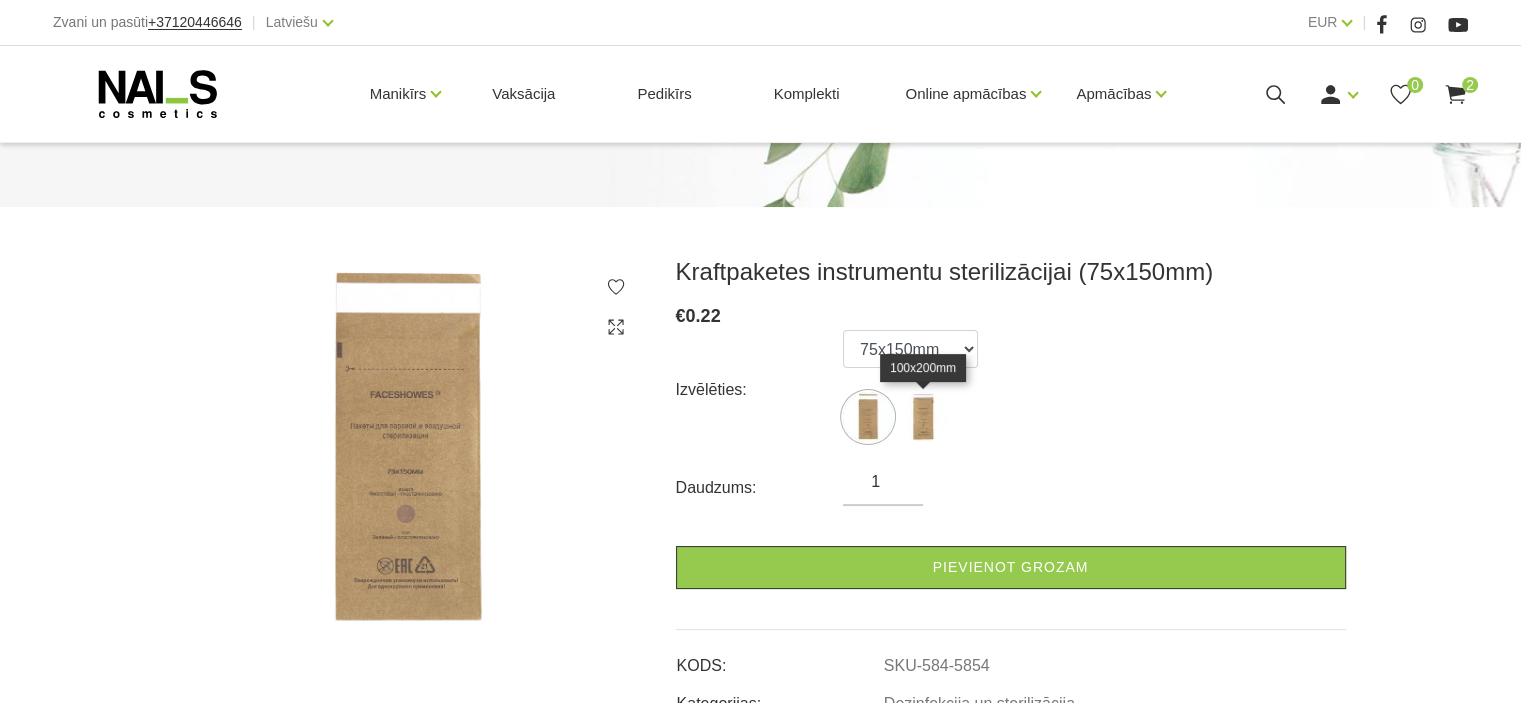 click at bounding box center (923, 417) 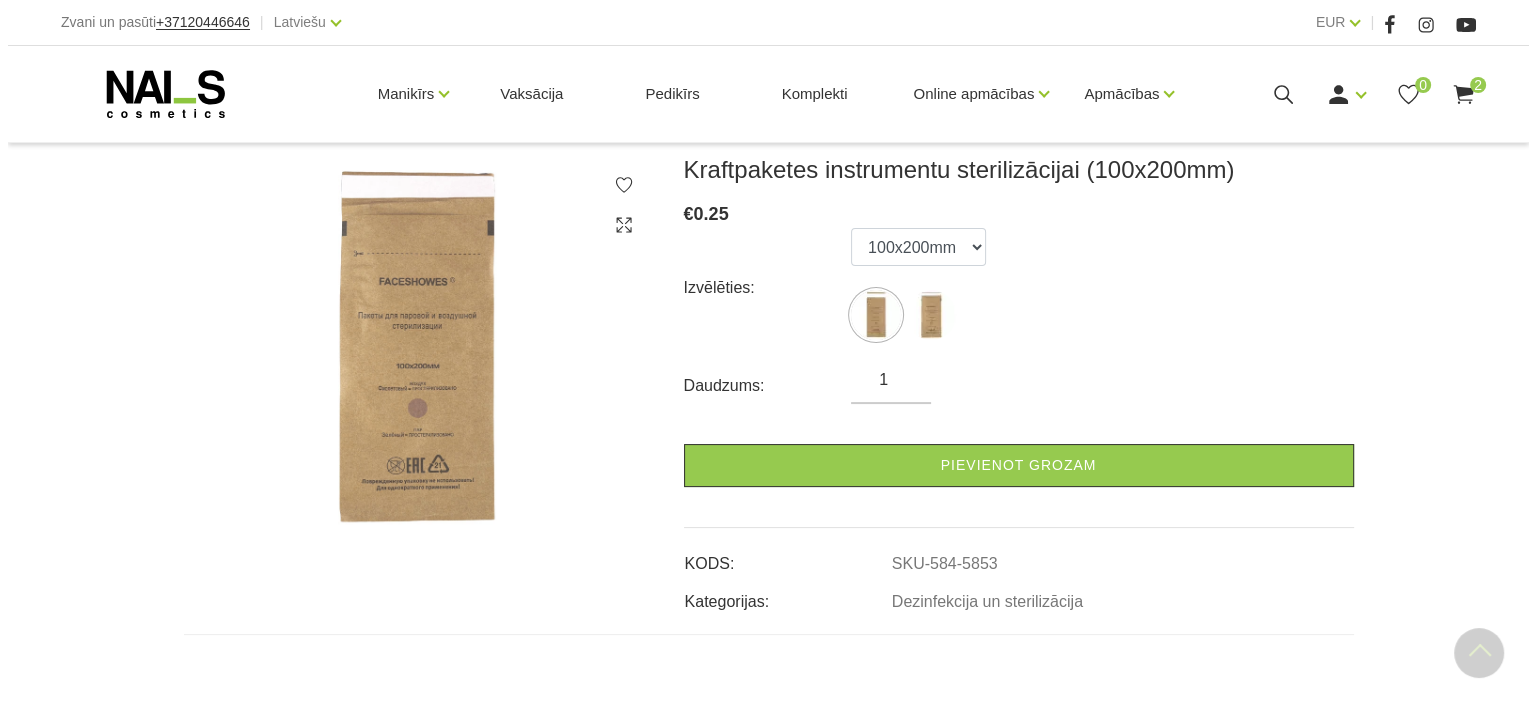 scroll, scrollTop: 153, scrollLeft: 0, axis: vertical 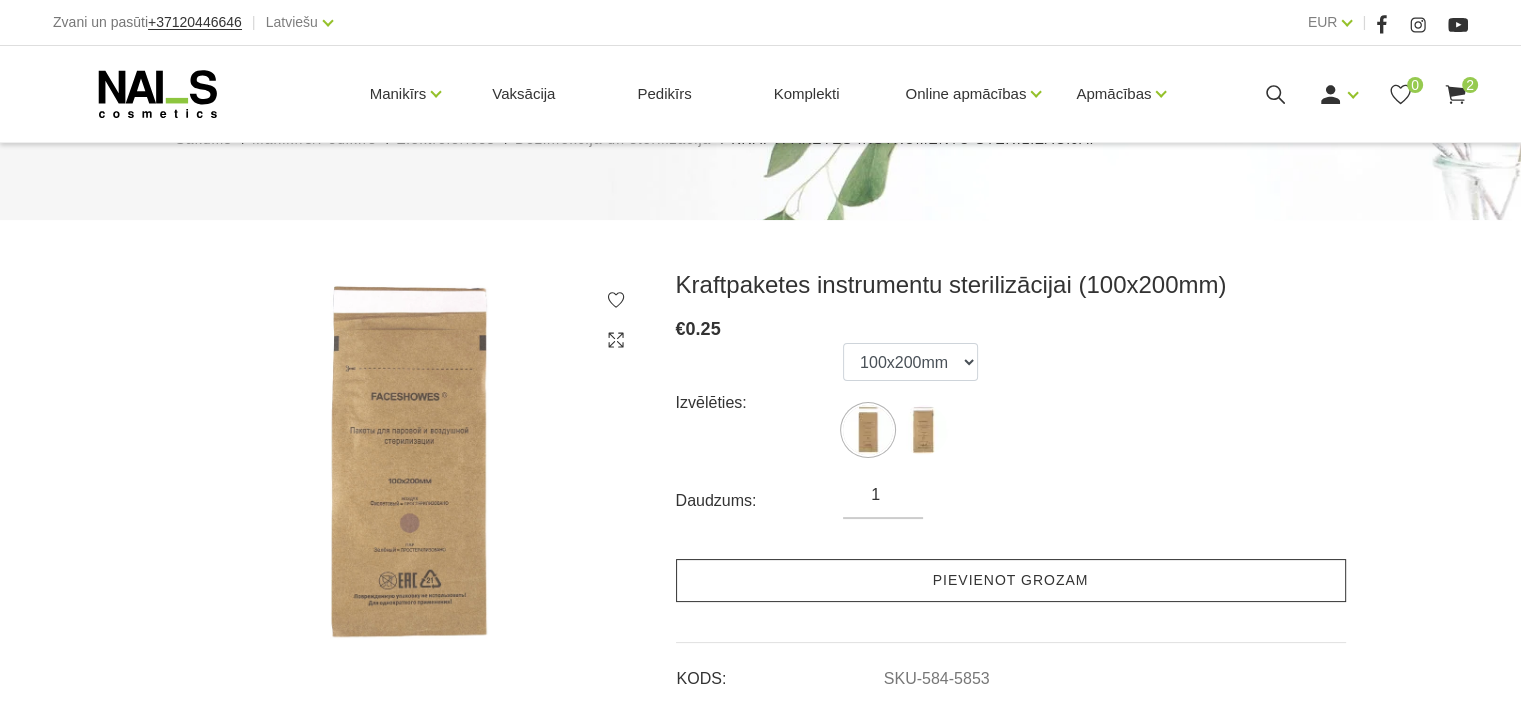 click on "Pievienot grozam" at bounding box center (1011, 580) 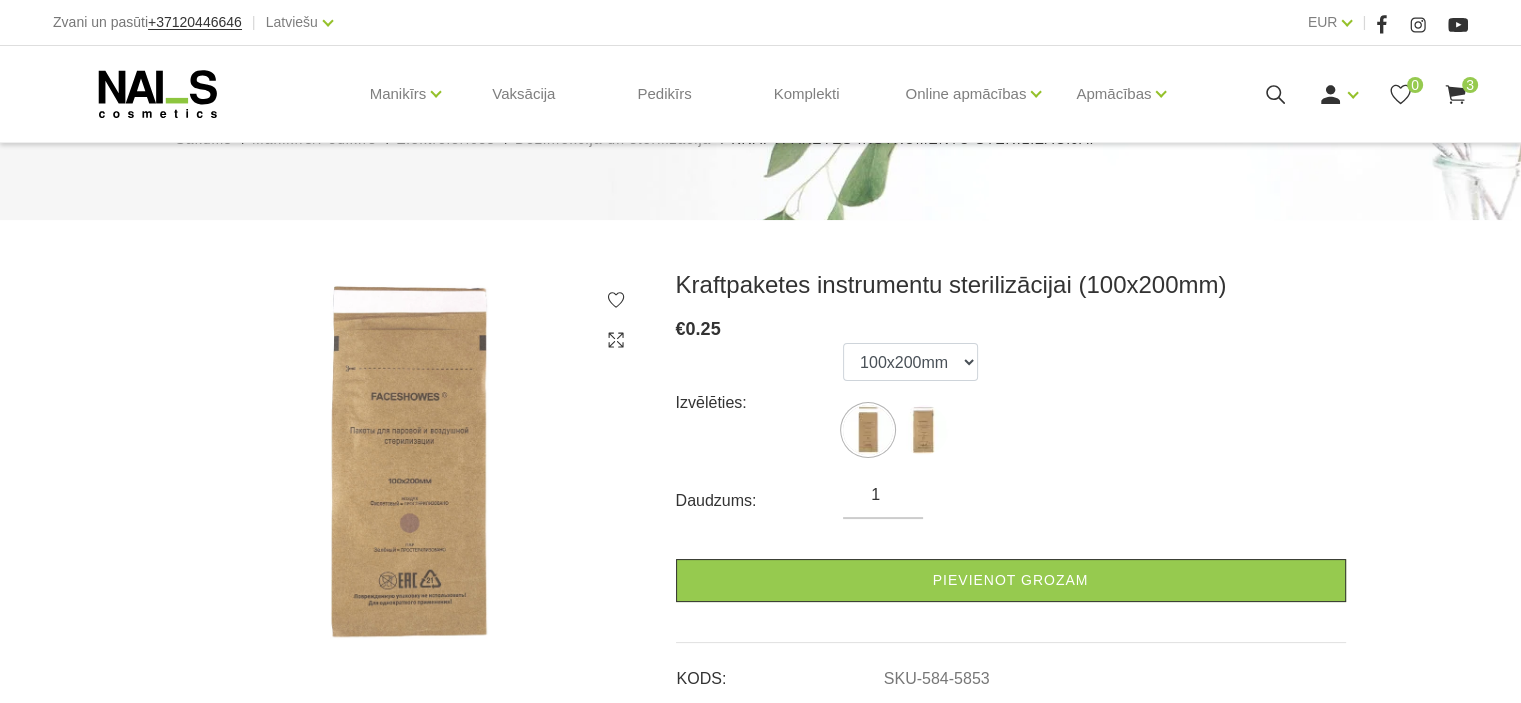 click on "Ienākt Reģistrēties
0
3" at bounding box center (1326, 94) 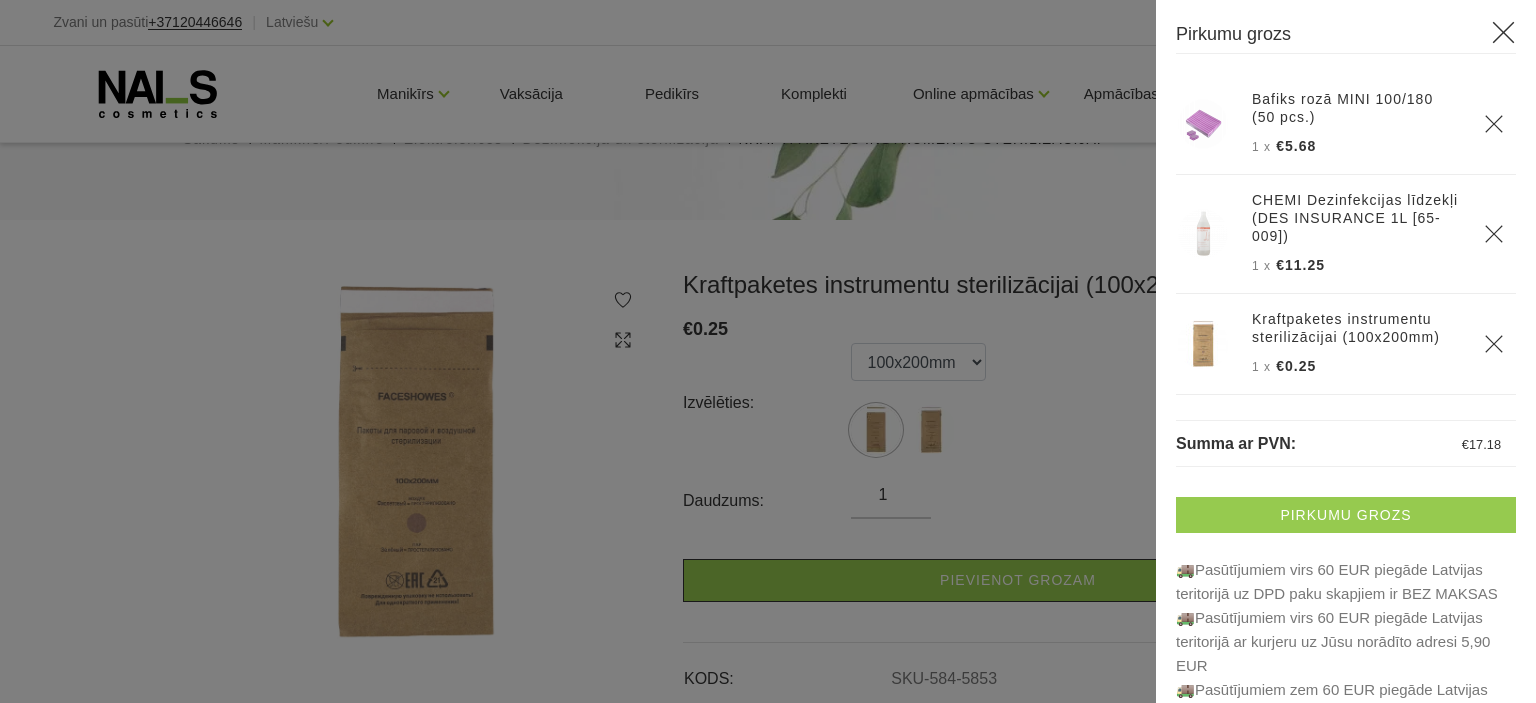 click on "Pirkumu grozs" at bounding box center (1346, 515) 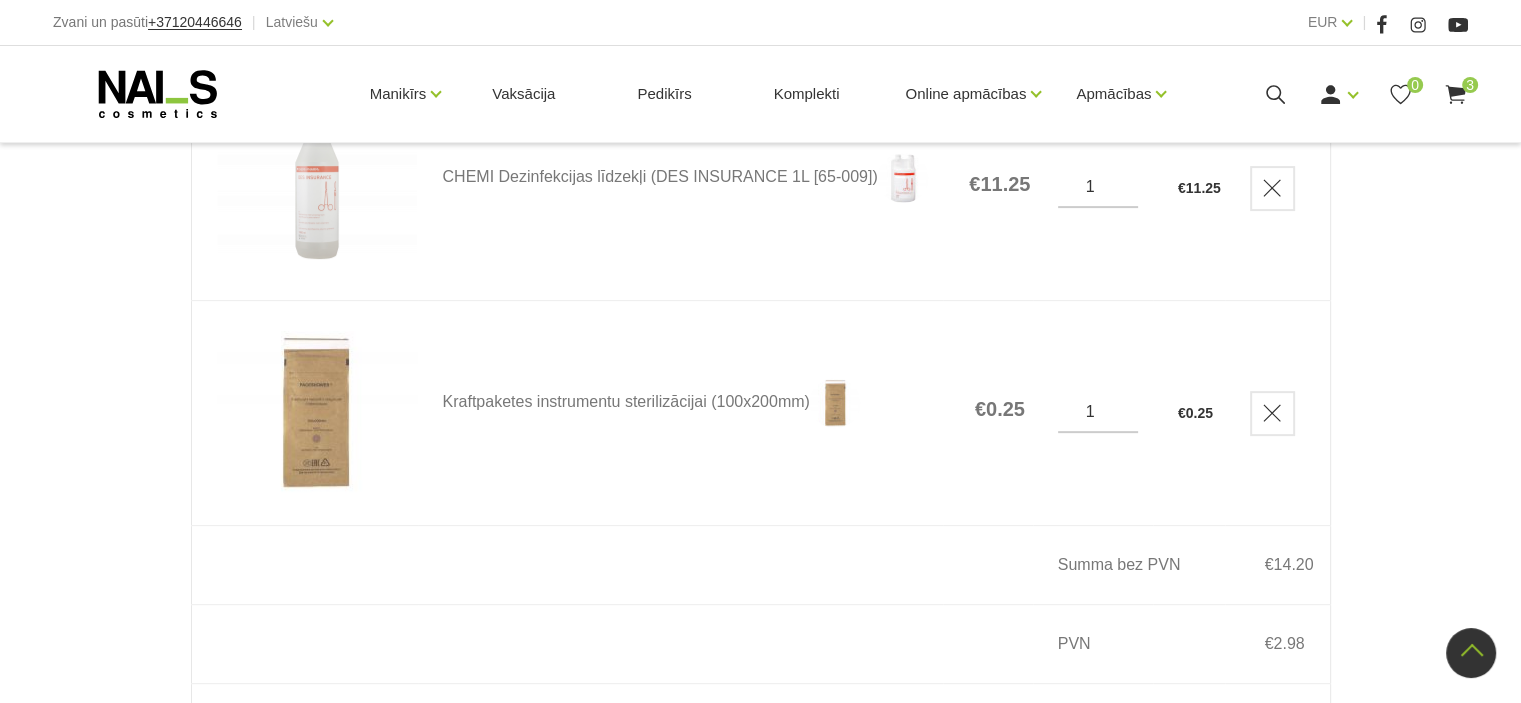scroll, scrollTop: 640, scrollLeft: 0, axis: vertical 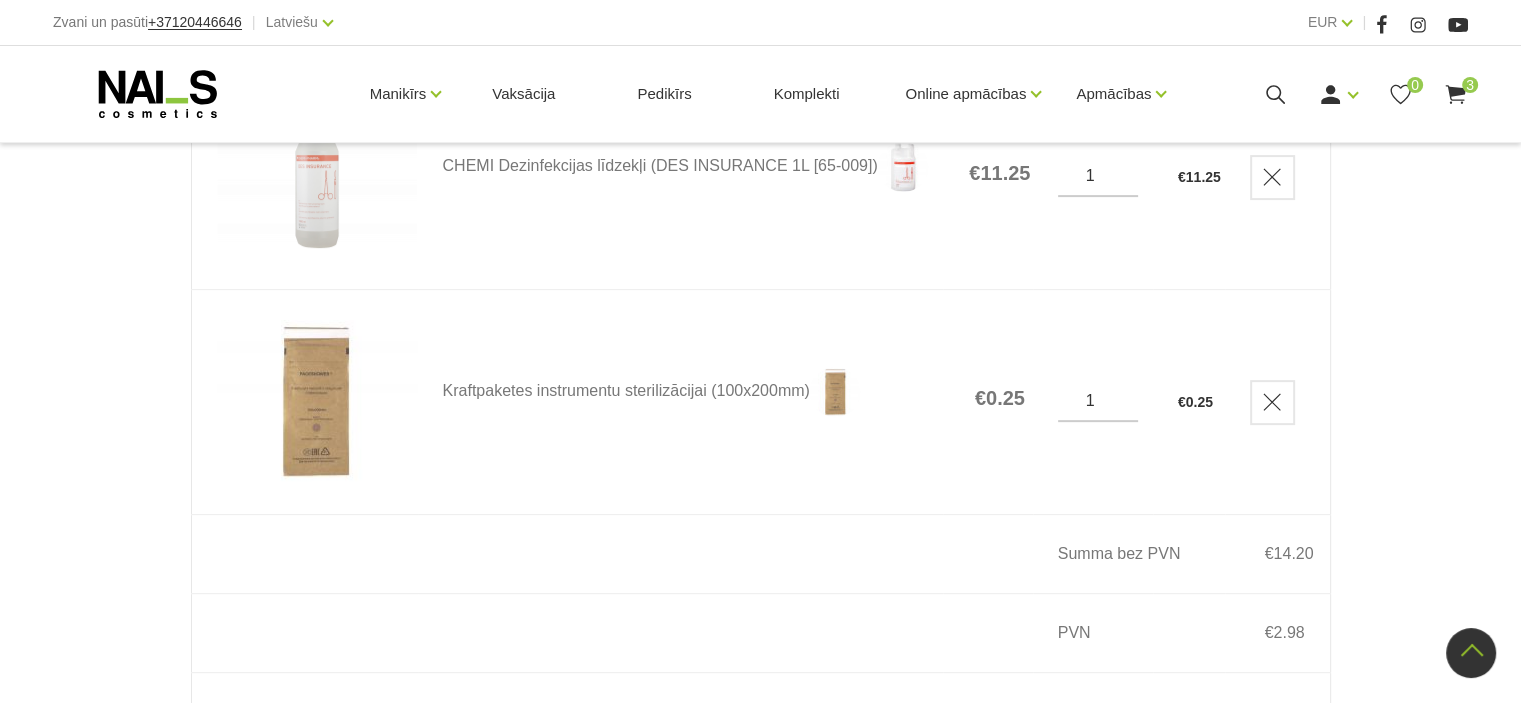 click on "1" at bounding box center [1098, 401] 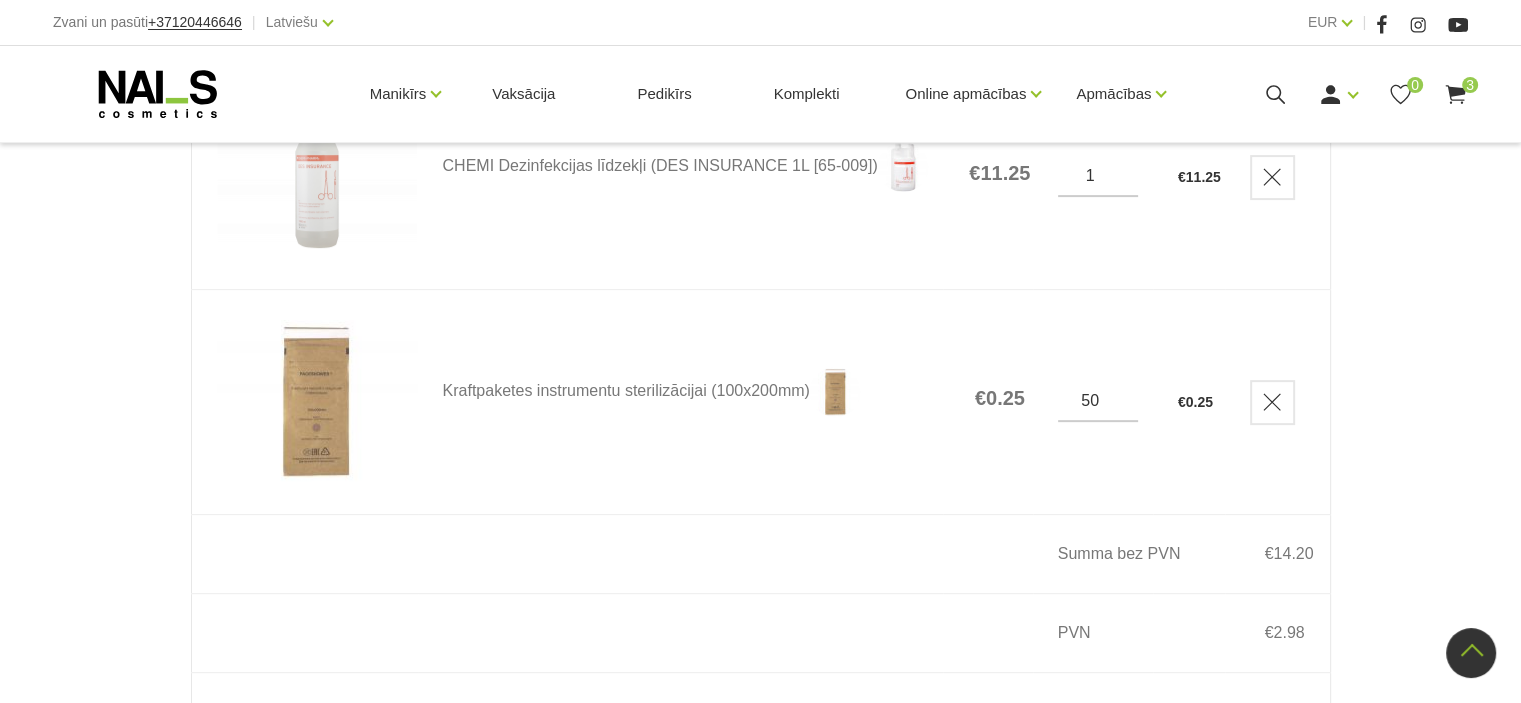 type on "50" 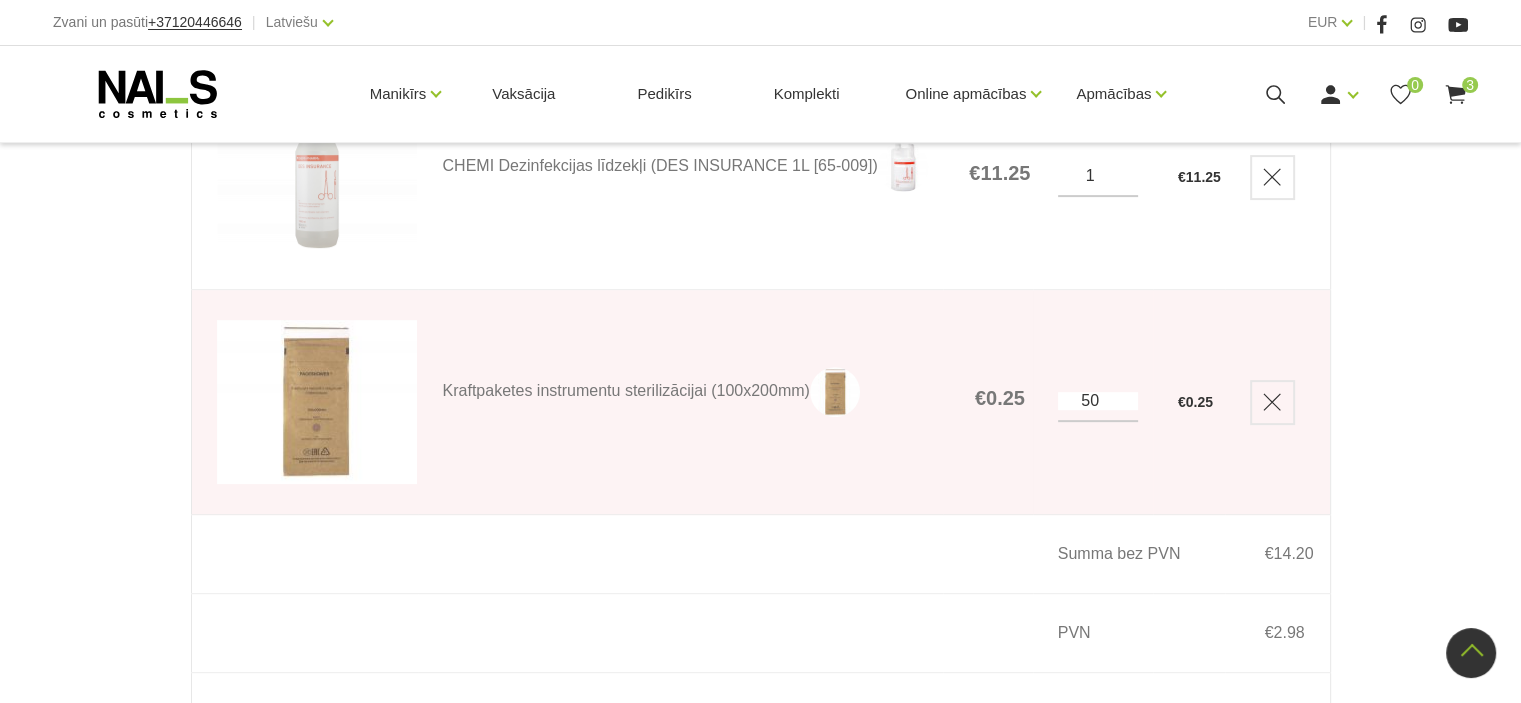 click on "€0.25" at bounding box center (988, 402) 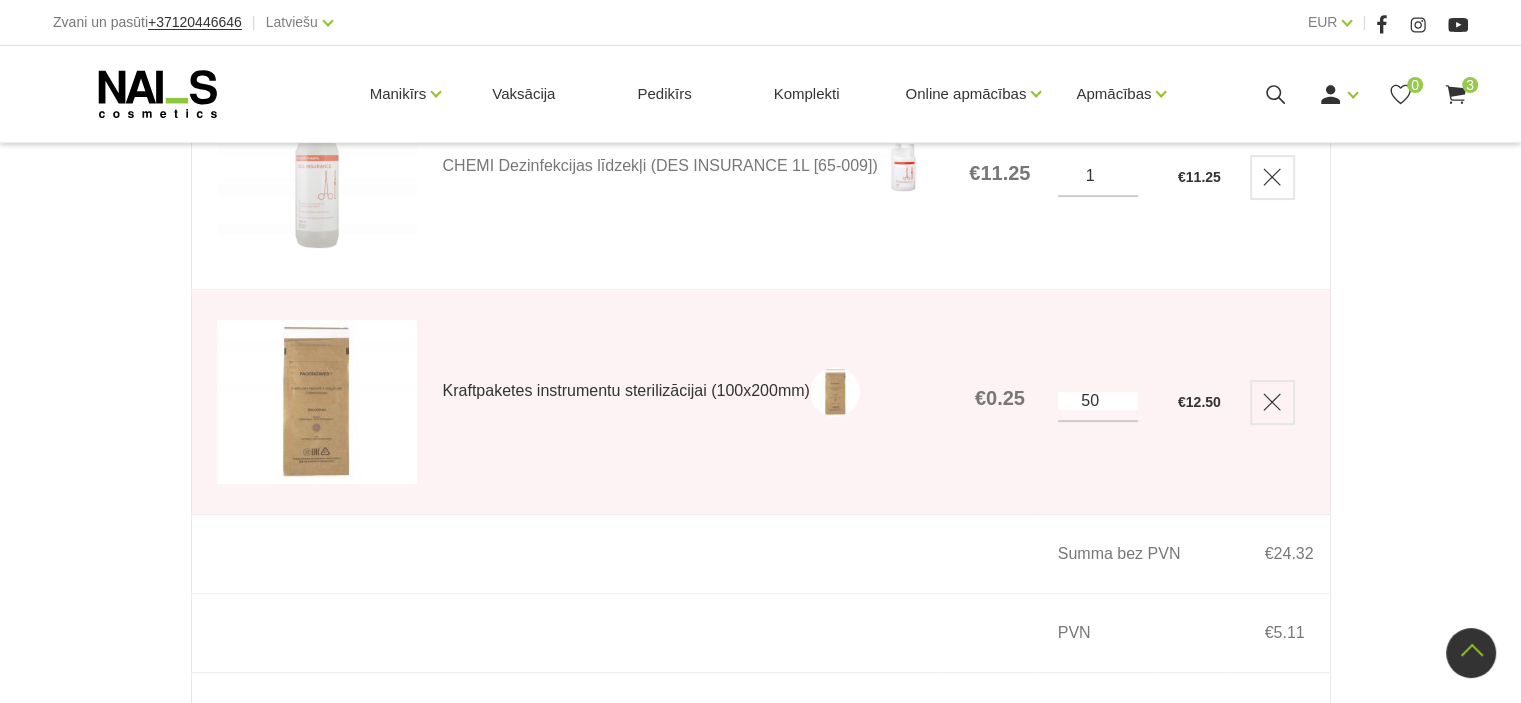 click on "Kraftpaketes instrumentu sterilizācijai (100x200mm)" at bounding box center (692, 392) 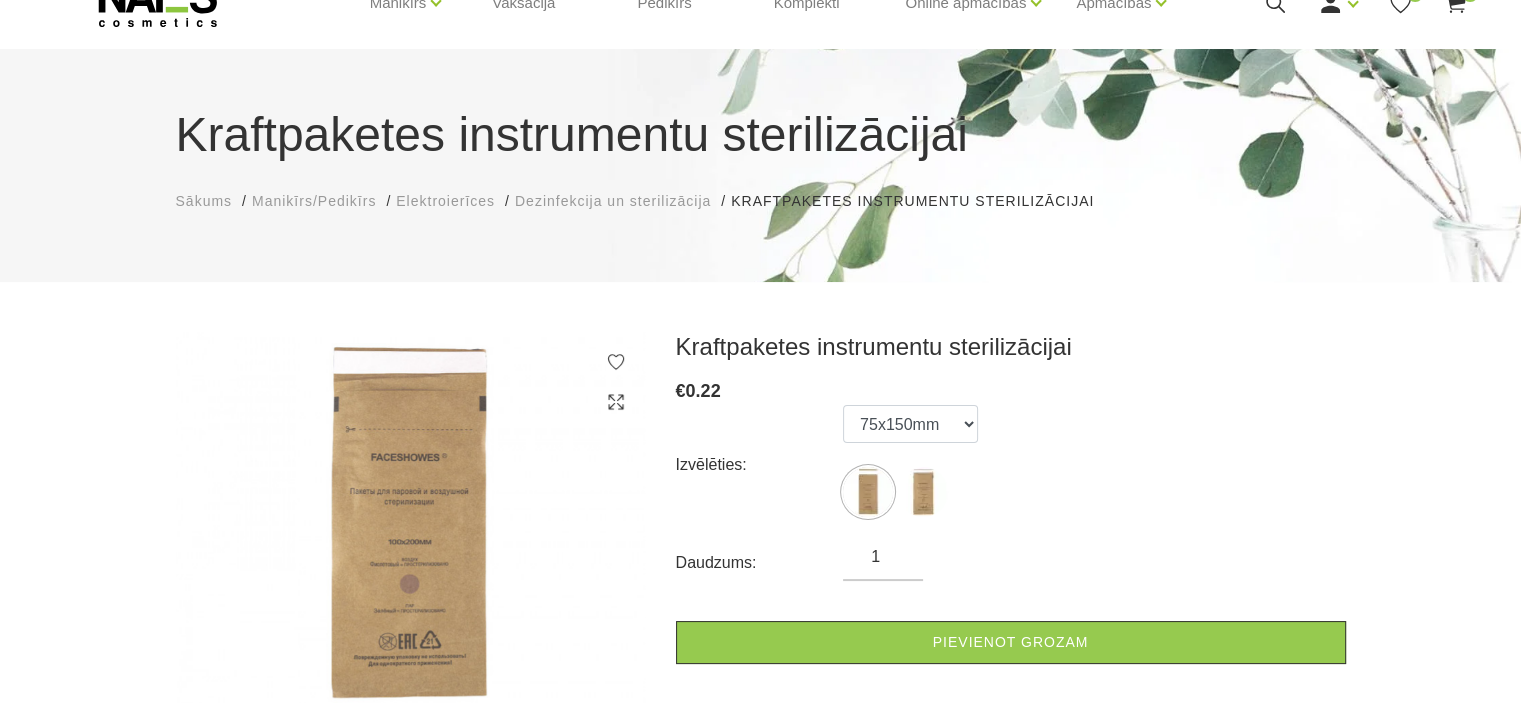 scroll, scrollTop: 0, scrollLeft: 0, axis: both 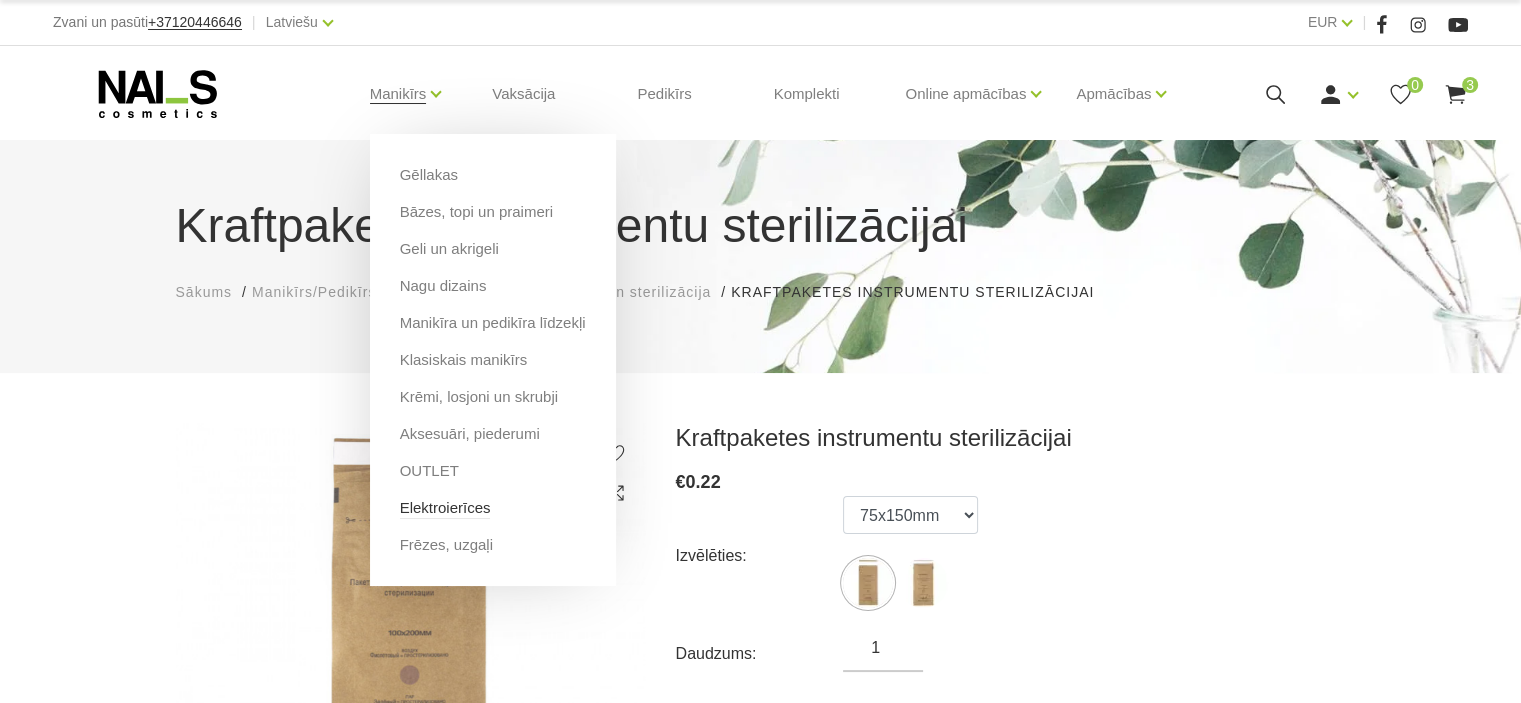 click on "Elektroierīces" at bounding box center [445, 508] 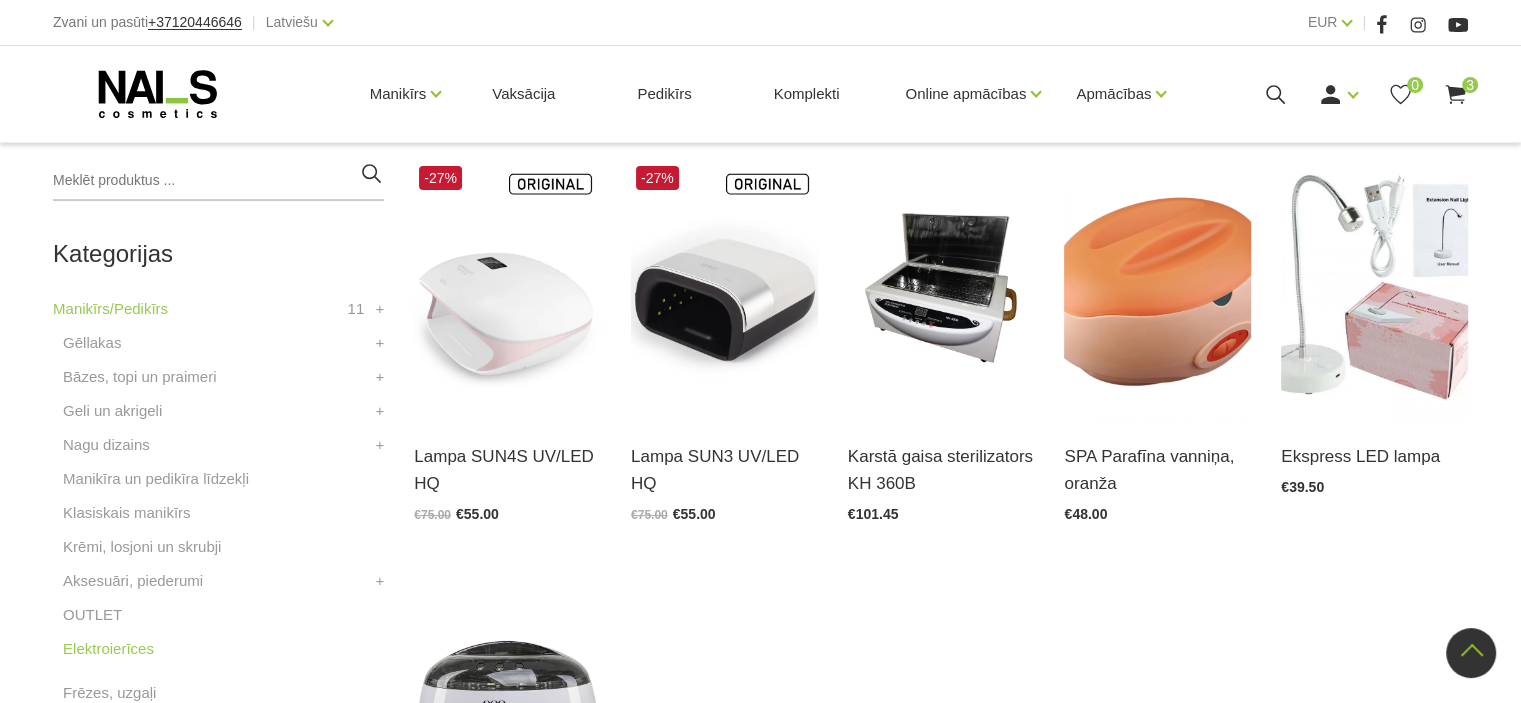 scroll, scrollTop: 453, scrollLeft: 0, axis: vertical 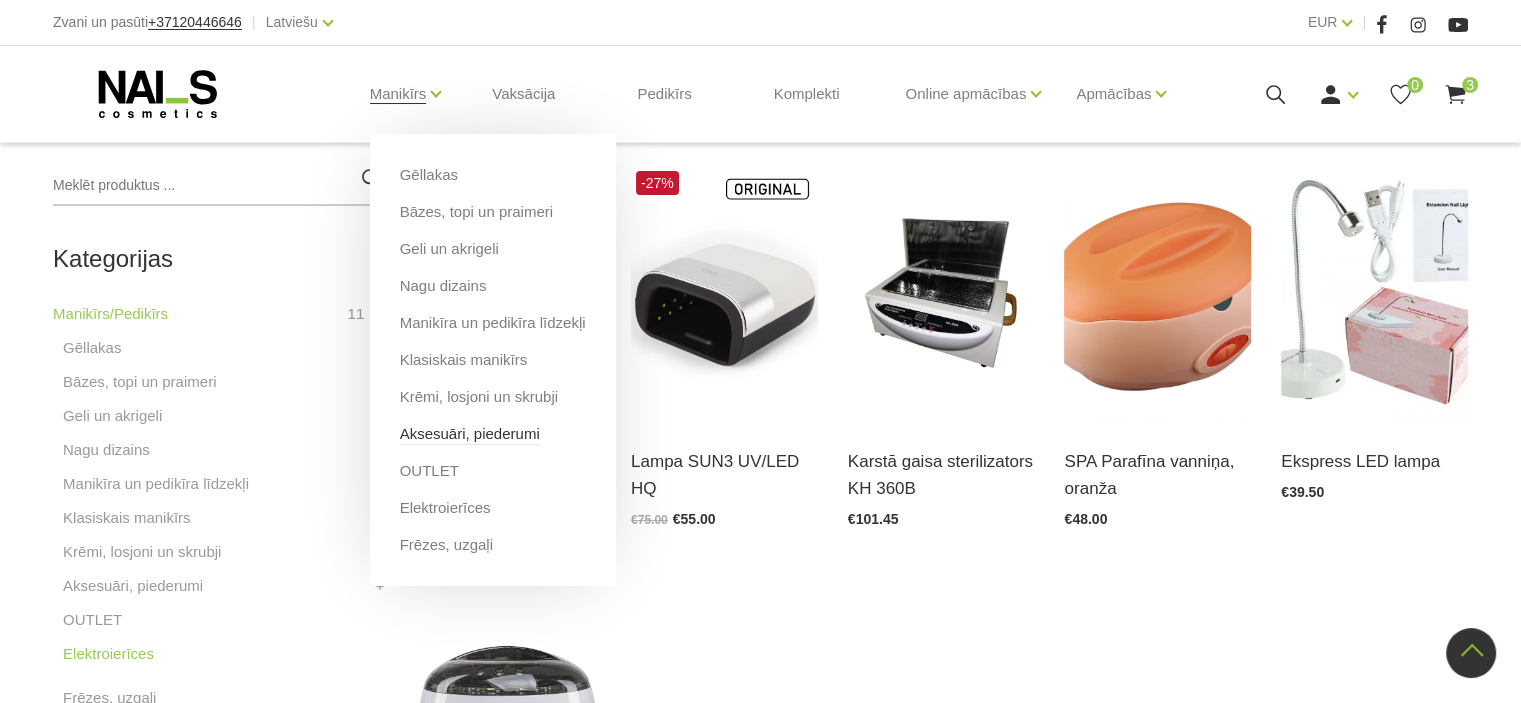 click on "Aksesuāri, piederumi" at bounding box center (470, 434) 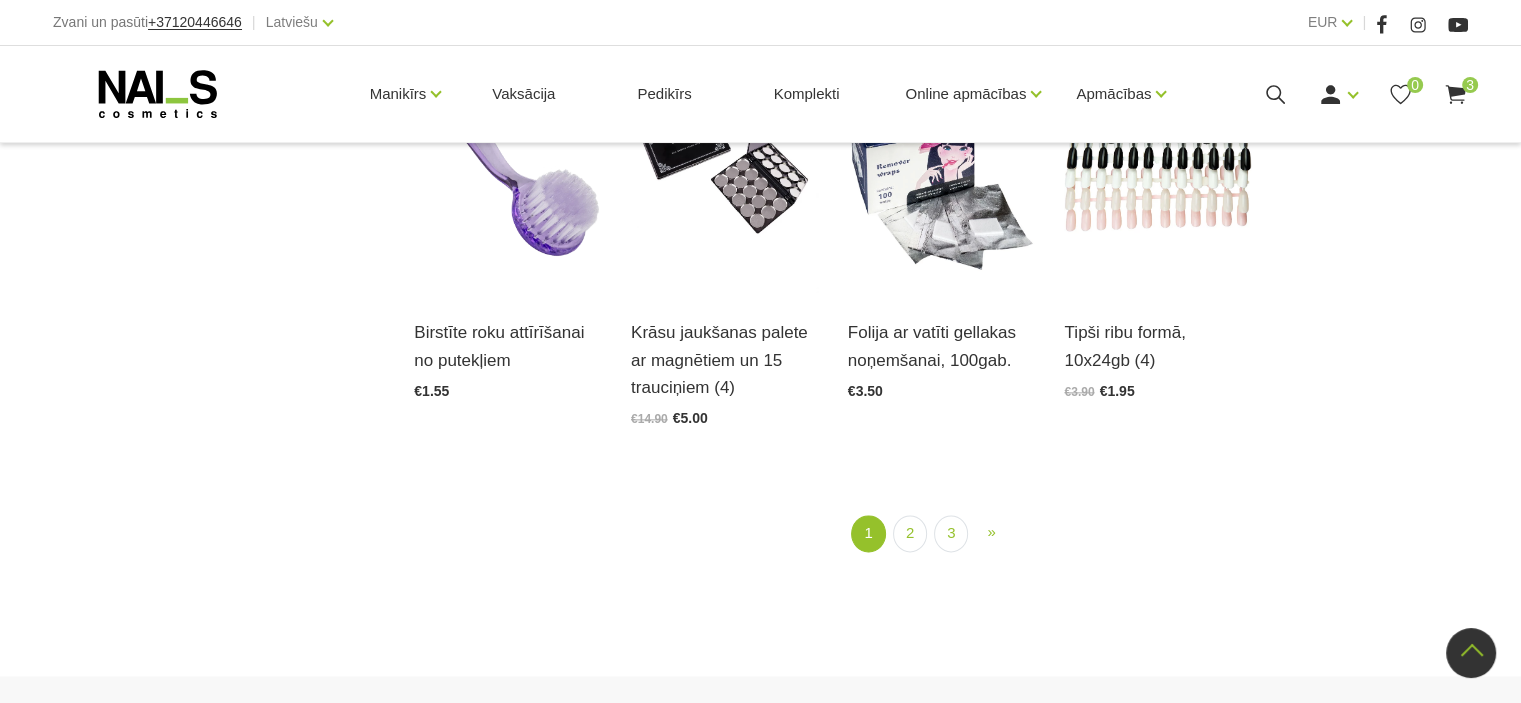 scroll, scrollTop: 2406, scrollLeft: 0, axis: vertical 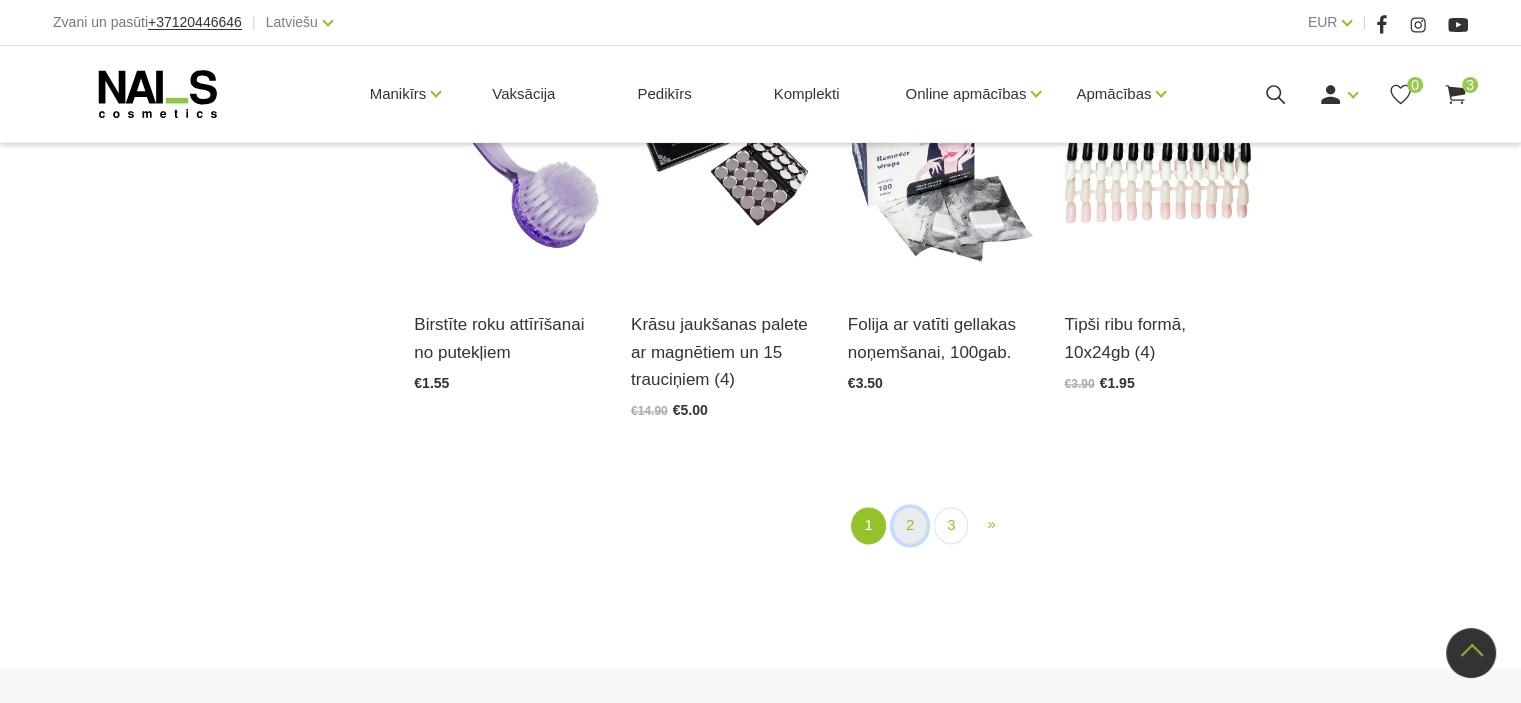 click on "2" at bounding box center [910, 525] 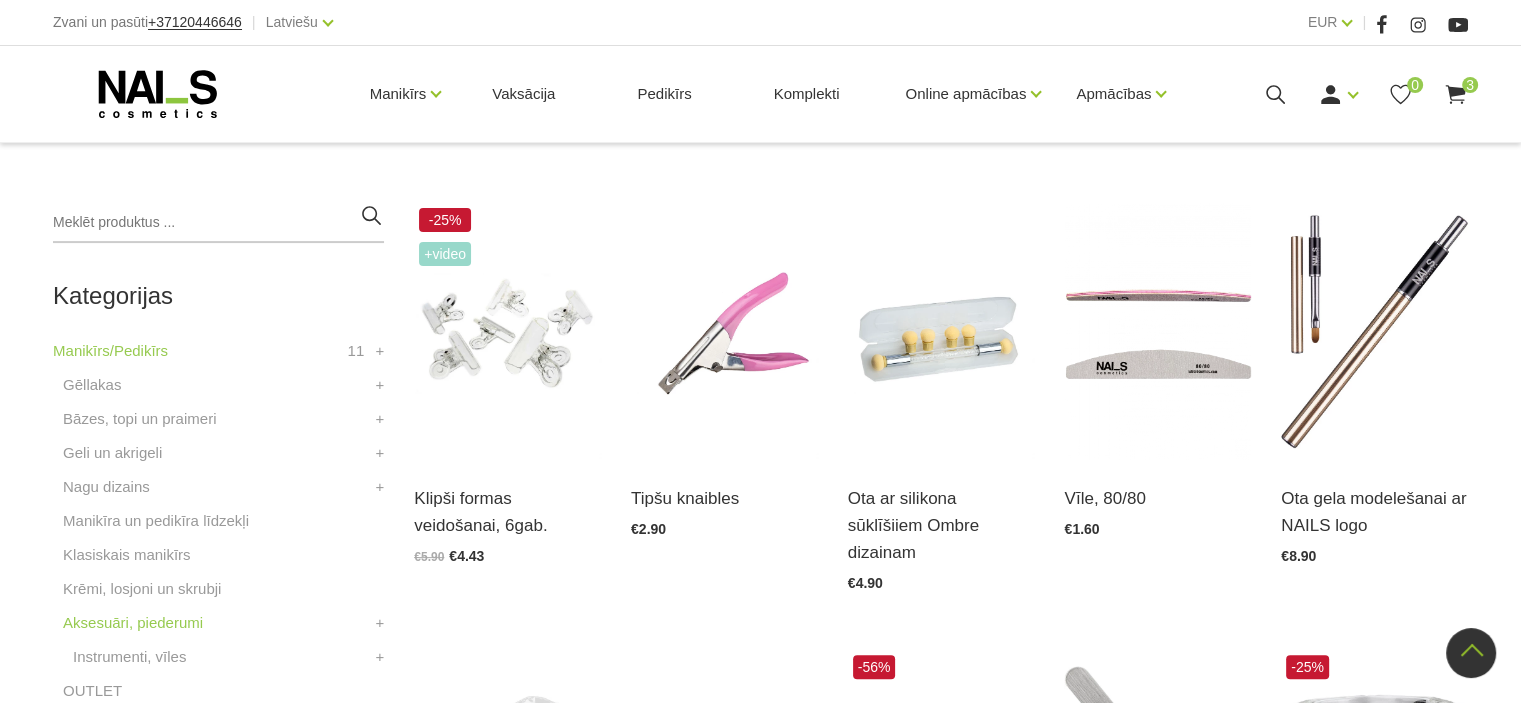 scroll, scrollTop: 408, scrollLeft: 0, axis: vertical 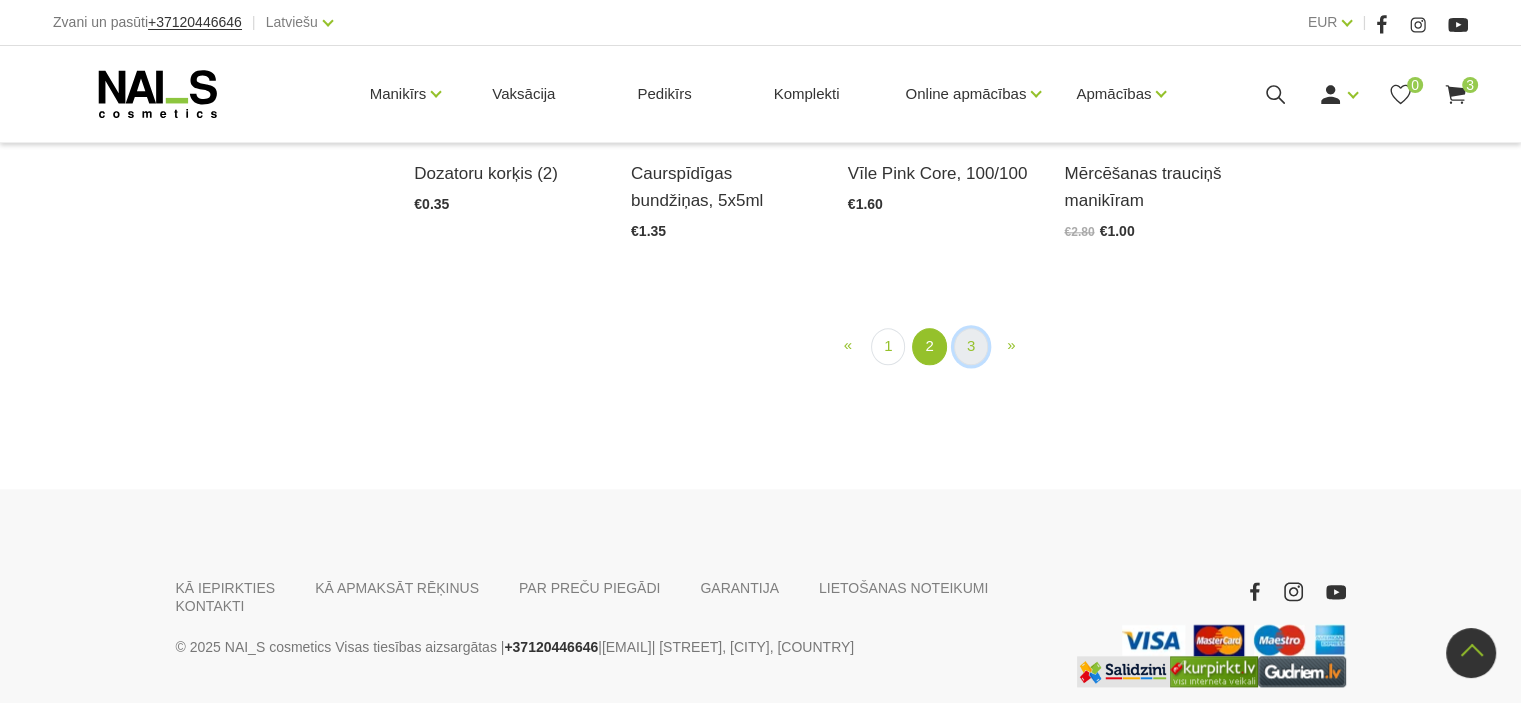 click on "3" at bounding box center (971, 346) 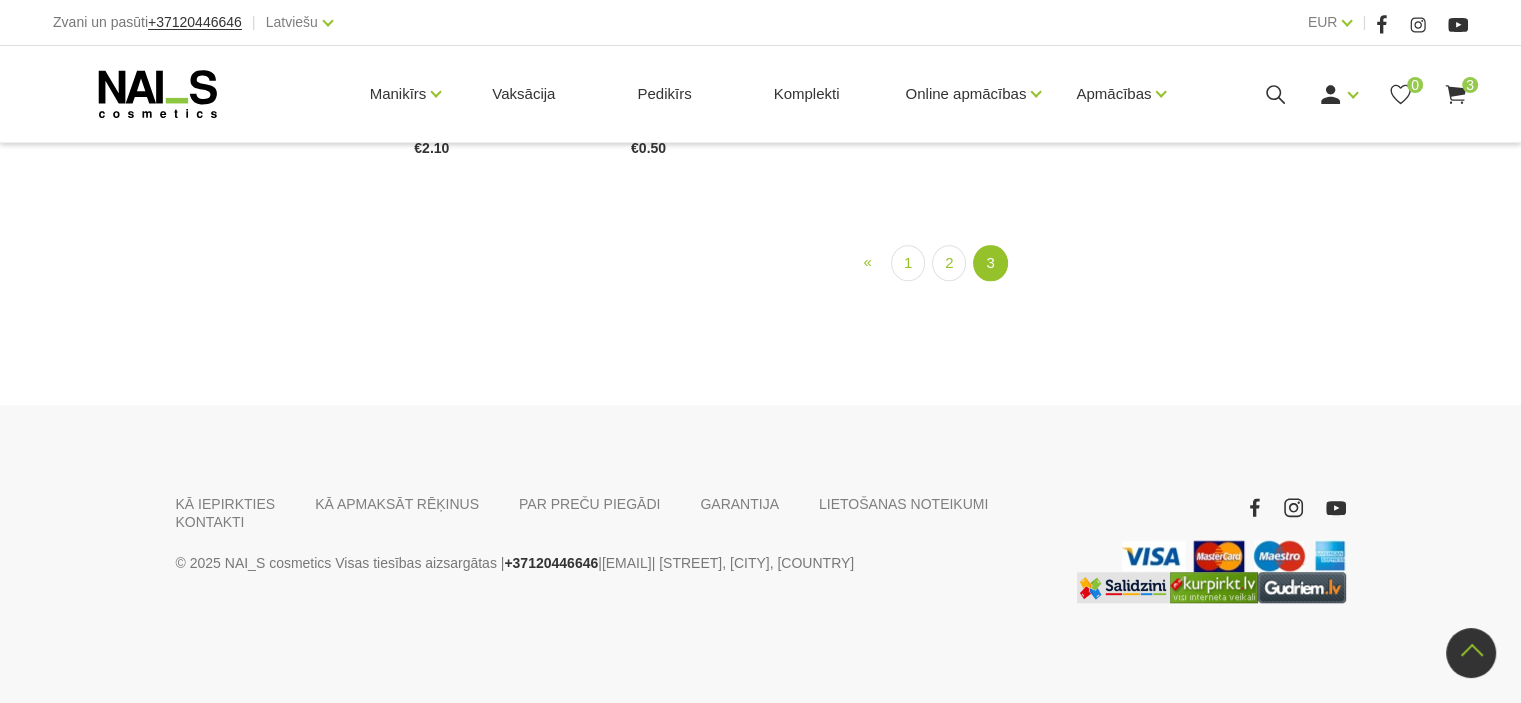 scroll, scrollTop: 1912, scrollLeft: 0, axis: vertical 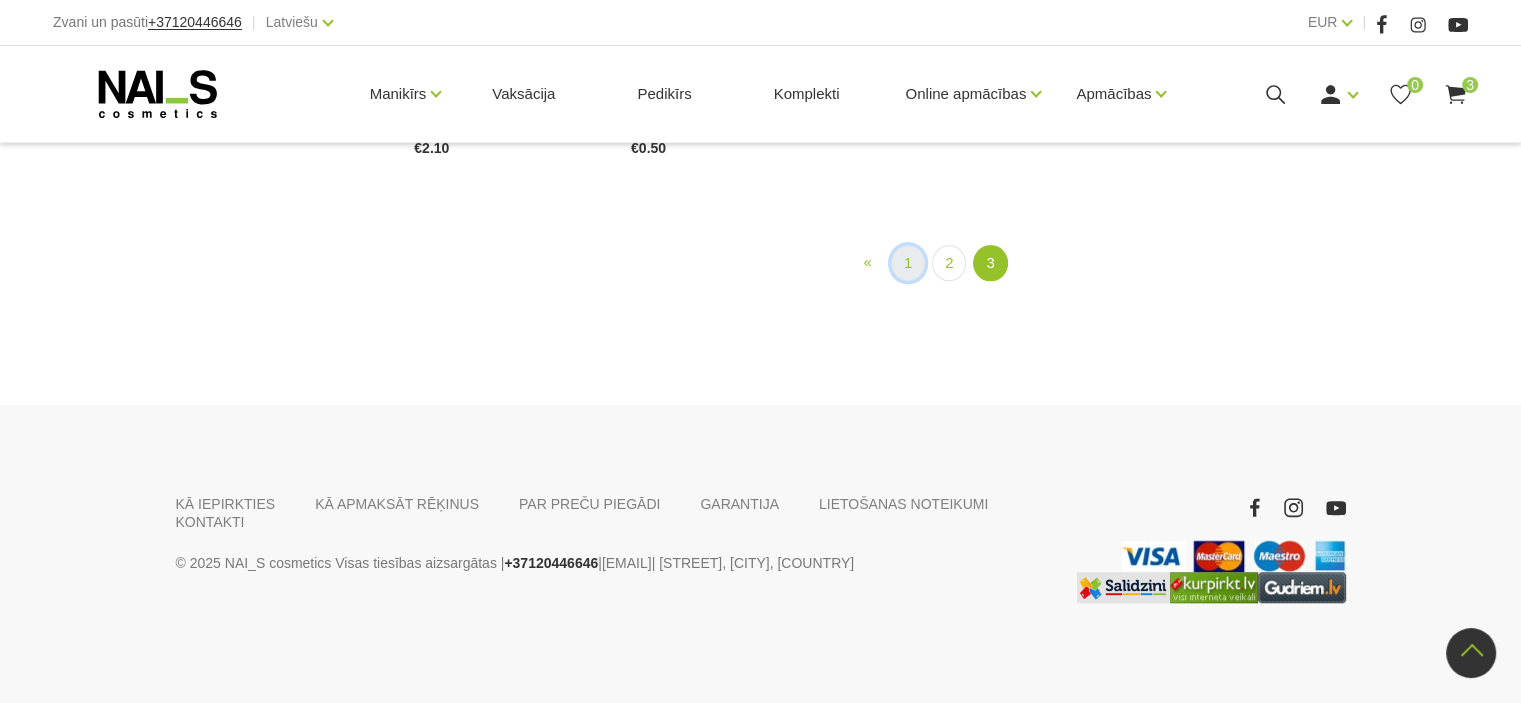 click on "1" at bounding box center [908, 263] 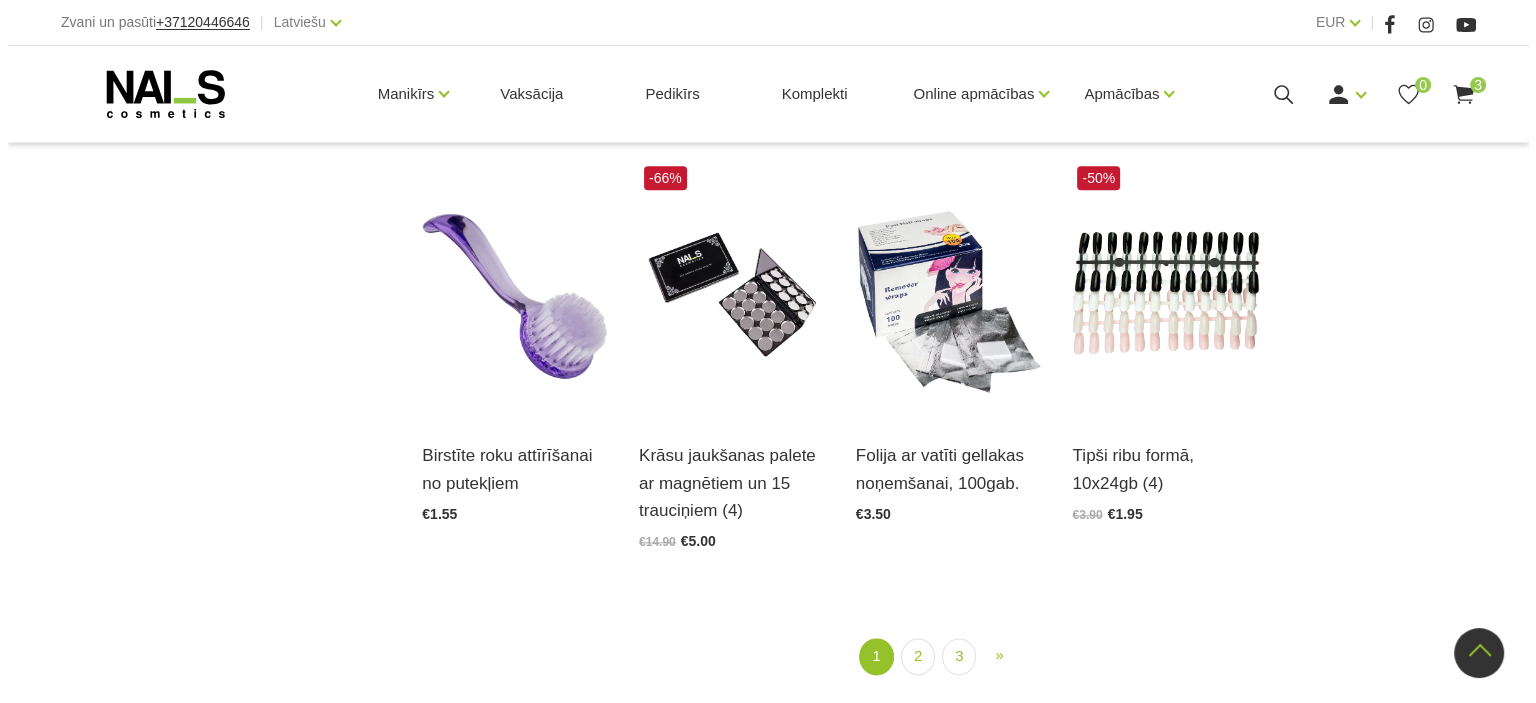 scroll, scrollTop: 2305, scrollLeft: 0, axis: vertical 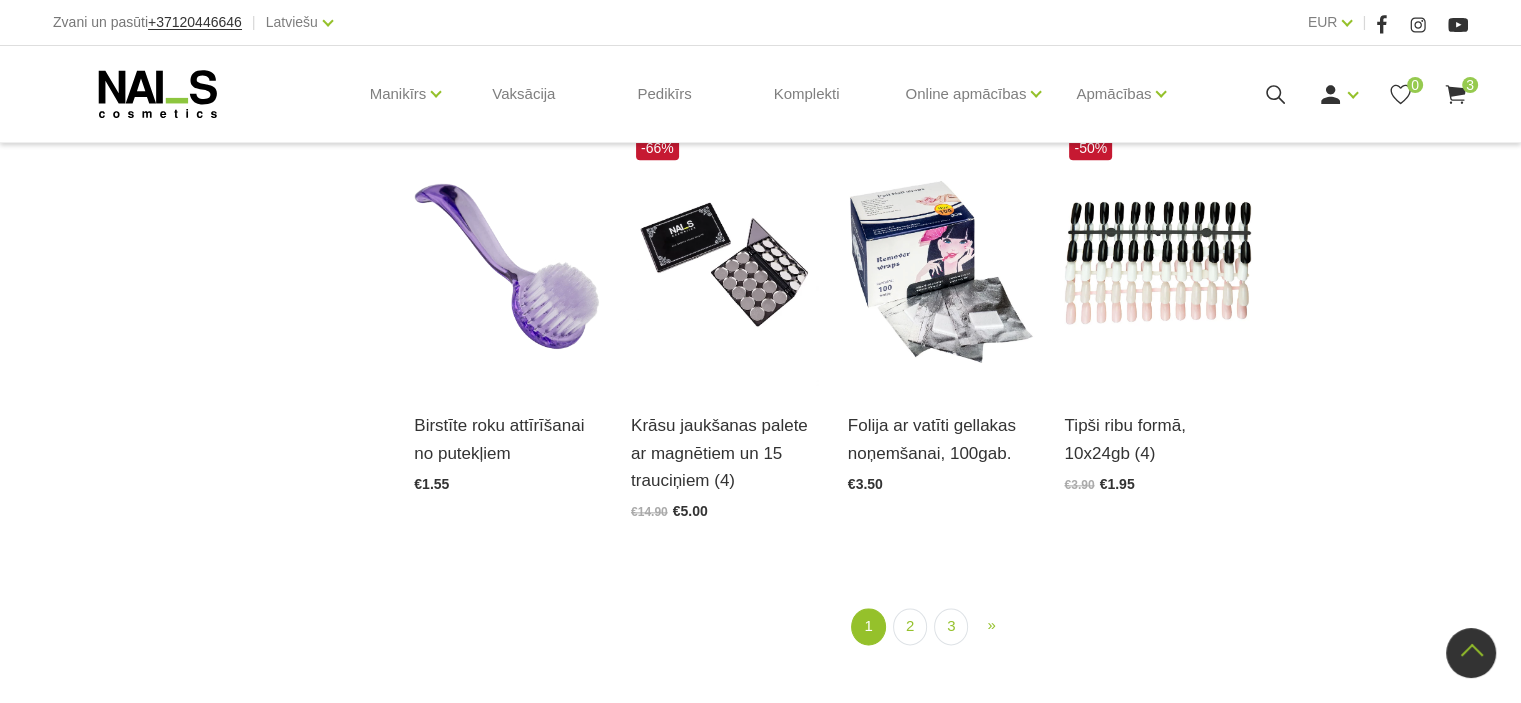 click 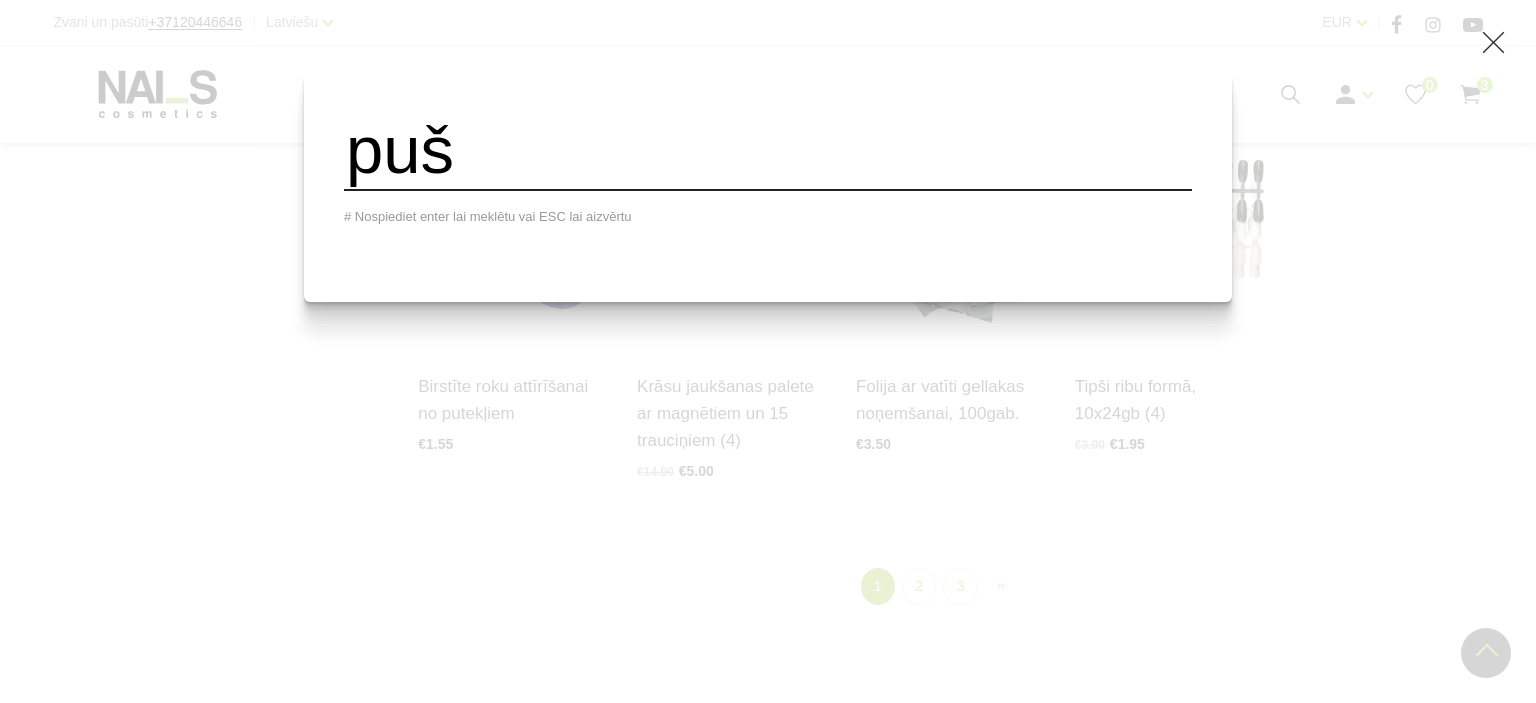 type on "puš" 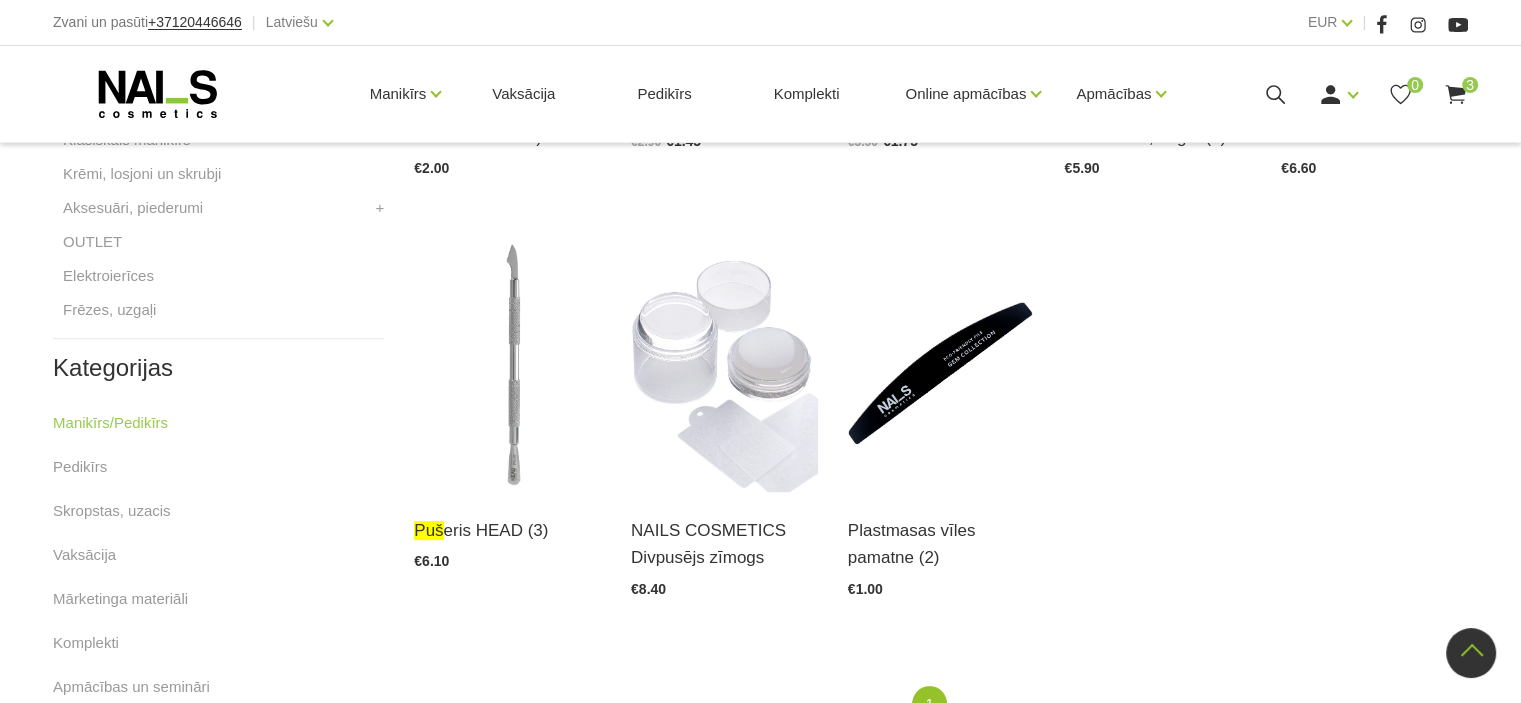 scroll, scrollTop: 885, scrollLeft: 0, axis: vertical 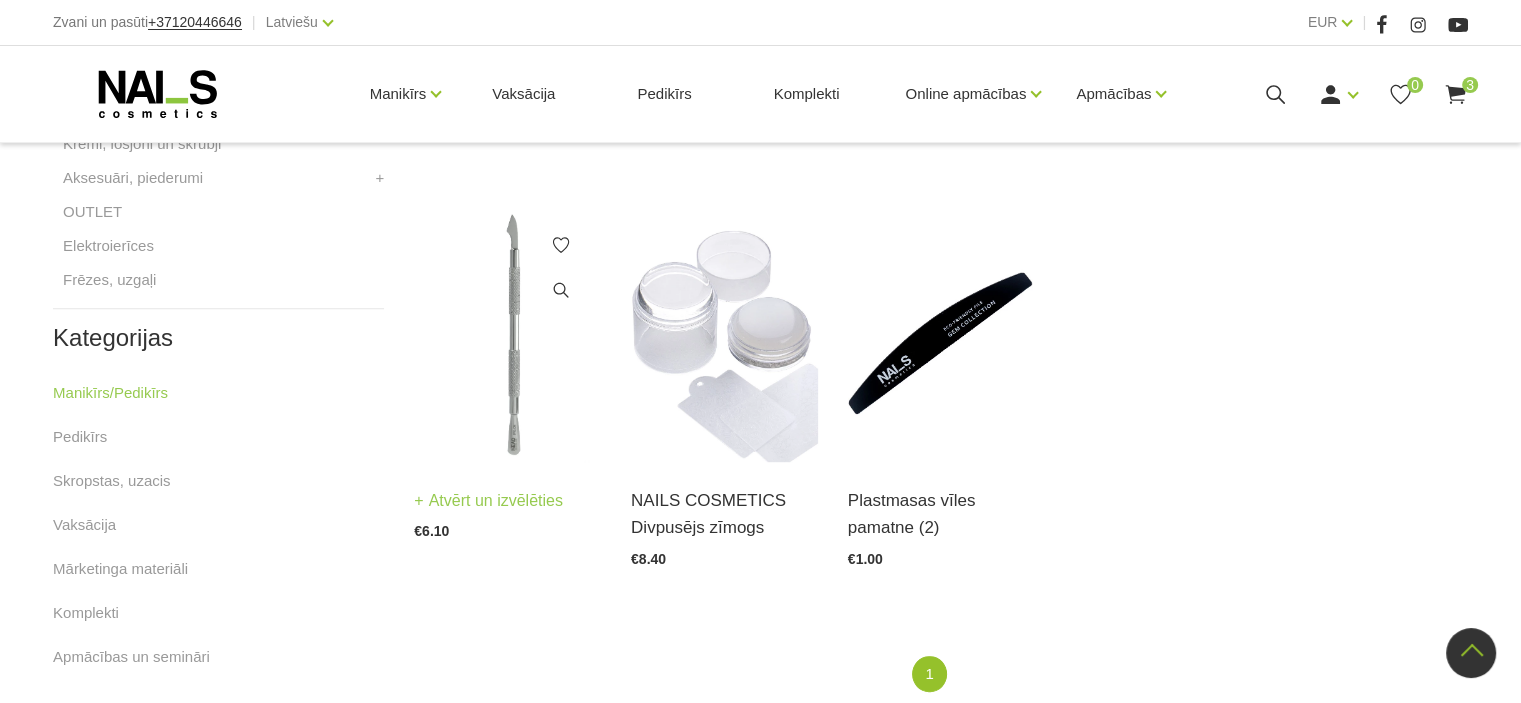 click at bounding box center [507, 333] 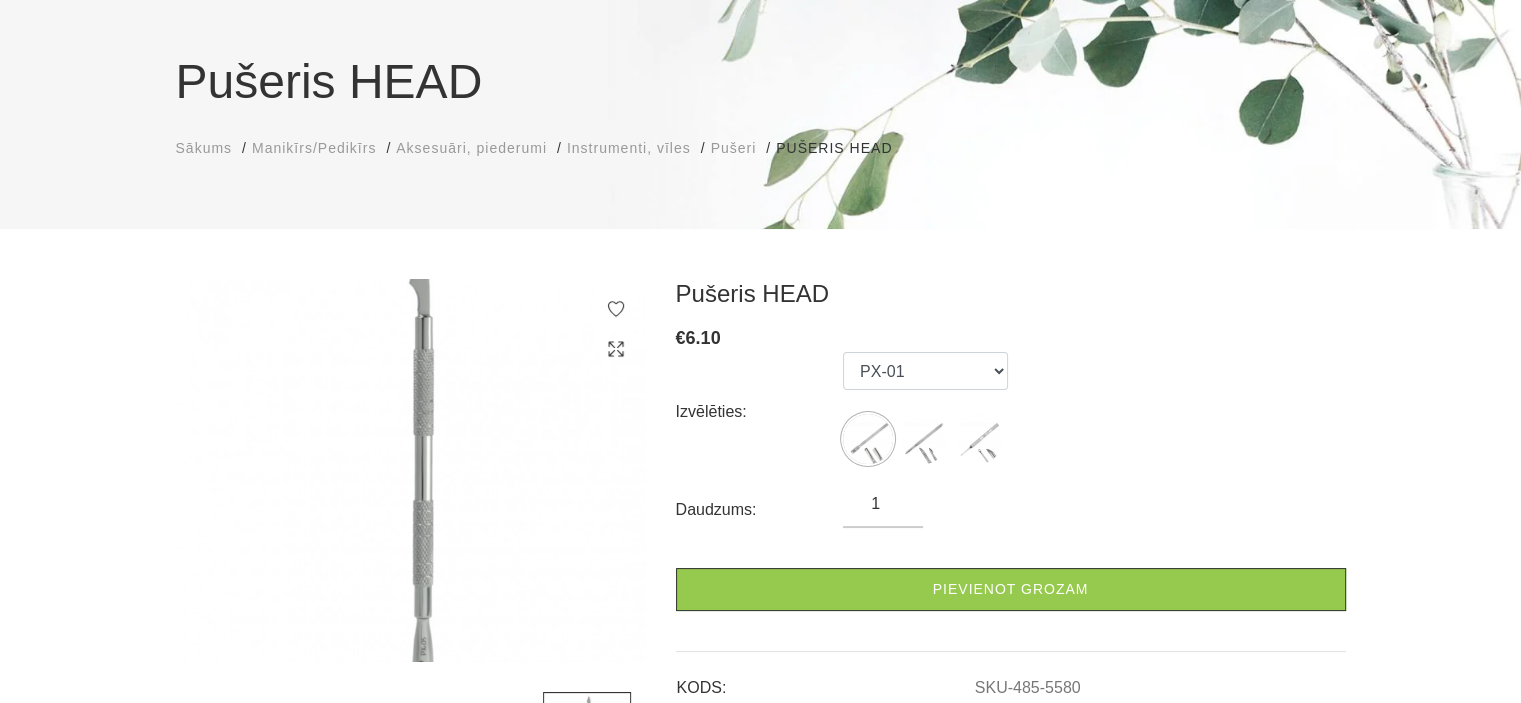 scroll, scrollTop: 190, scrollLeft: 0, axis: vertical 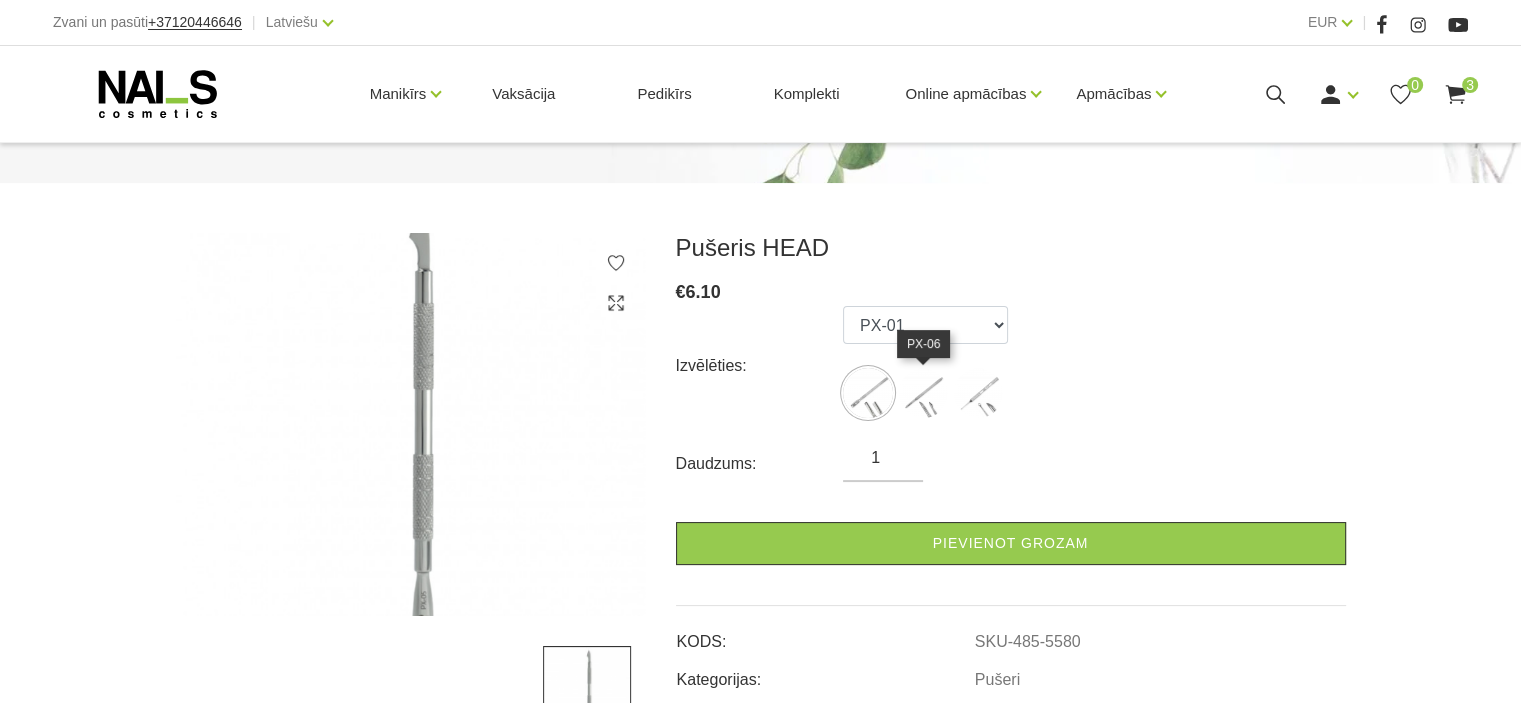 click at bounding box center (923, 393) 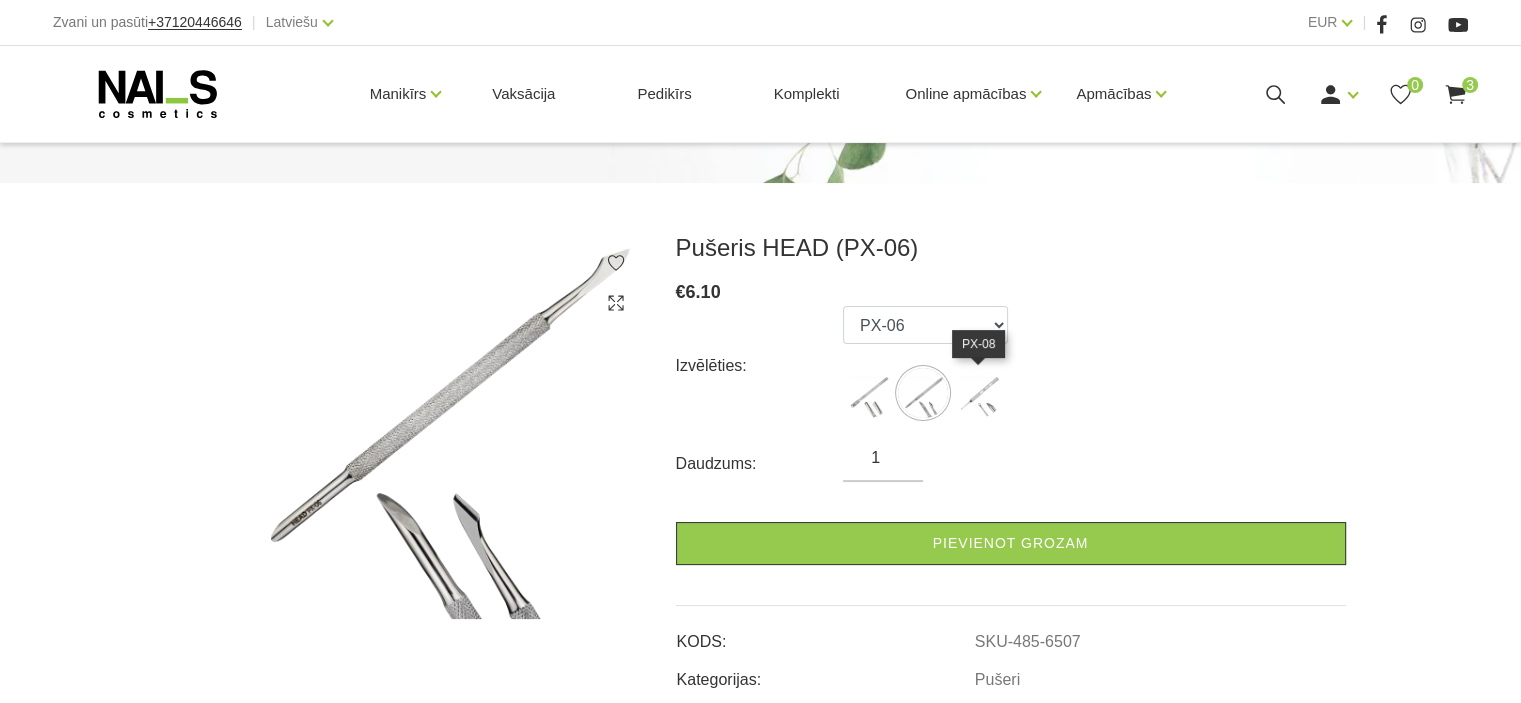 click at bounding box center (978, 393) 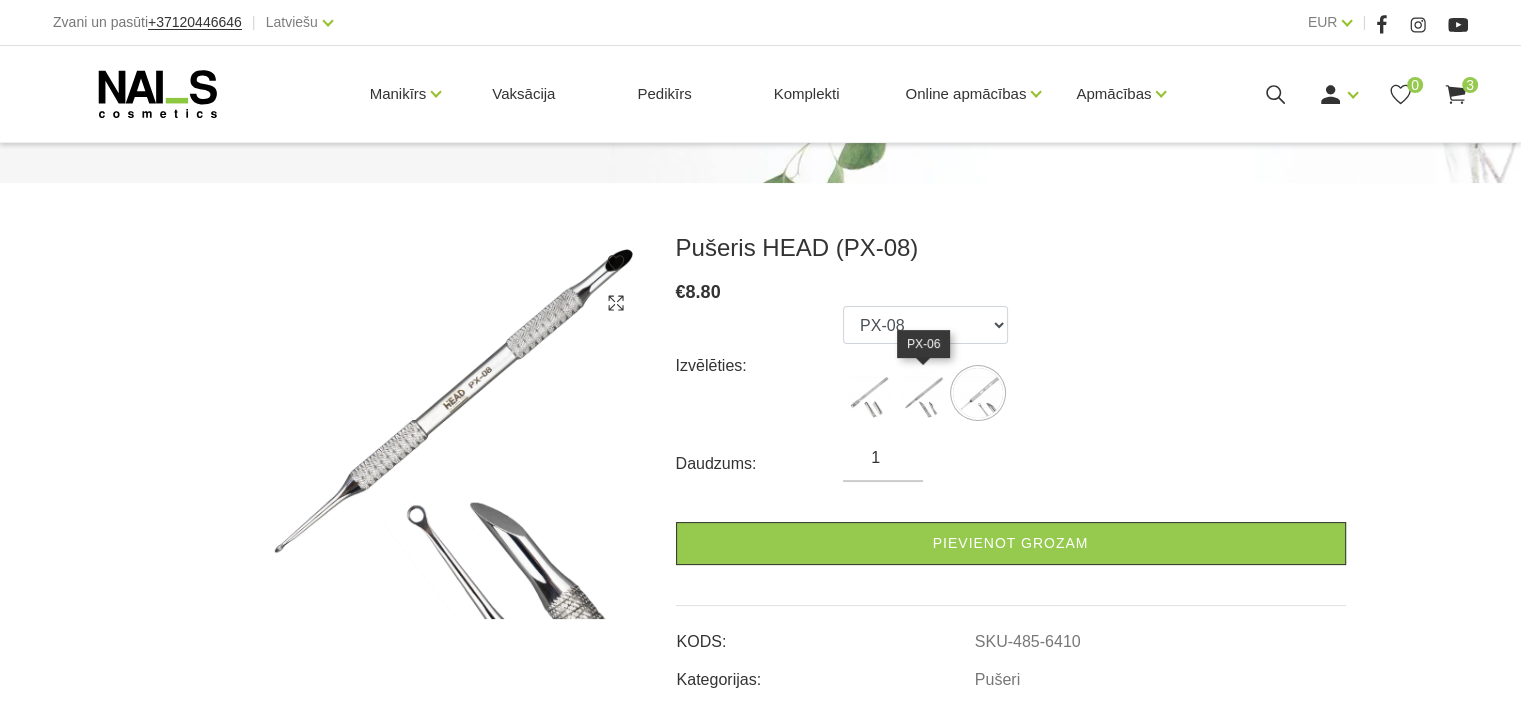 click at bounding box center [923, 393] 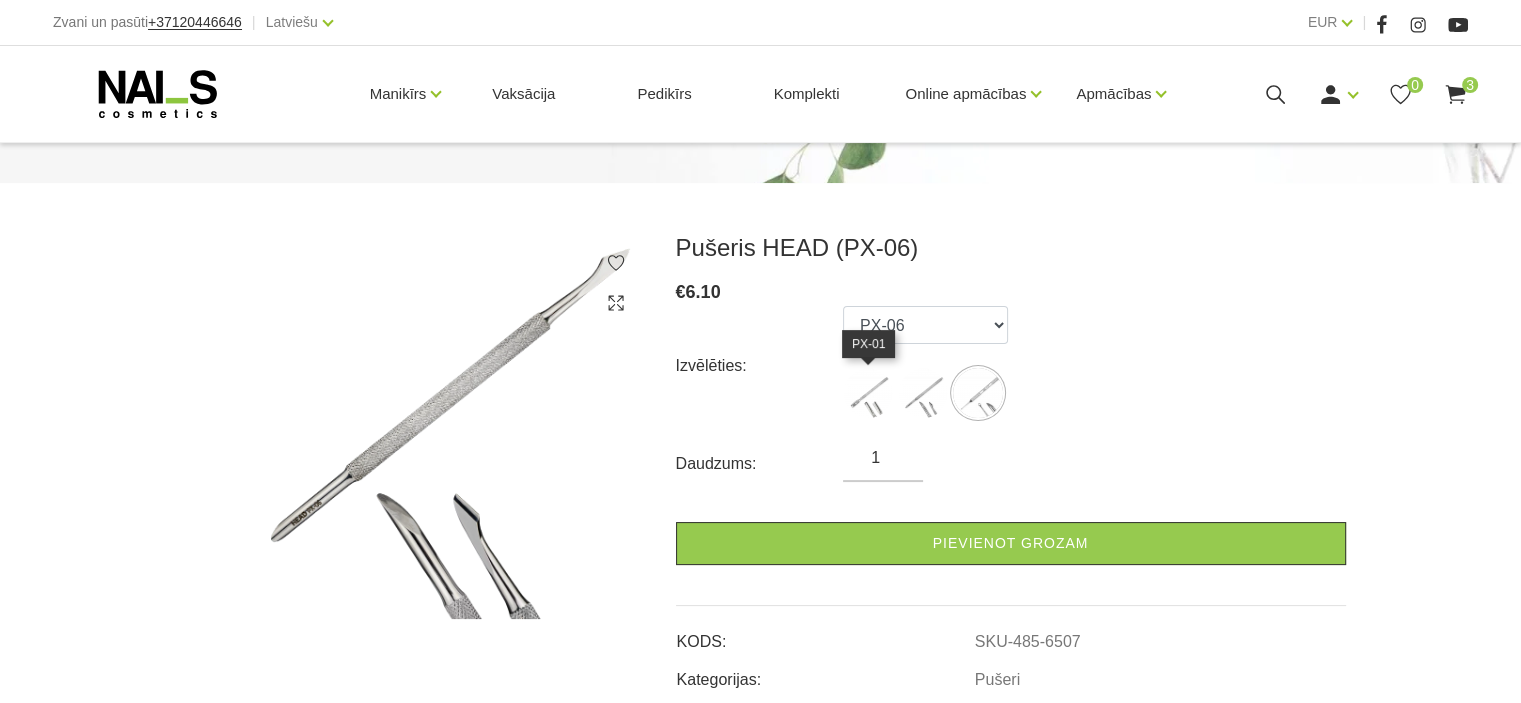 click at bounding box center [868, 393] 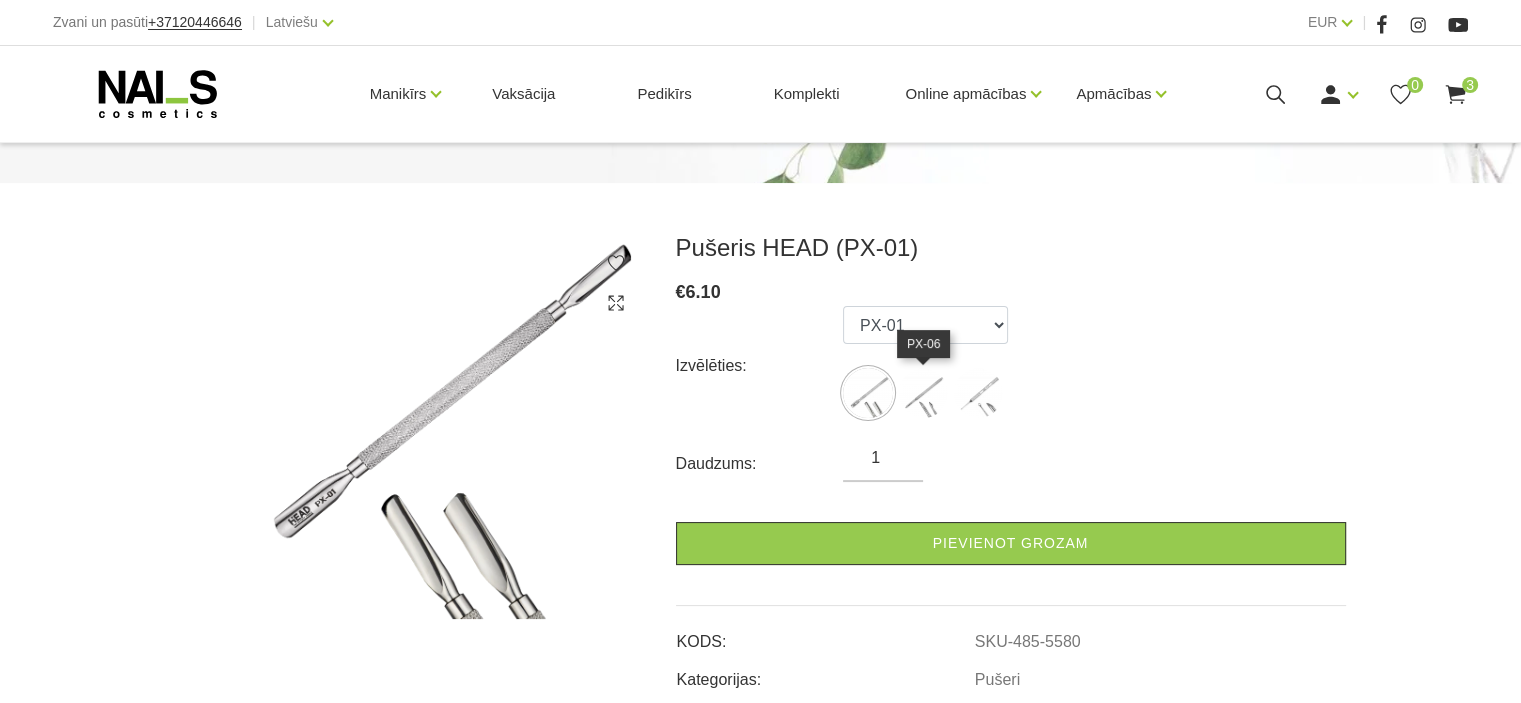 click at bounding box center (923, 393) 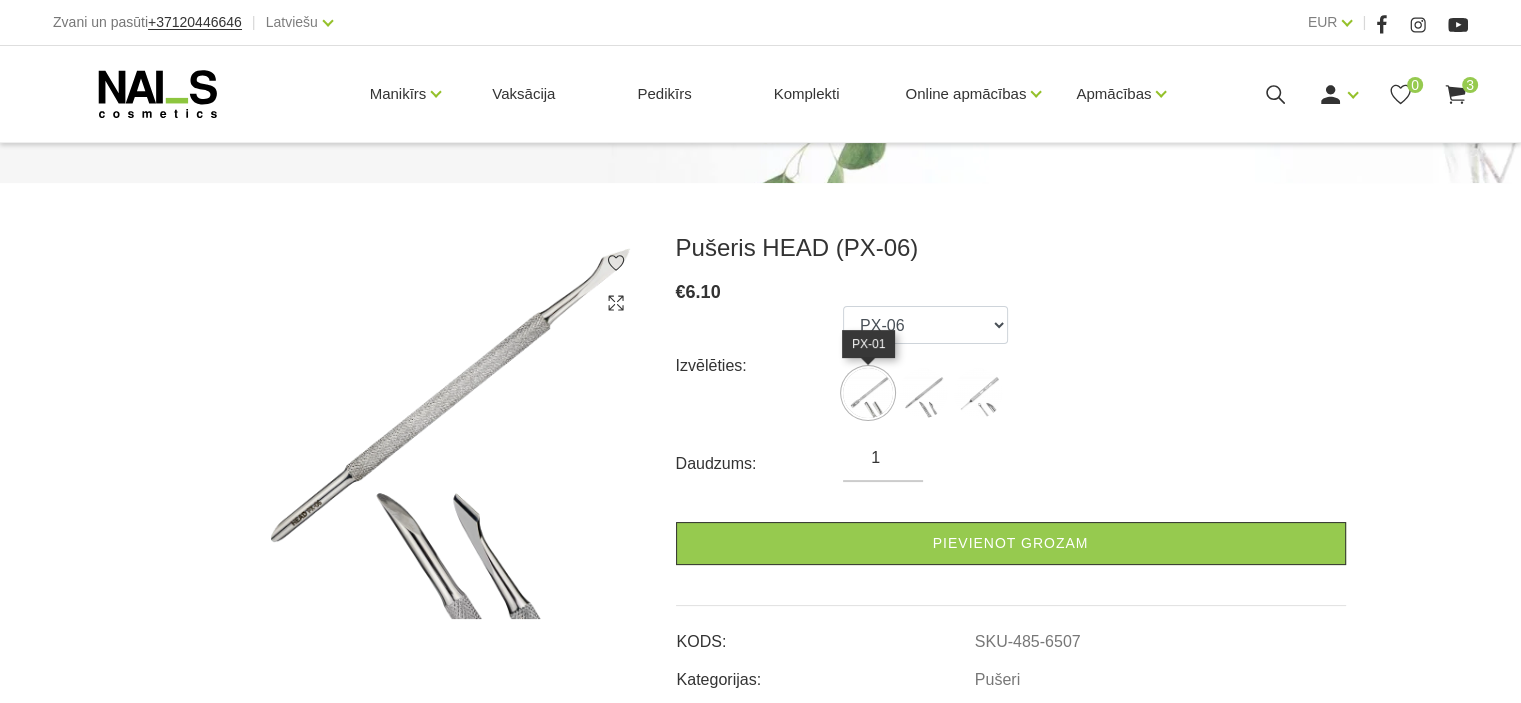 click at bounding box center (868, 393) 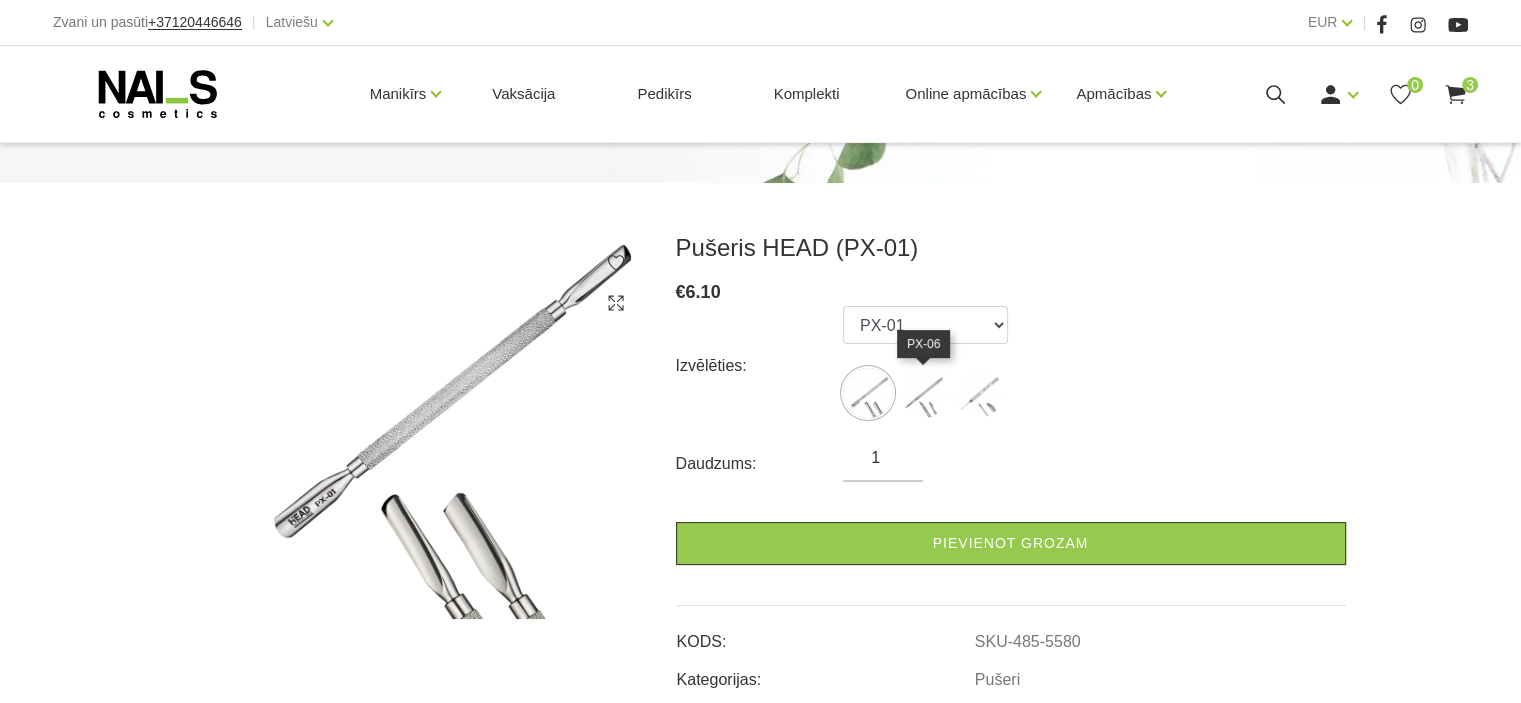 click at bounding box center [923, 393] 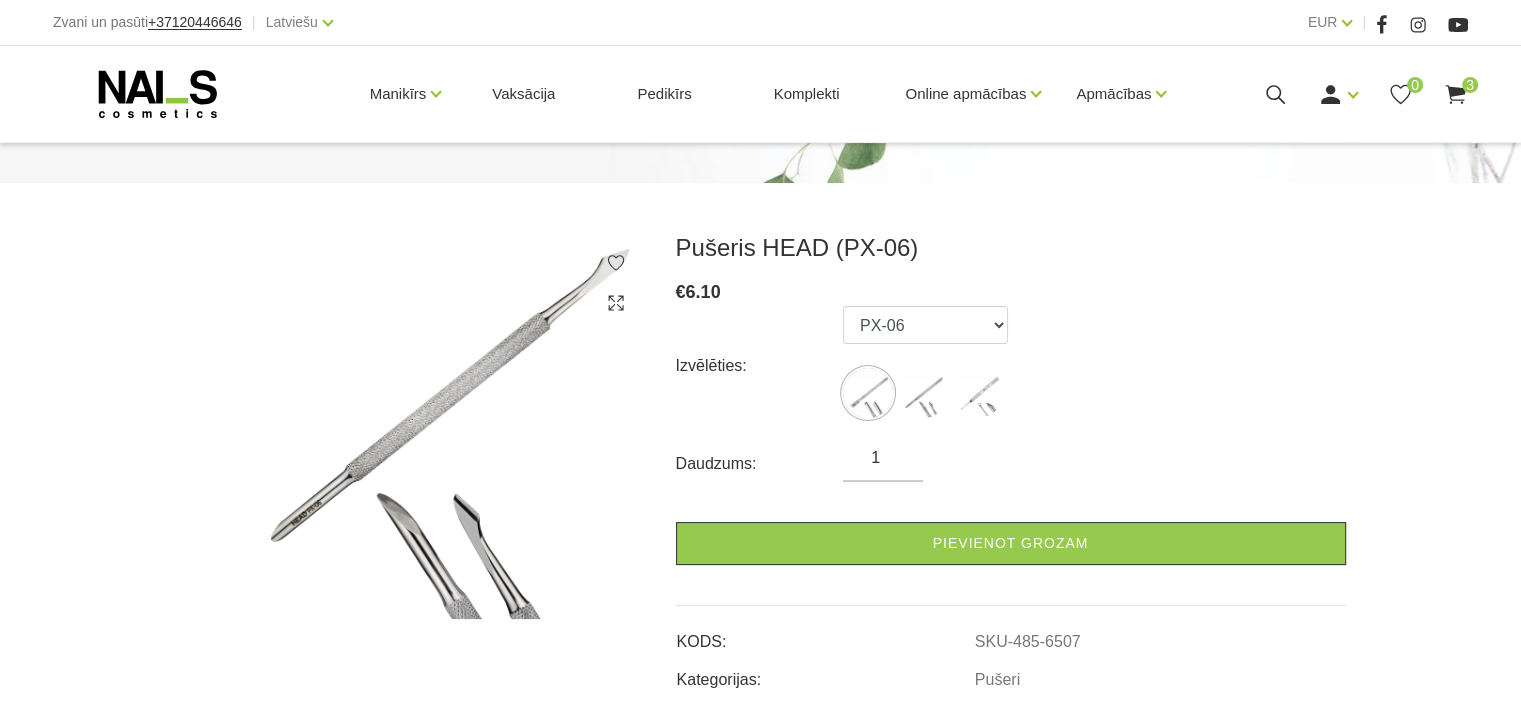 click at bounding box center (923, 393) 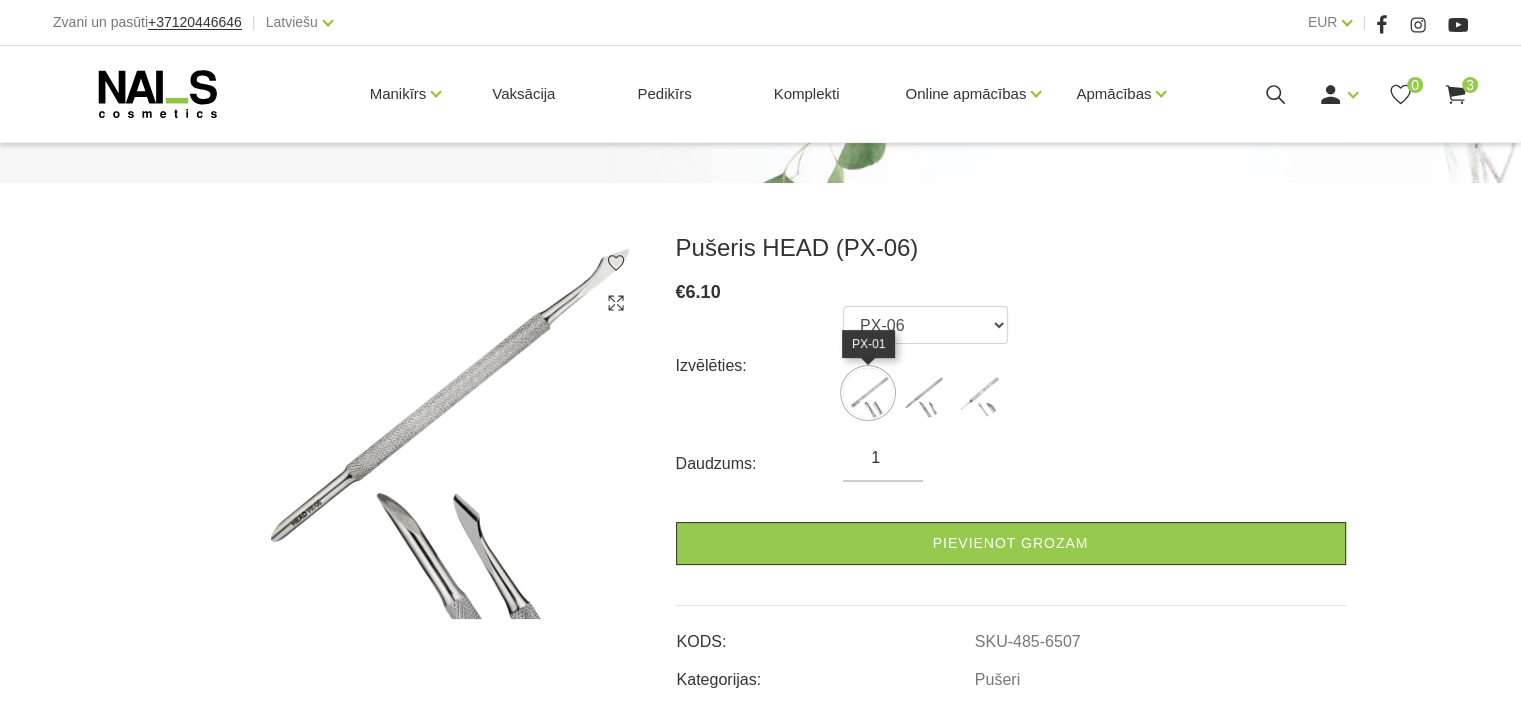 click at bounding box center [868, 393] 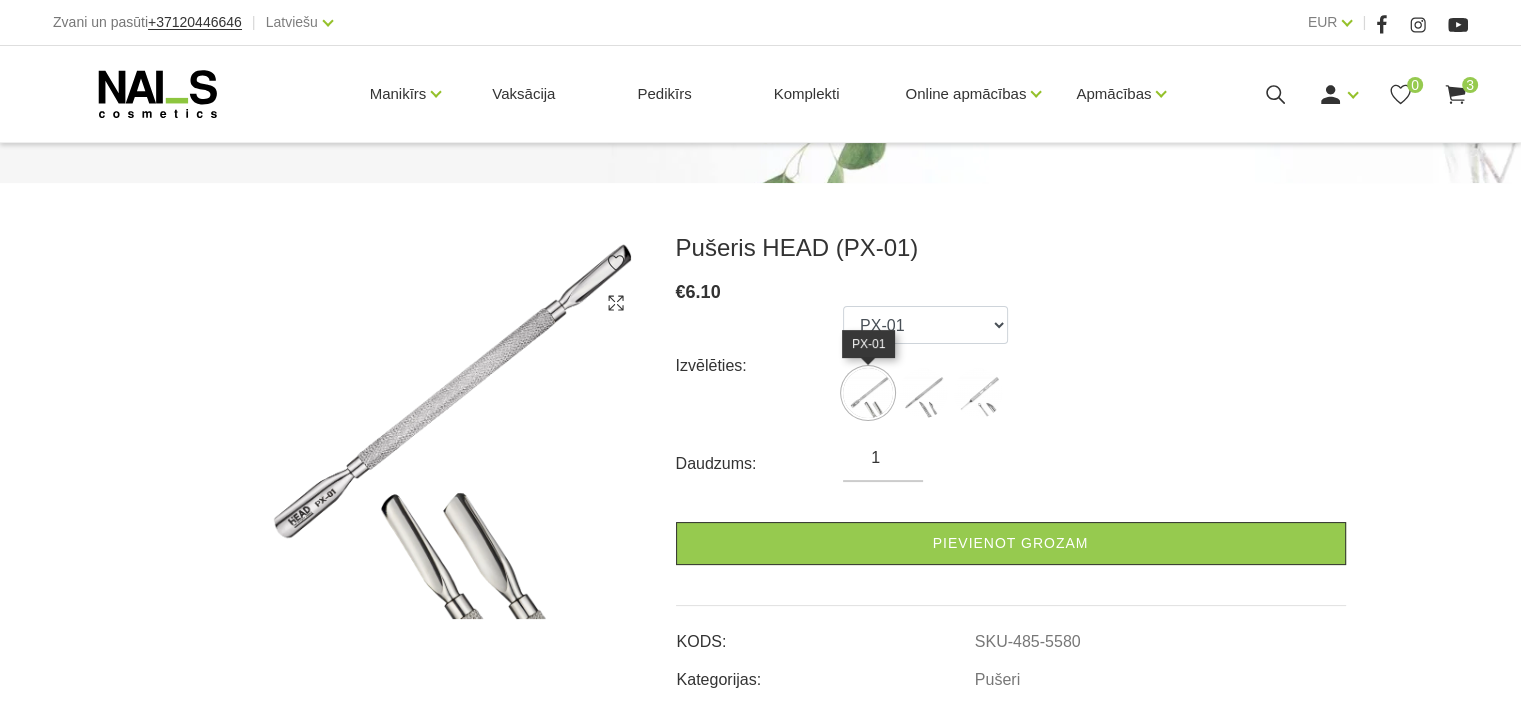 click at bounding box center (868, 393) 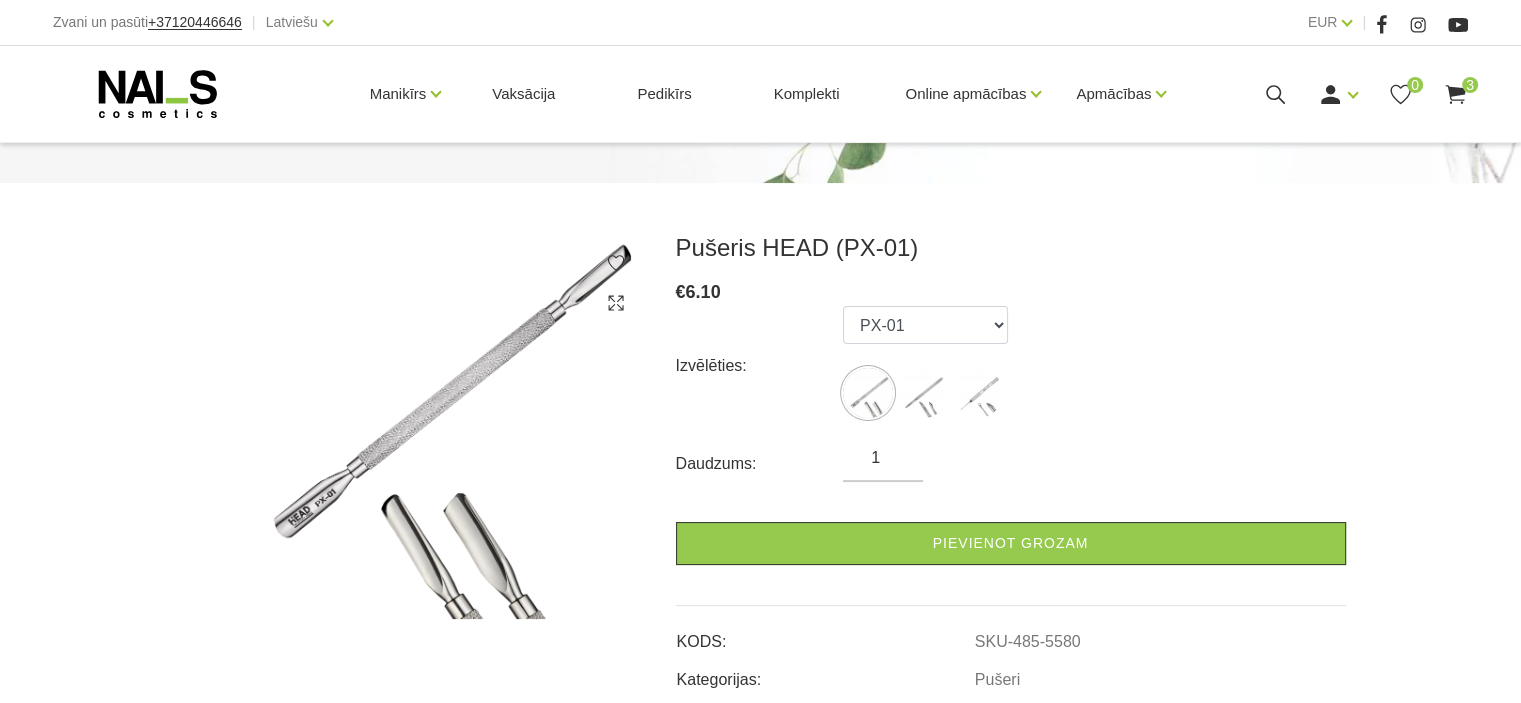 click at bounding box center (868, 393) 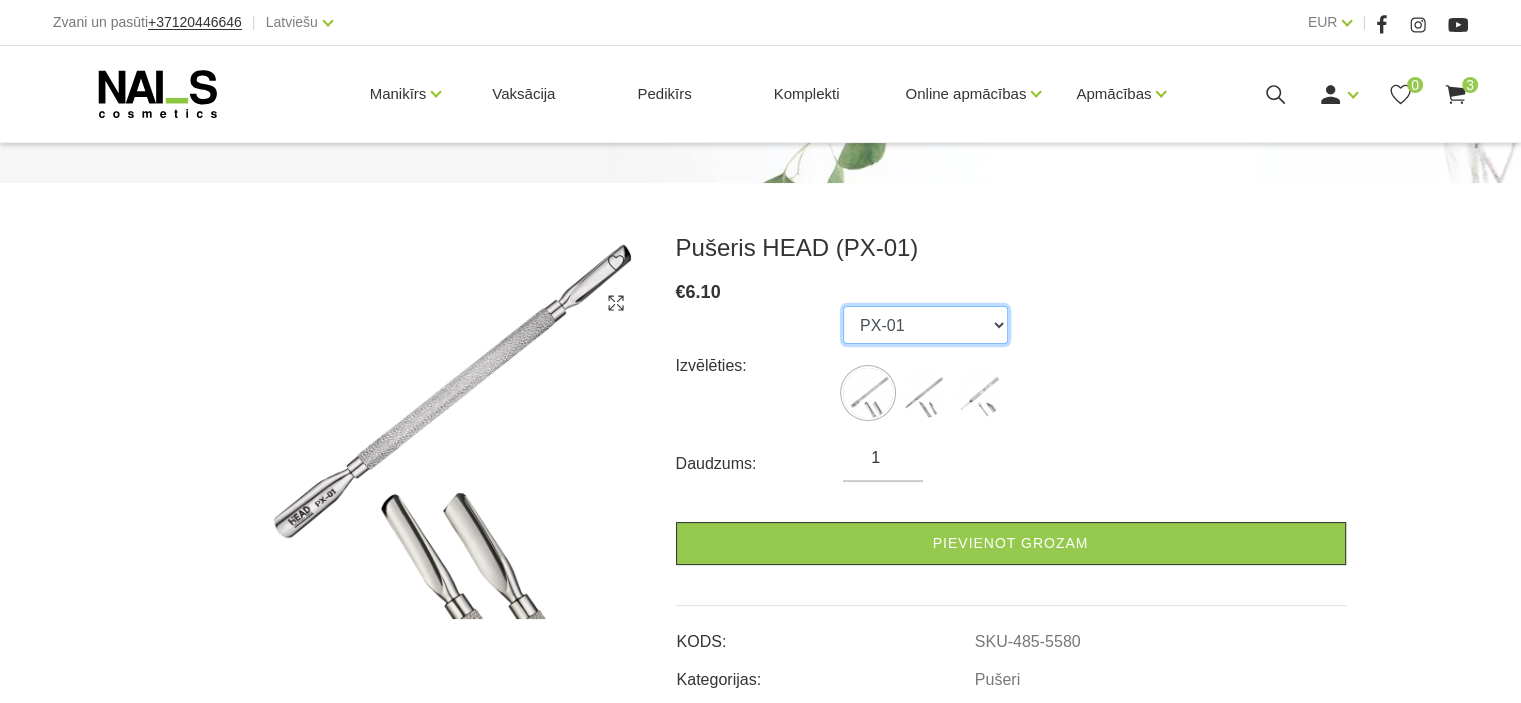 click on "PX-01 PX-06 PX-08" at bounding box center [925, 325] 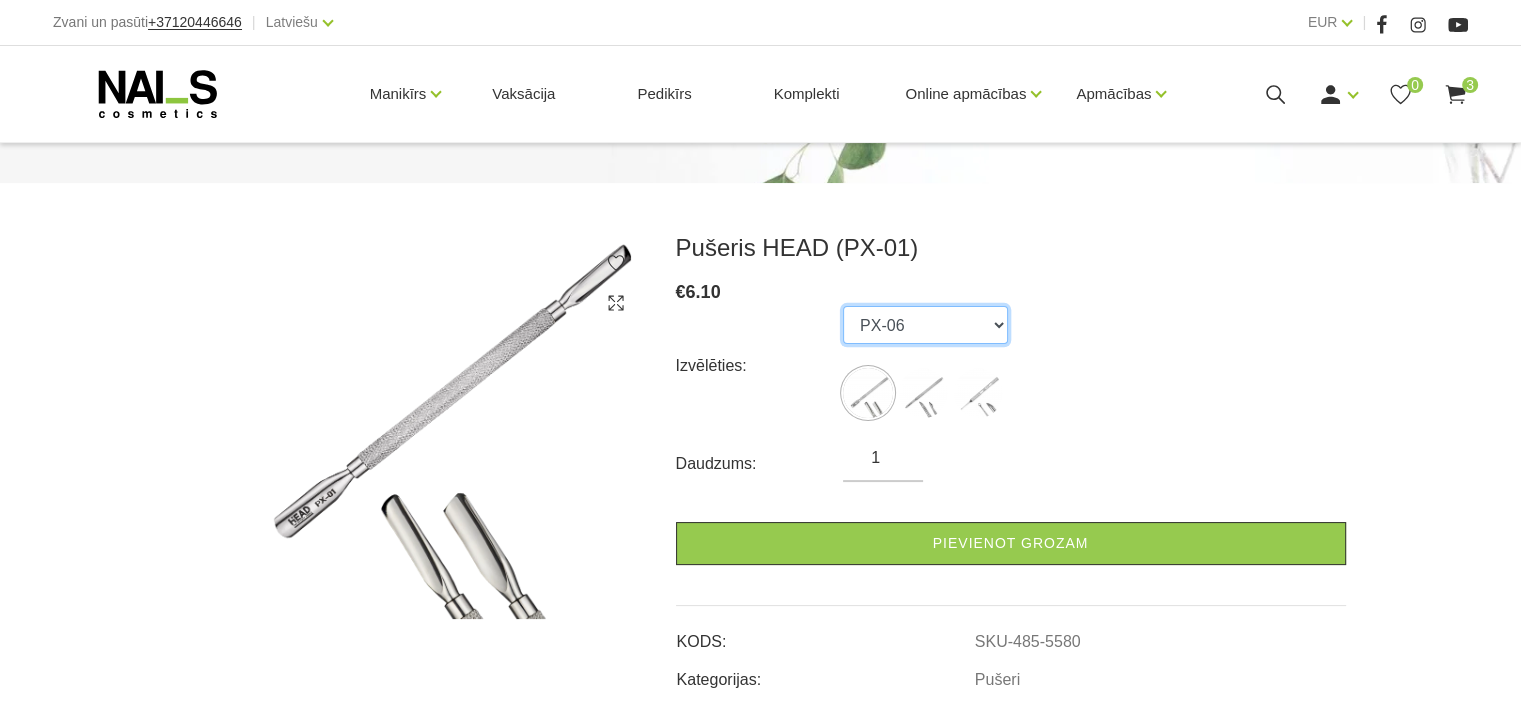 click on "PX-01 PX-06 PX-08" at bounding box center [925, 325] 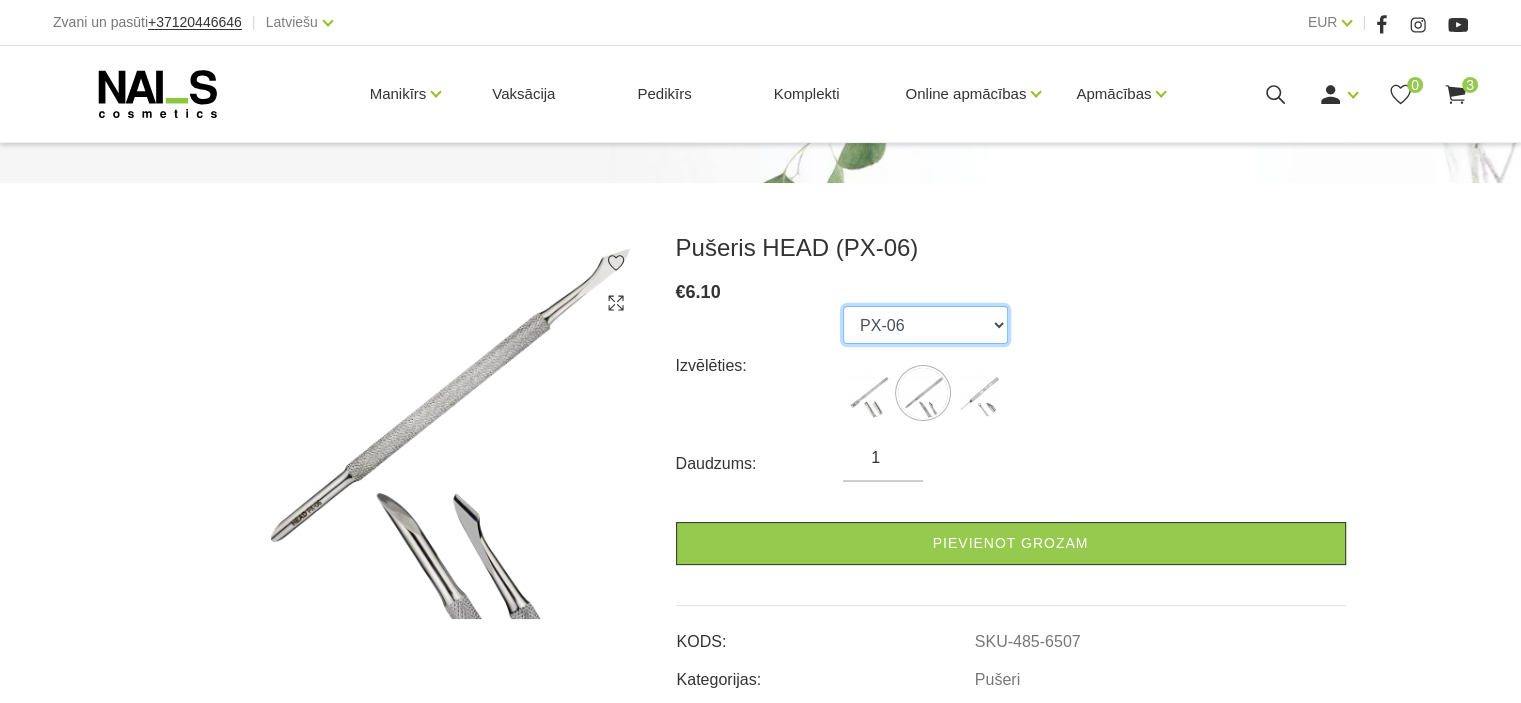 click on "PX-01 PX-06 PX-08" at bounding box center (925, 325) 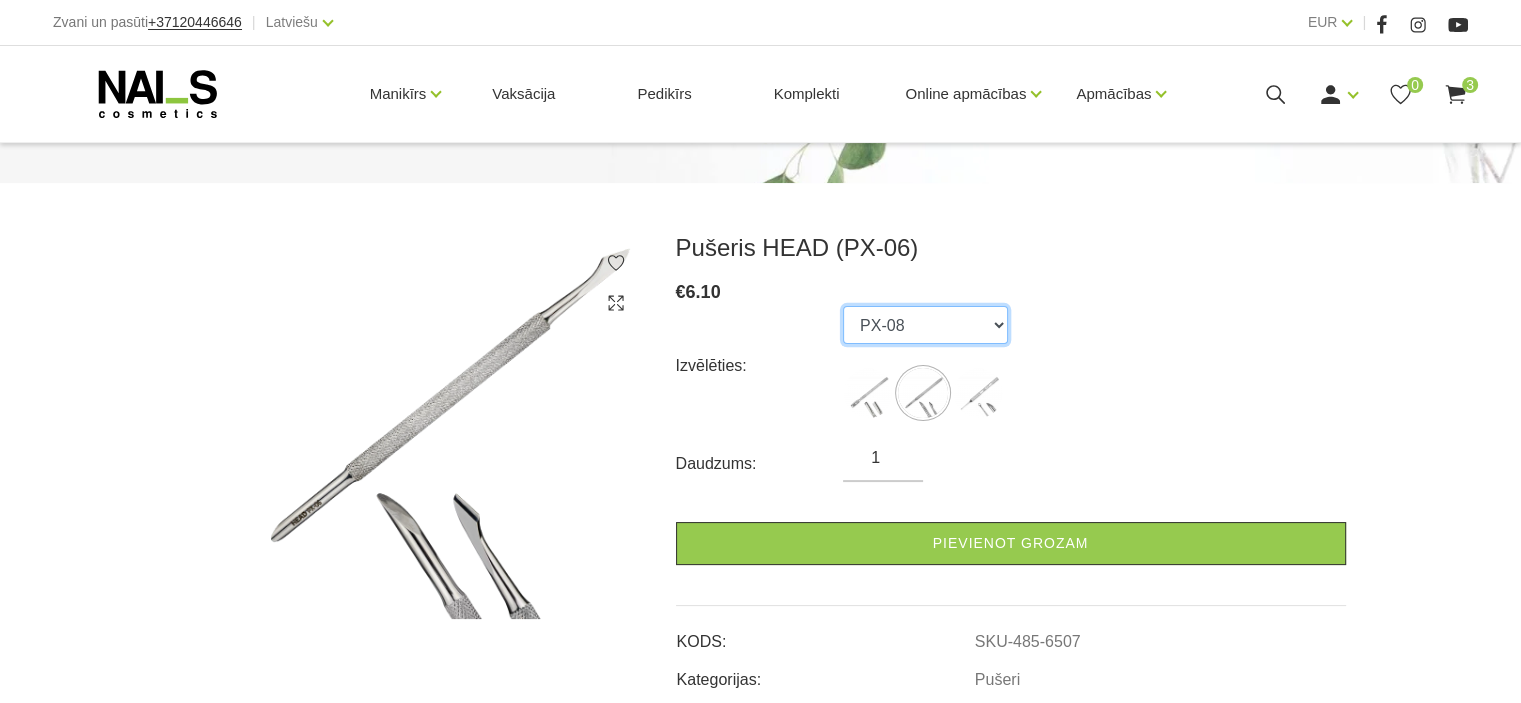 click on "PX-01 PX-06 PX-08" at bounding box center (925, 325) 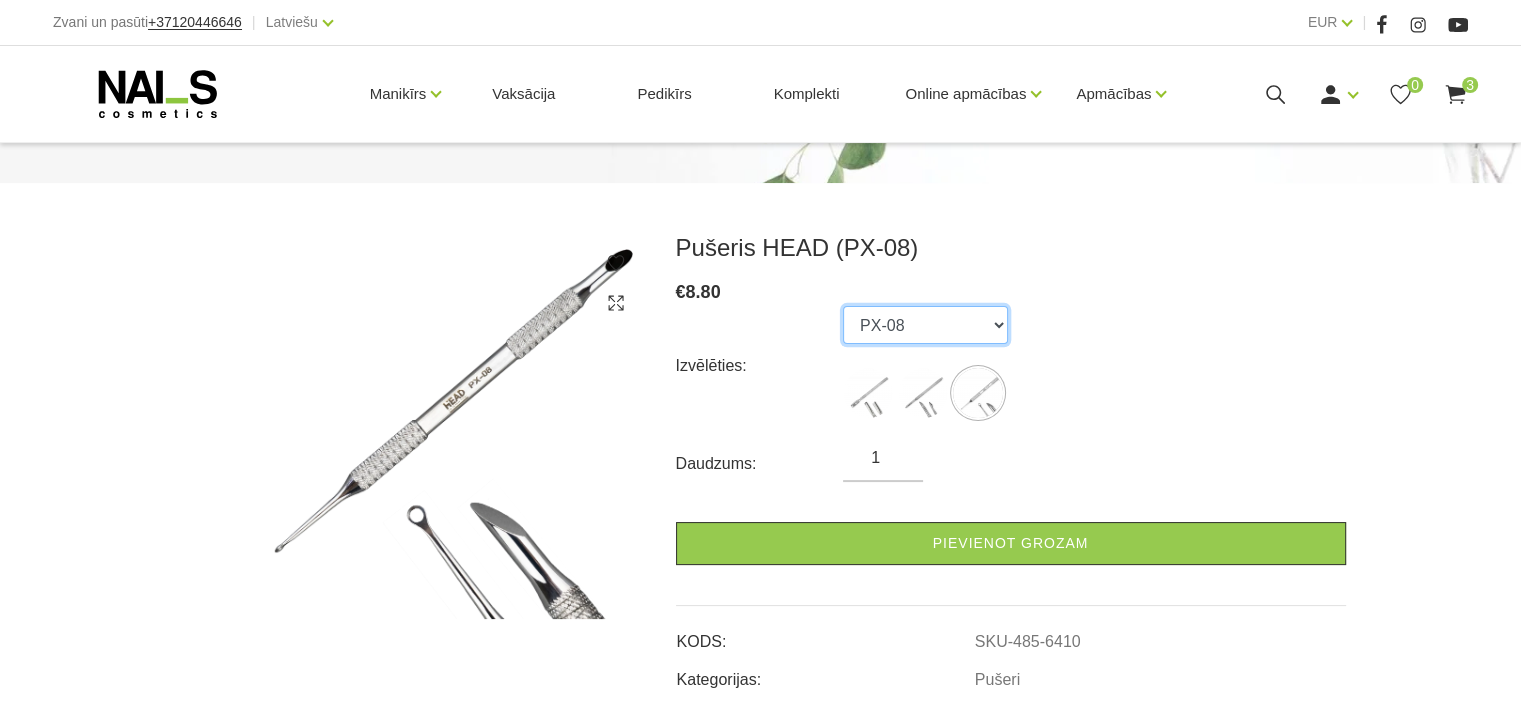 click on "PX-01 PX-06 PX-08" at bounding box center (925, 325) 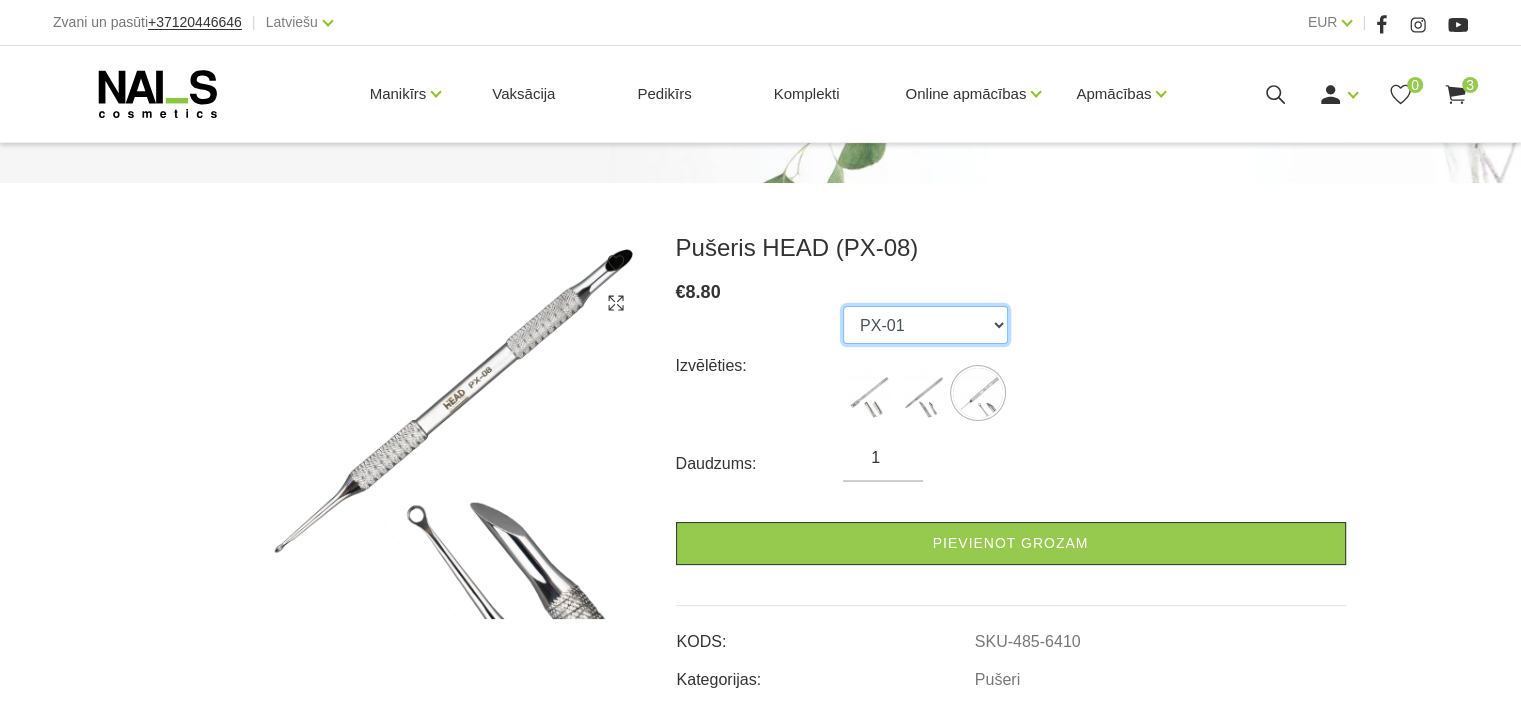 click on "PX-01 PX-06 PX-08" at bounding box center (925, 325) 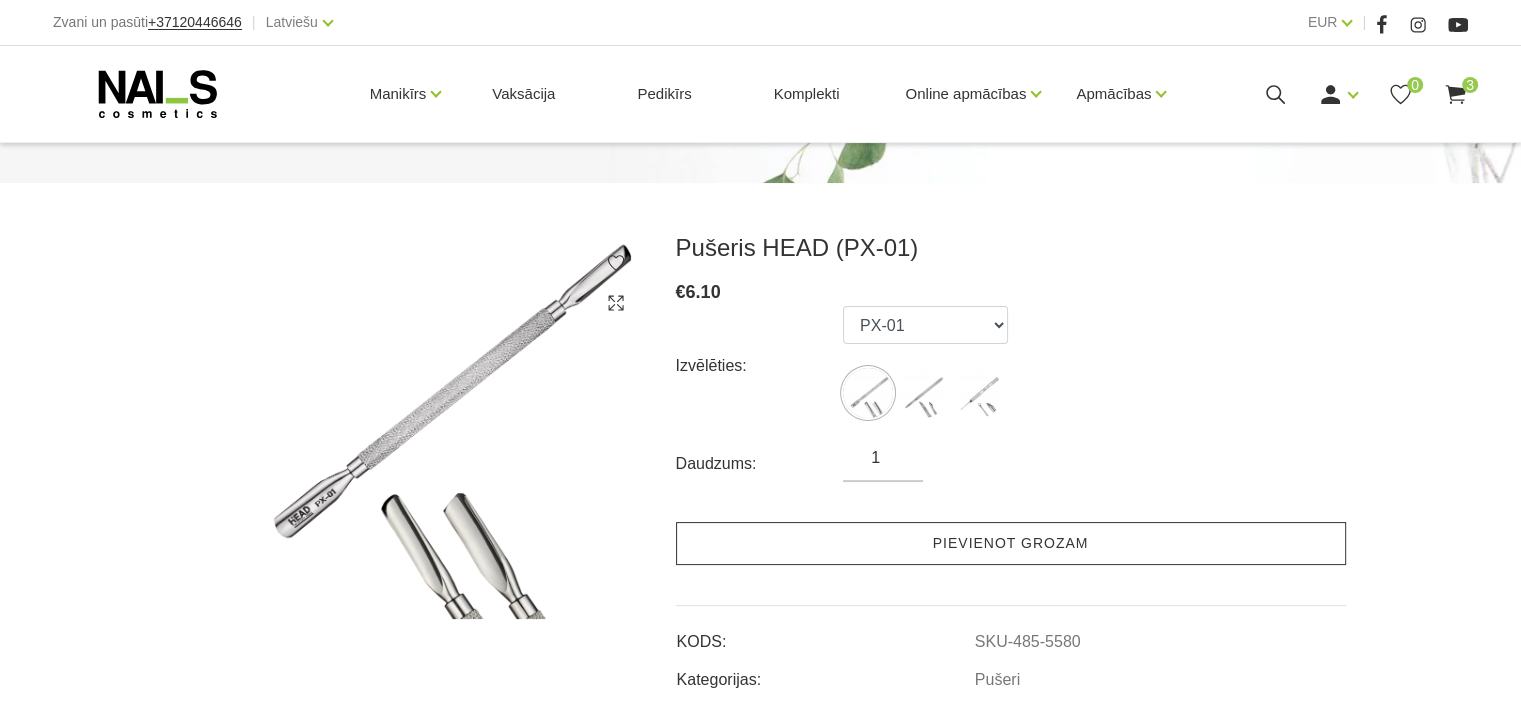 click on "Pievienot grozam" at bounding box center [1011, 543] 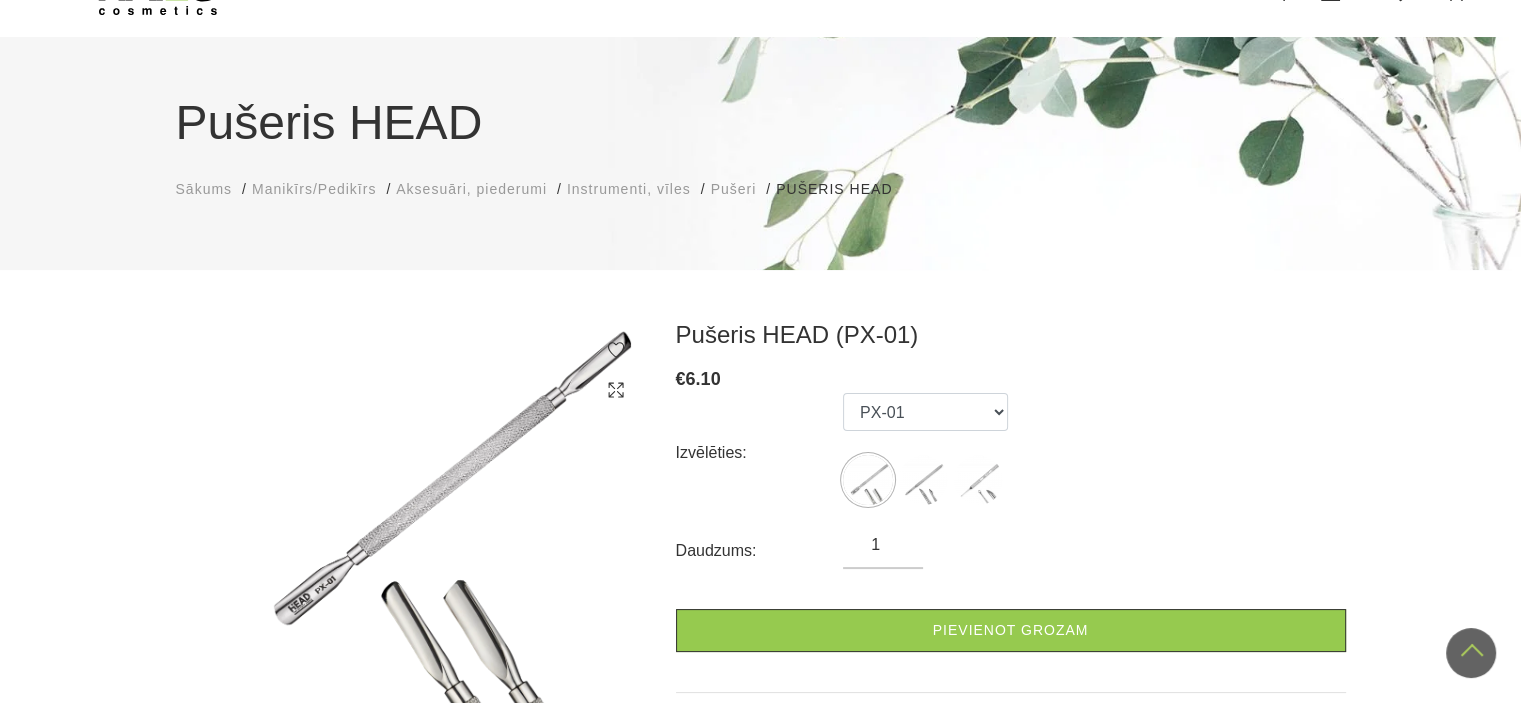 scroll, scrollTop: 0, scrollLeft: 0, axis: both 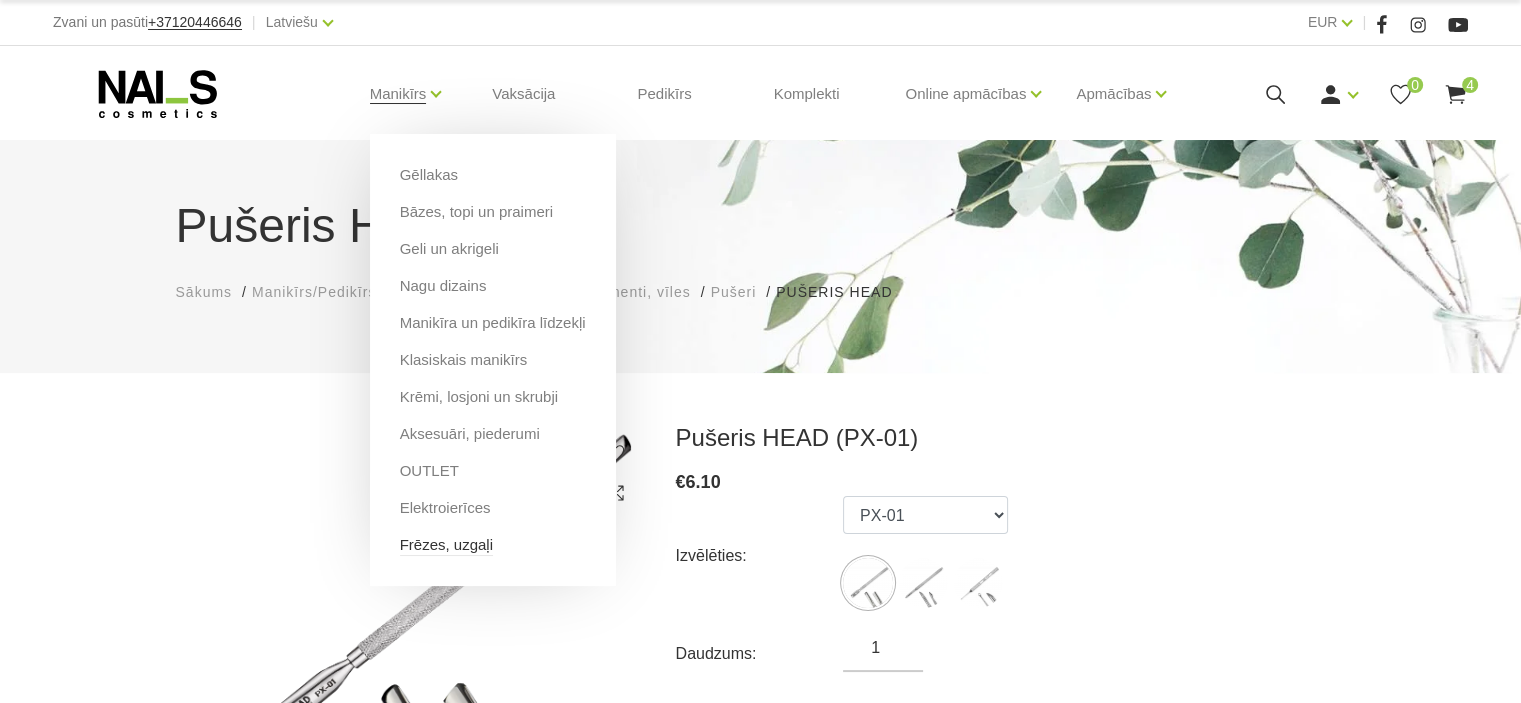 click on "Frēzes, uzgaļi" at bounding box center (446, 545) 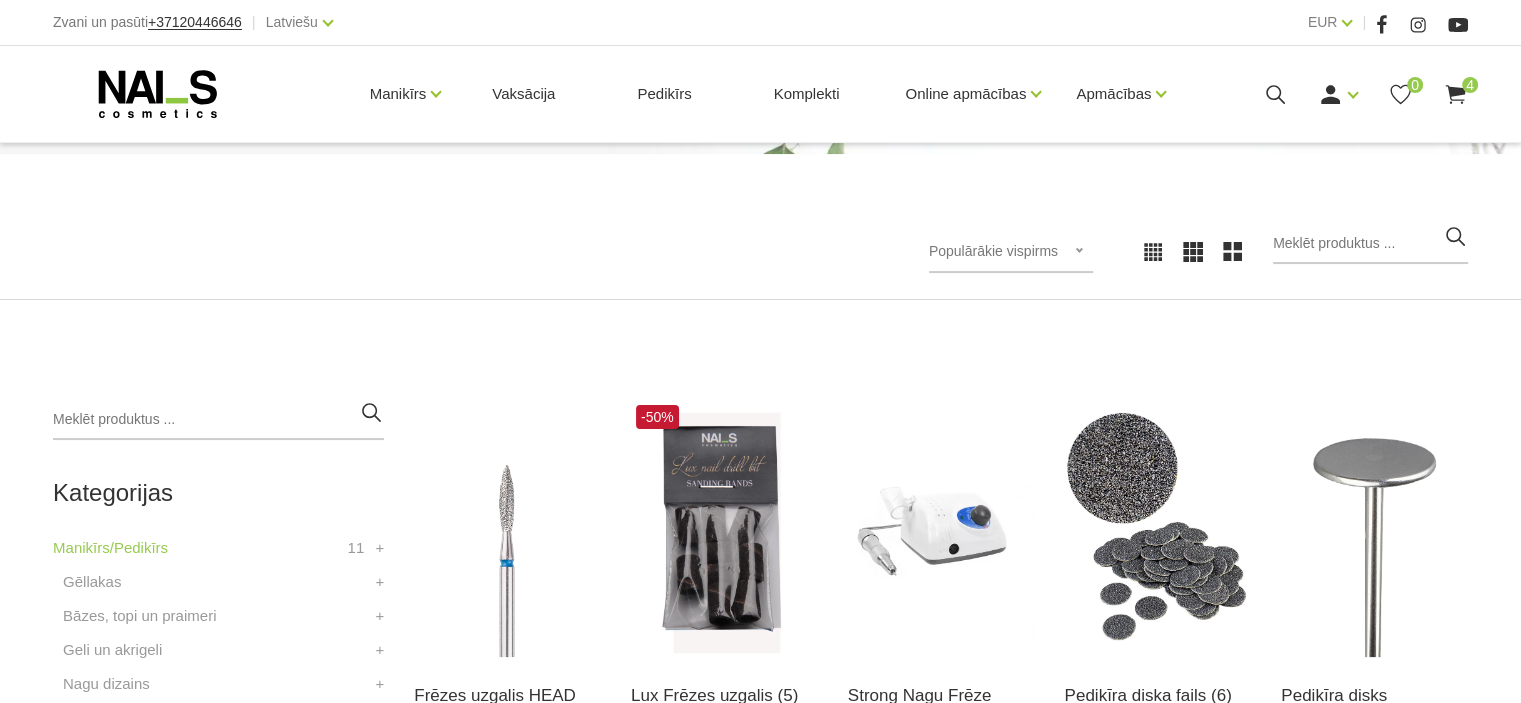 scroll, scrollTop: 0, scrollLeft: 0, axis: both 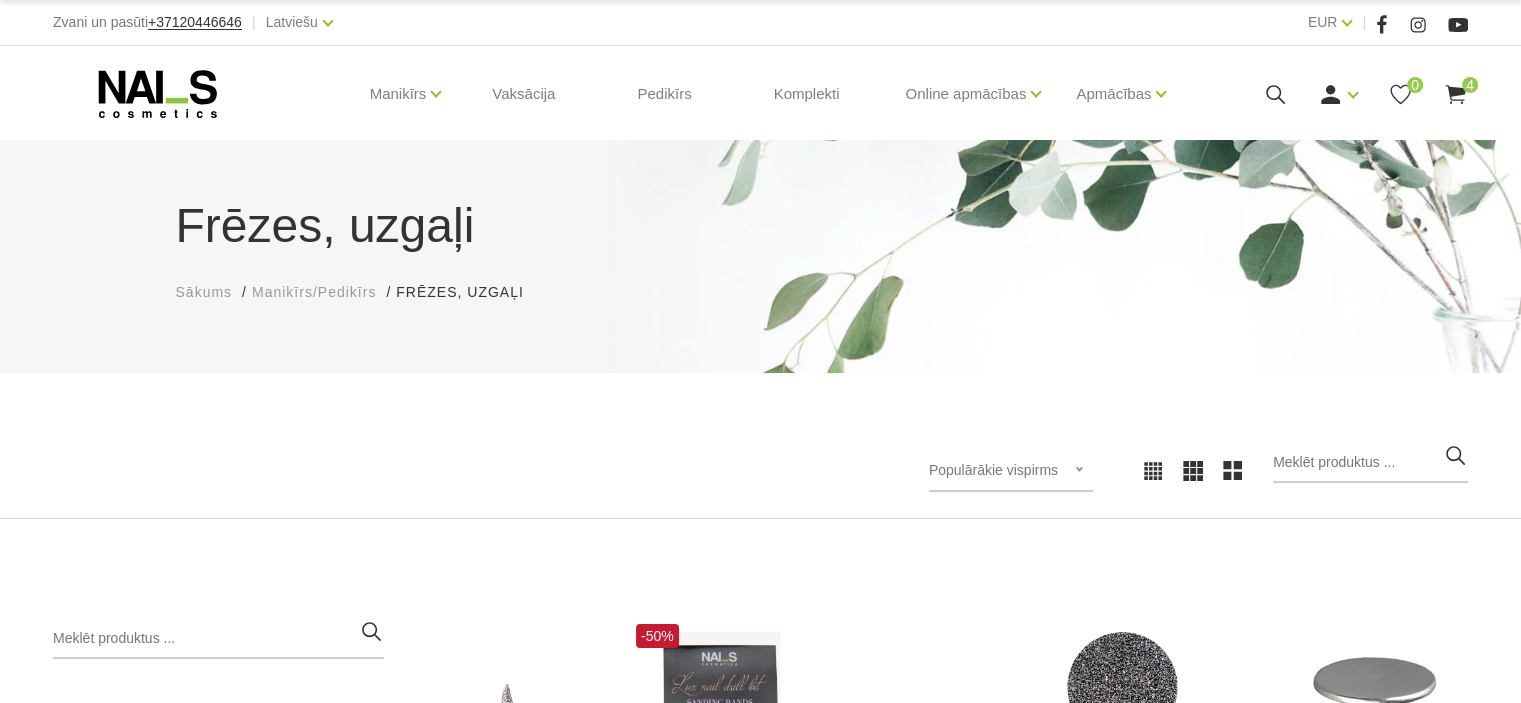 click 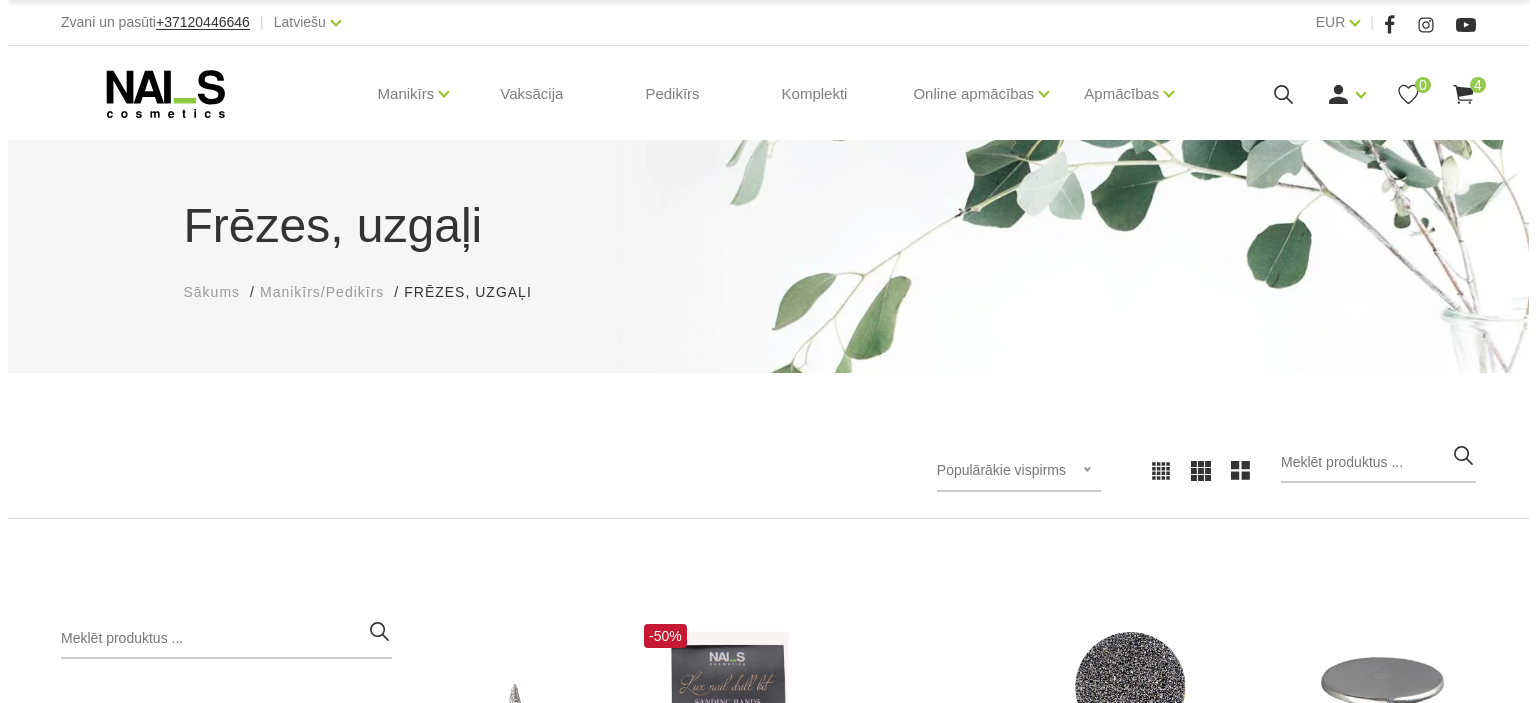 scroll, scrollTop: 0, scrollLeft: 0, axis: both 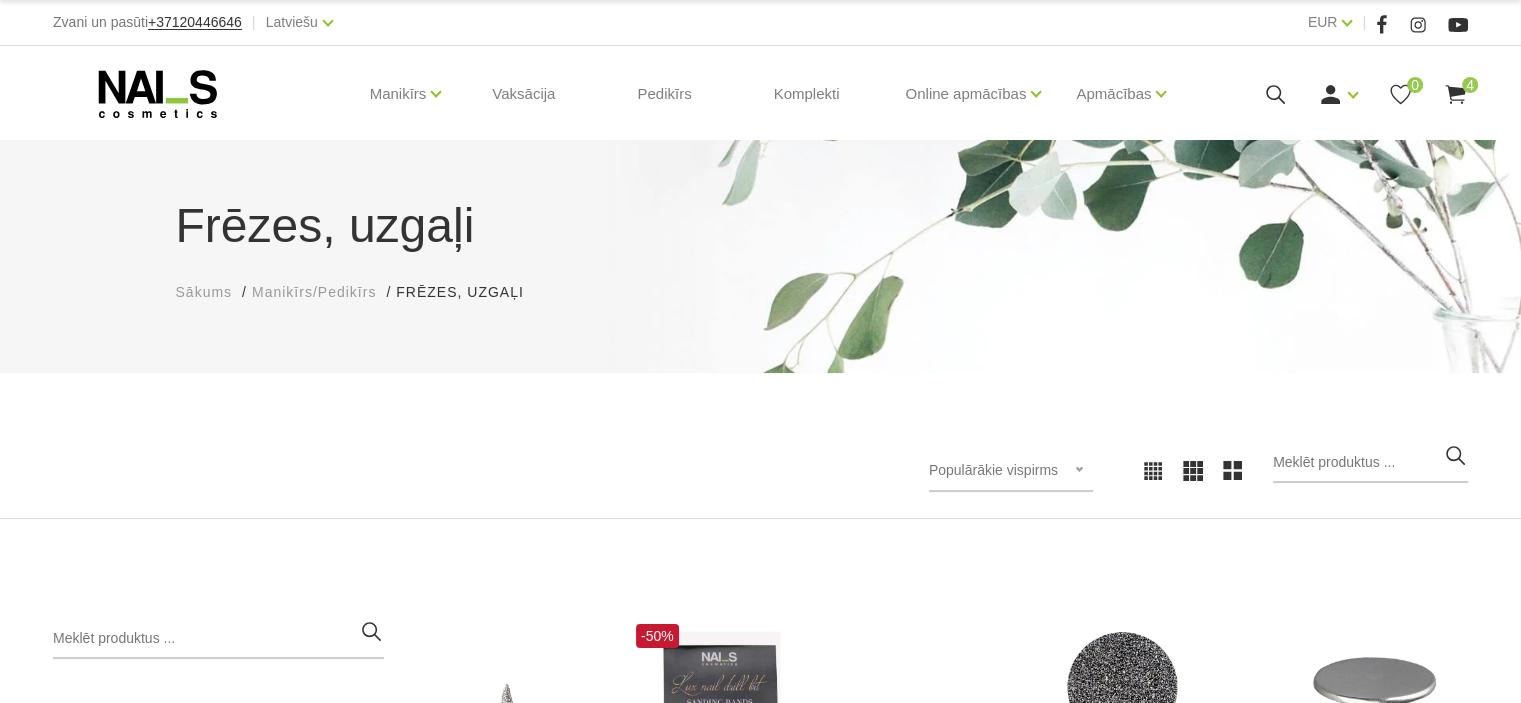 click 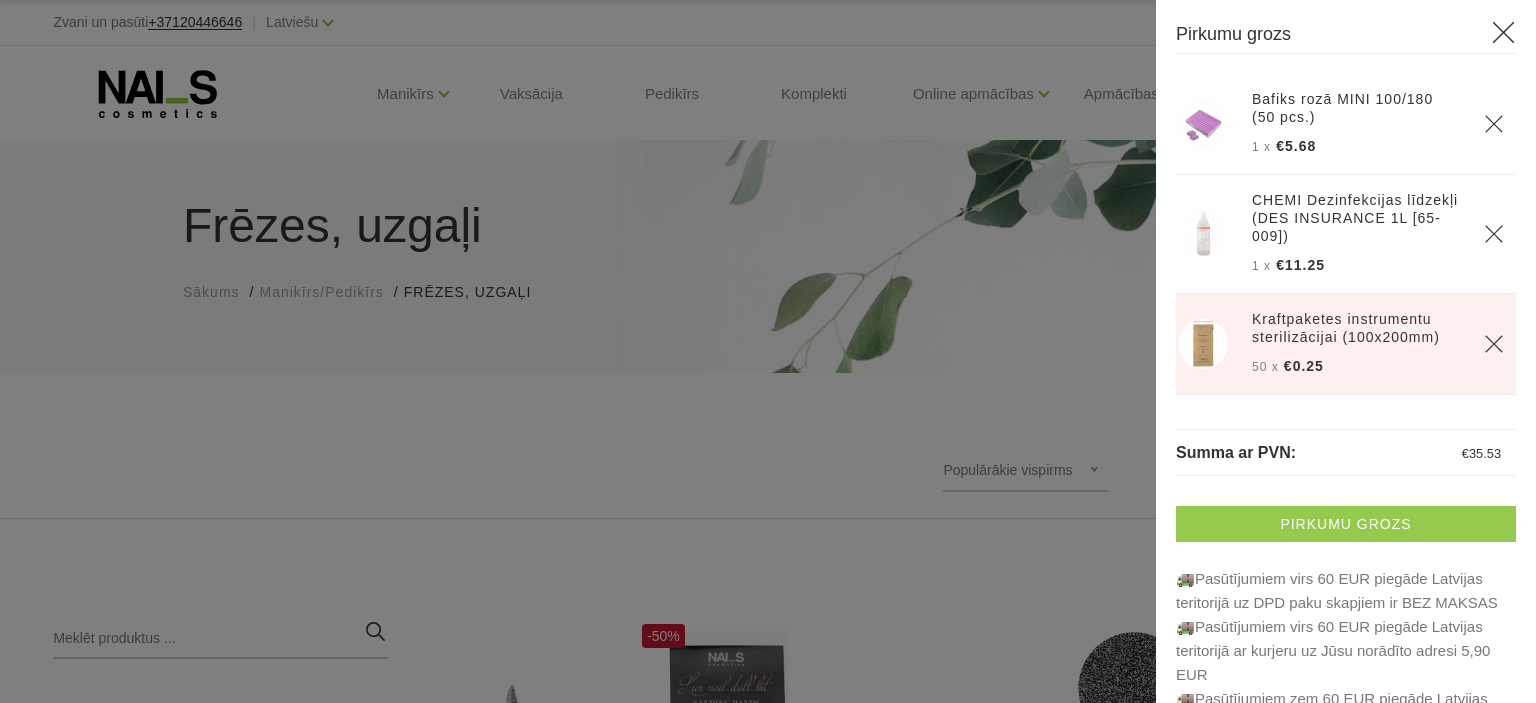 click on "Pirkumu grozs" at bounding box center [1346, 524] 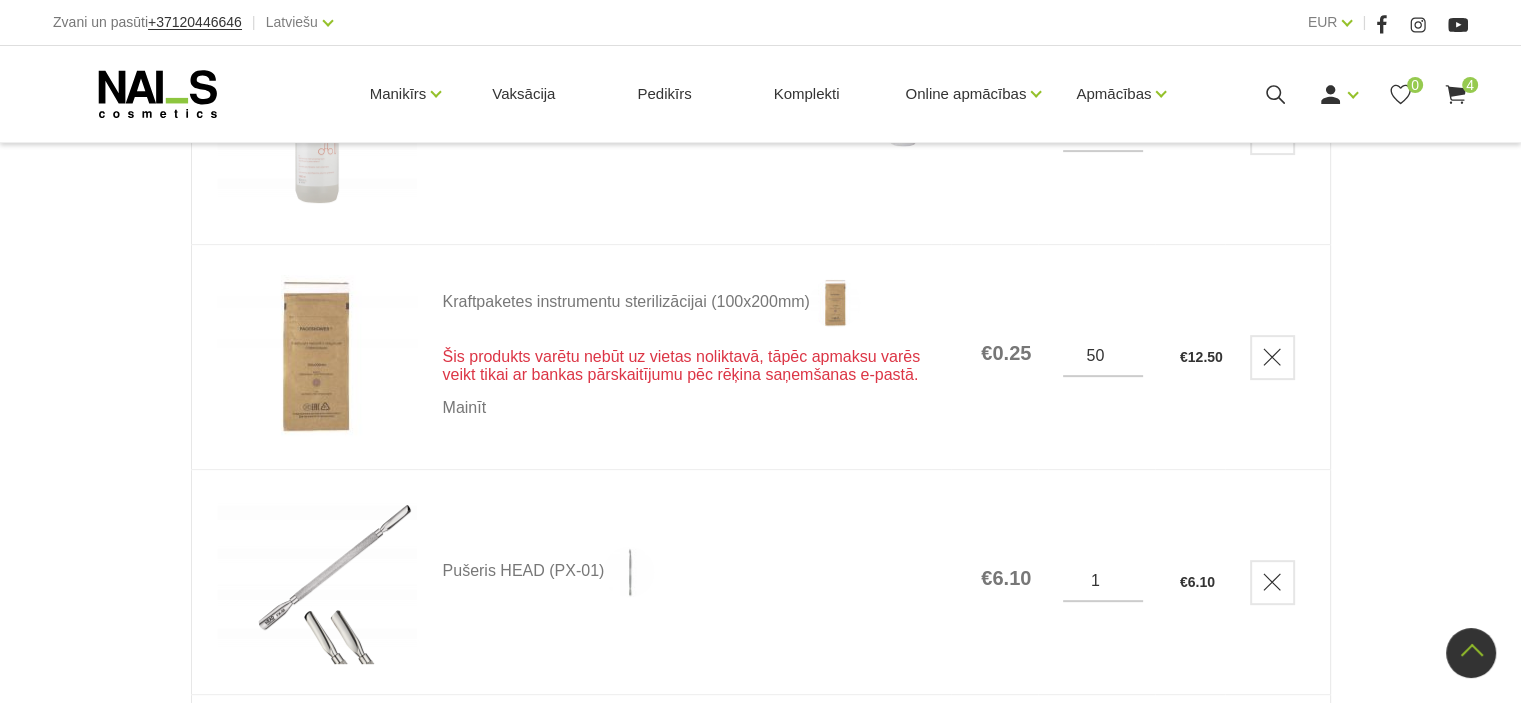 scroll, scrollTop: 676, scrollLeft: 0, axis: vertical 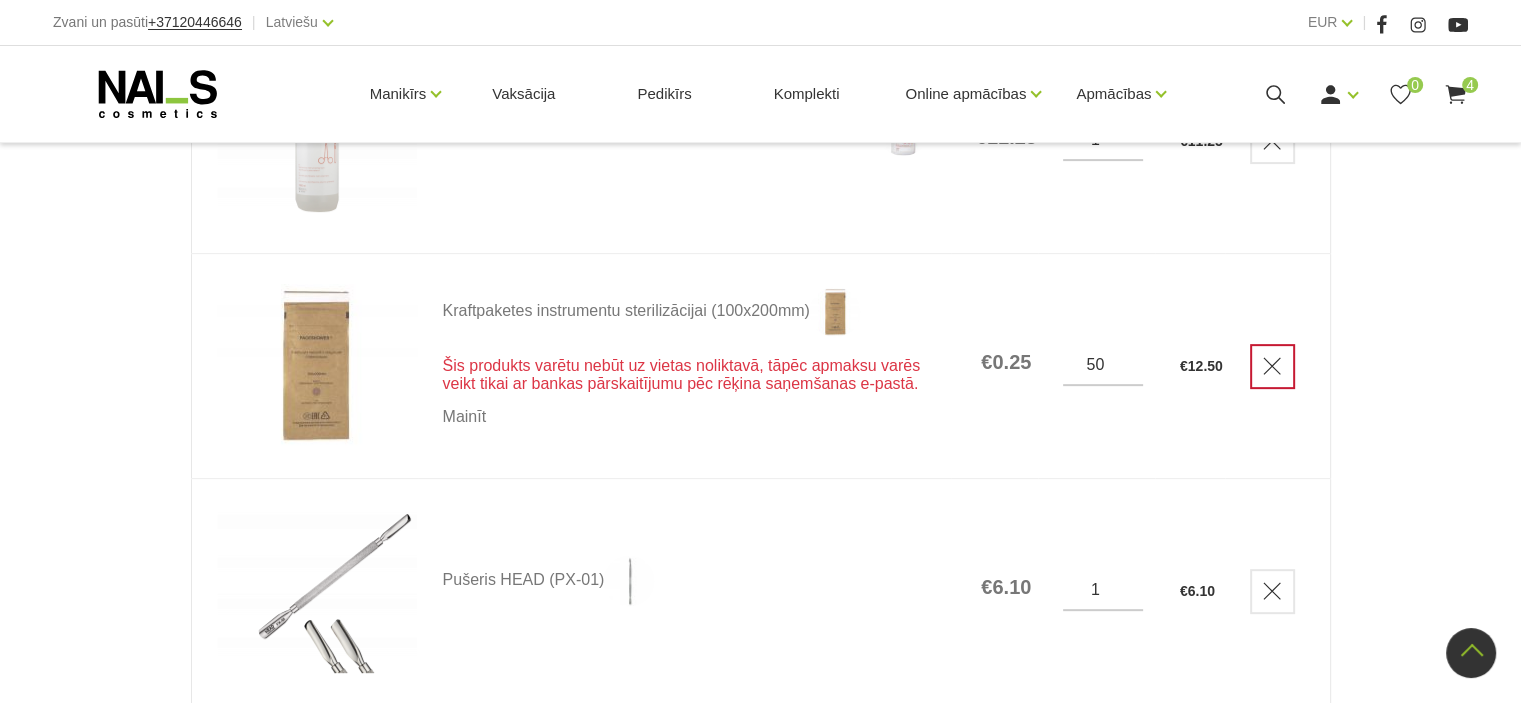 click 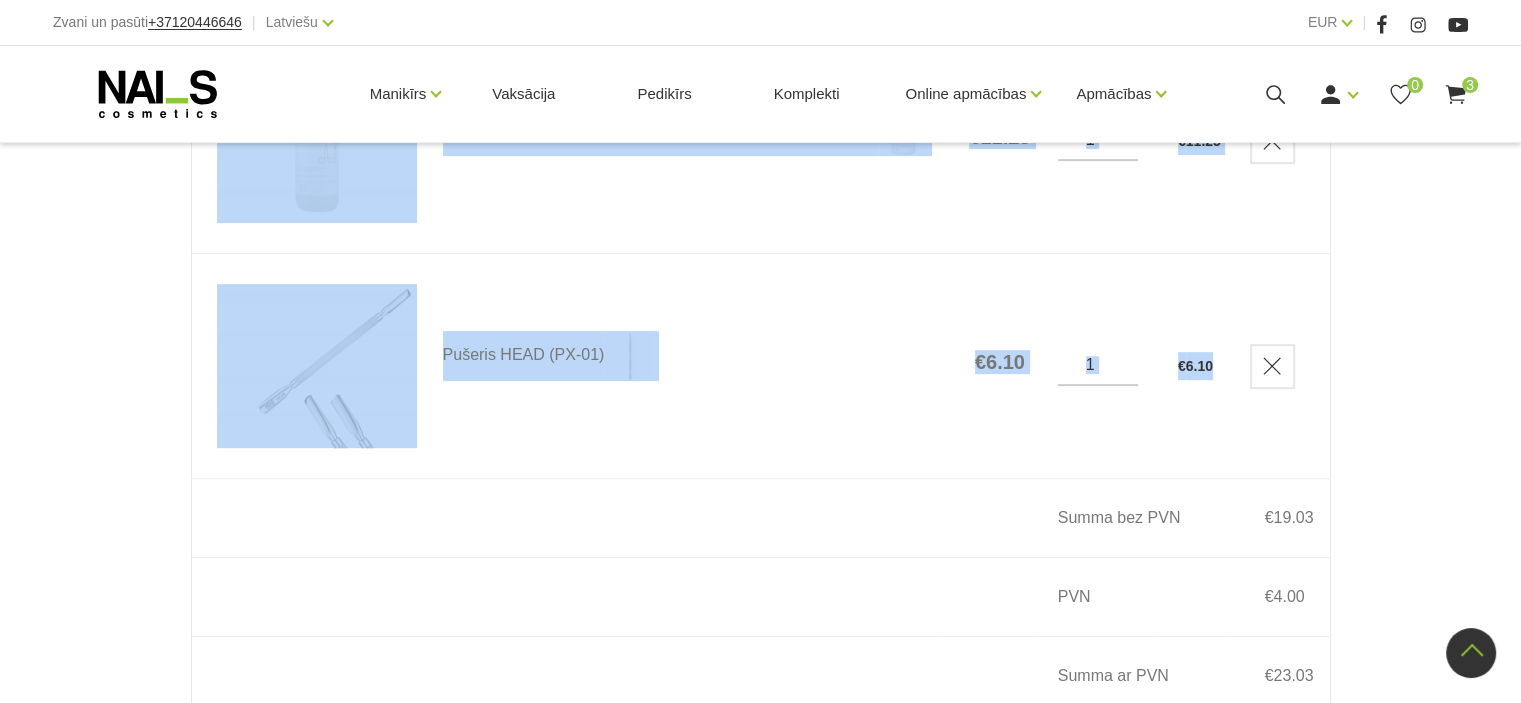 drag, startPoint x: 1275, startPoint y: 355, endPoint x: 1365, endPoint y: 489, distance: 161.41872 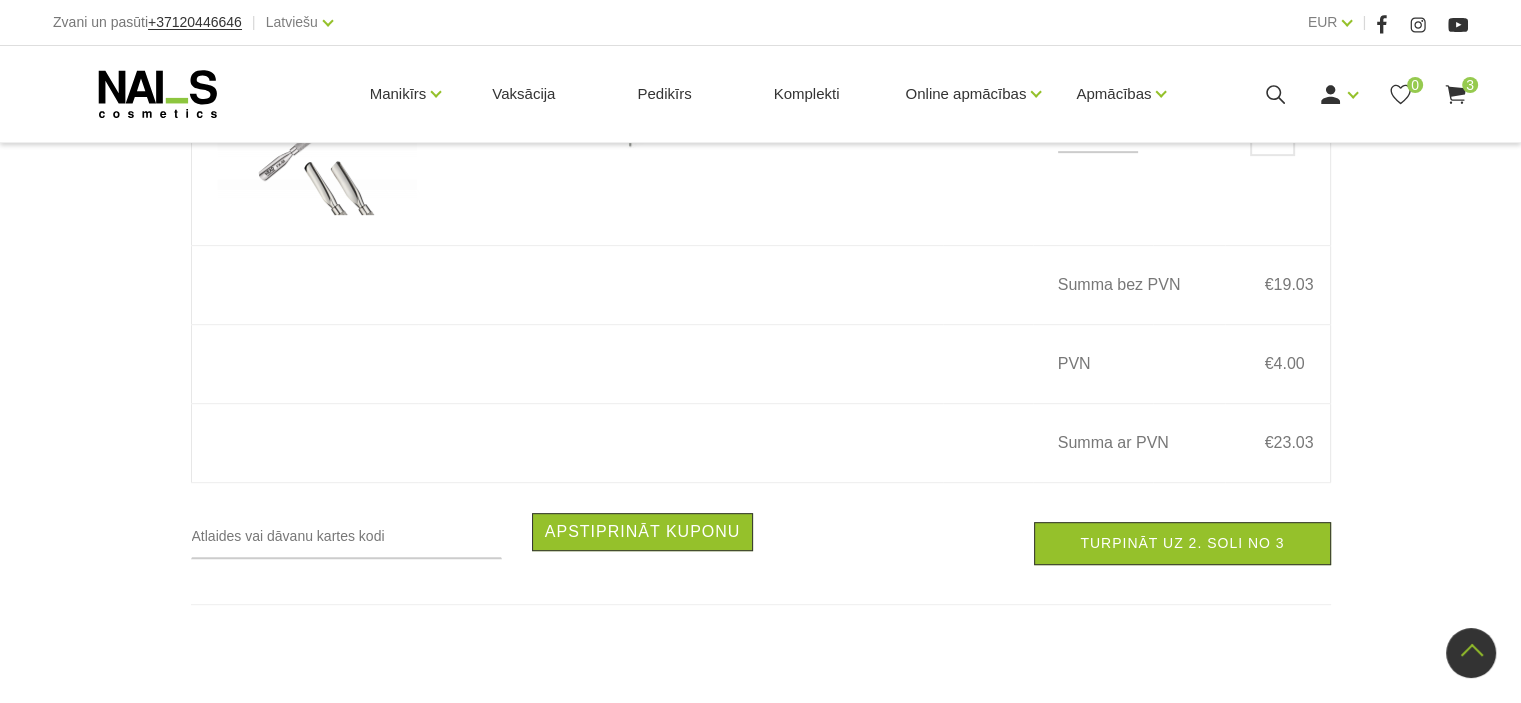 scroll, scrollTop: 950, scrollLeft: 0, axis: vertical 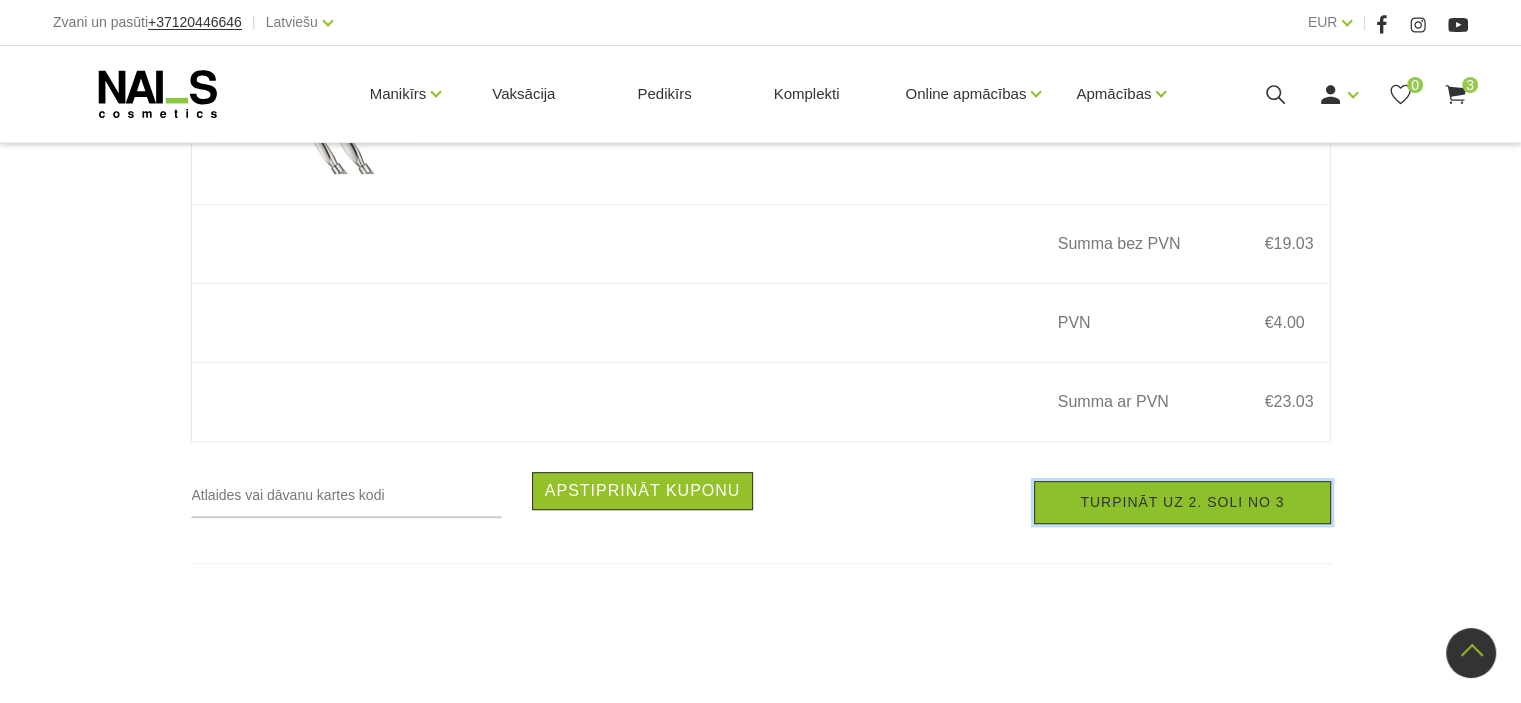 click on "Turpināt uz 2. soli no 3" at bounding box center (1182, 502) 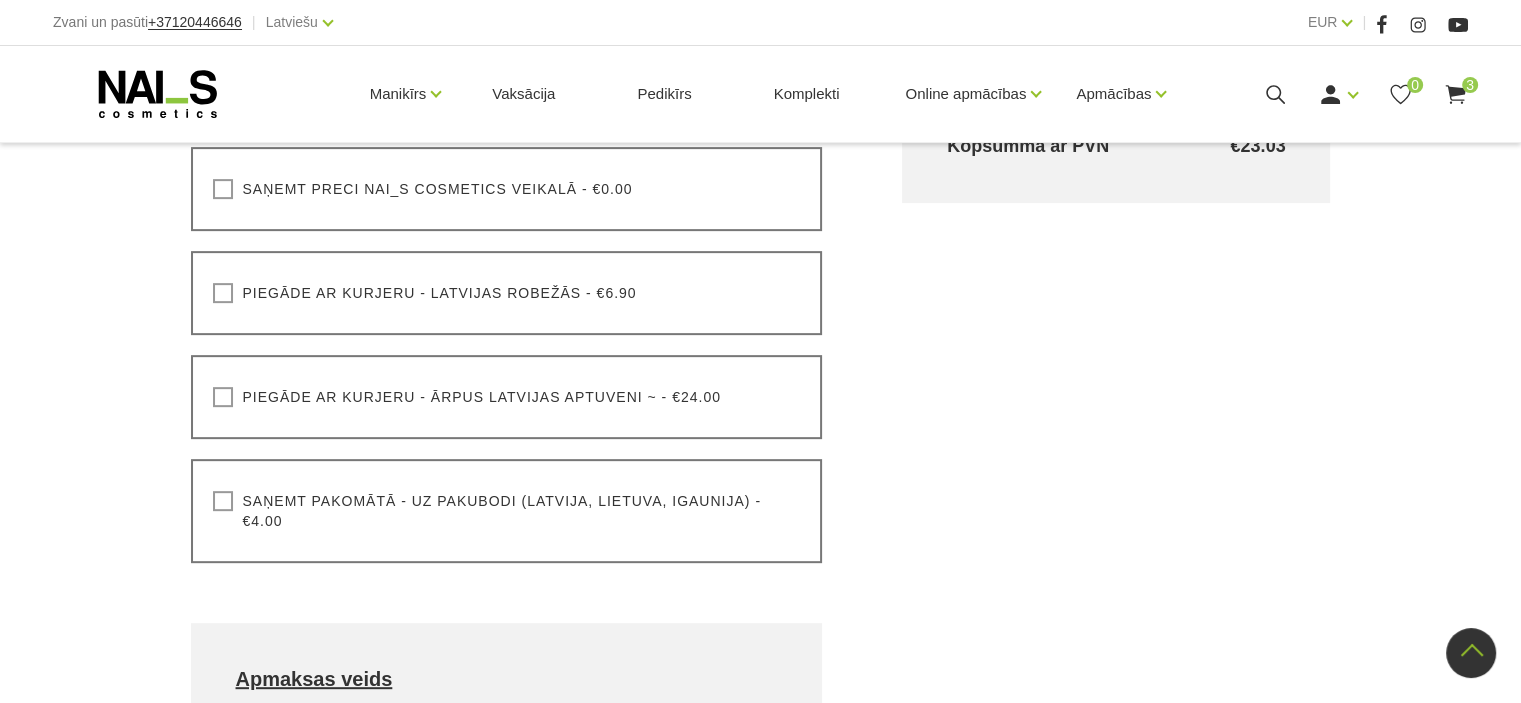 scroll, scrollTop: 700, scrollLeft: 0, axis: vertical 